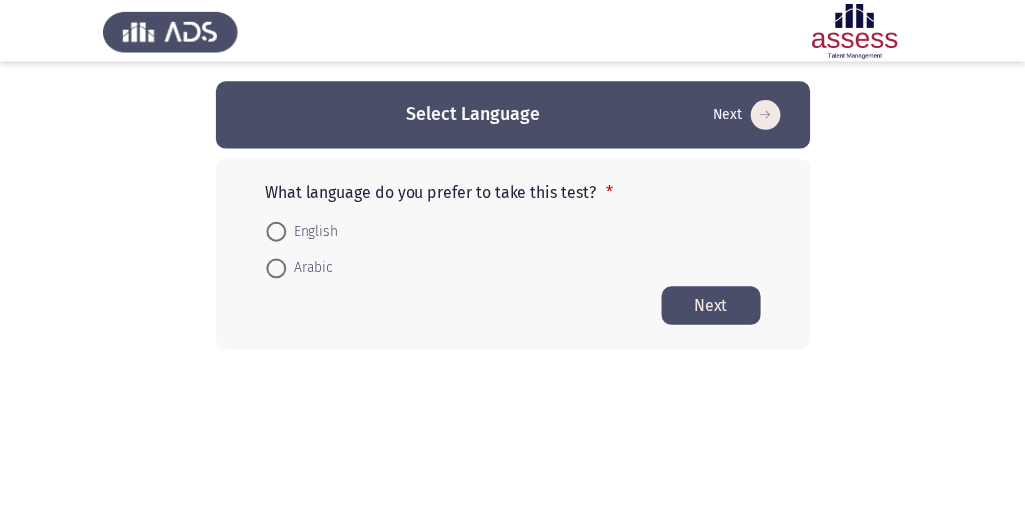 scroll, scrollTop: 0, scrollLeft: 0, axis: both 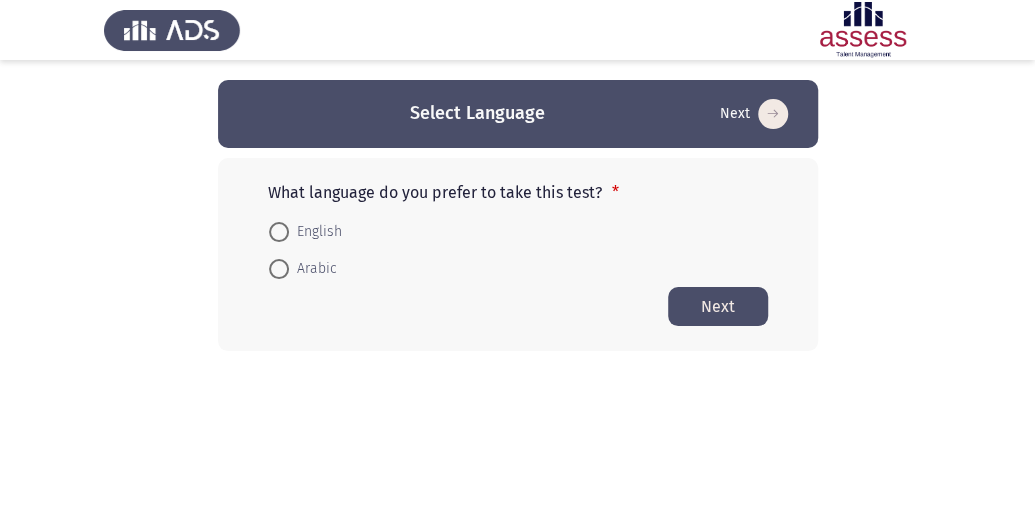 click on "Arabic" at bounding box center [313, 269] 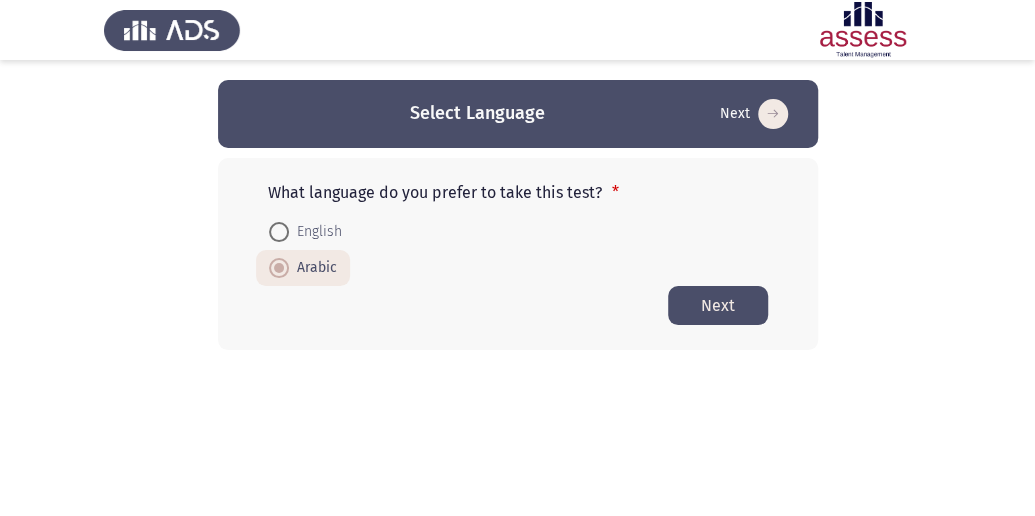 click on "Next" 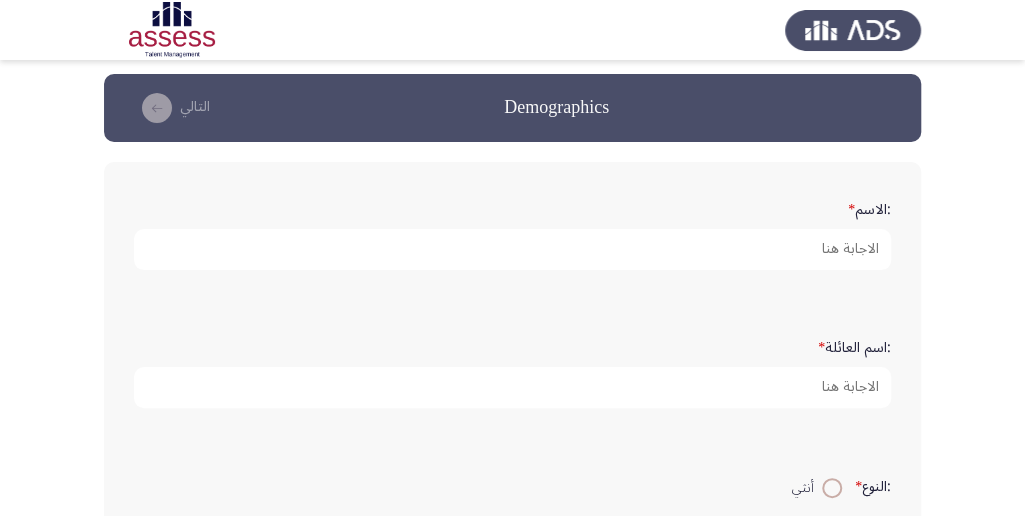 scroll, scrollTop: 0, scrollLeft: 0, axis: both 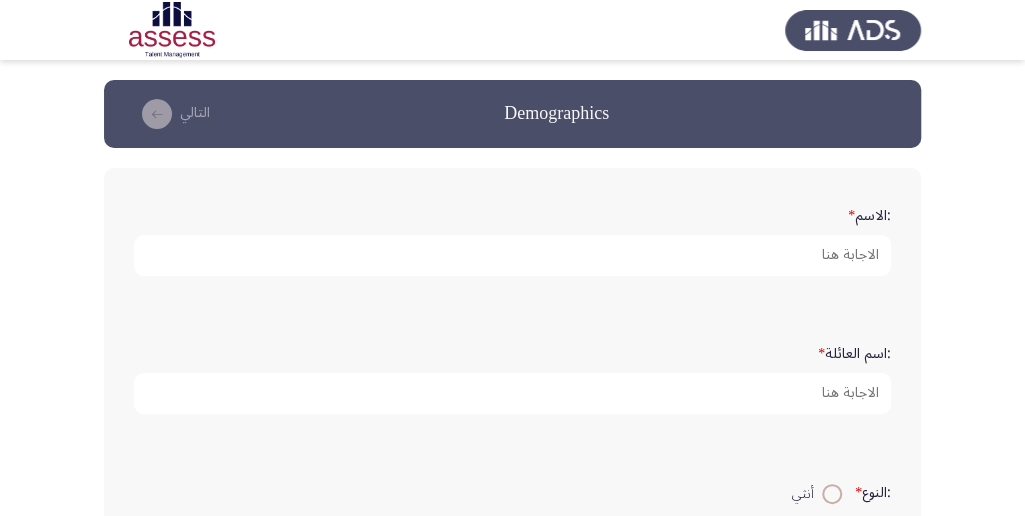 click on ":الاسم   *" 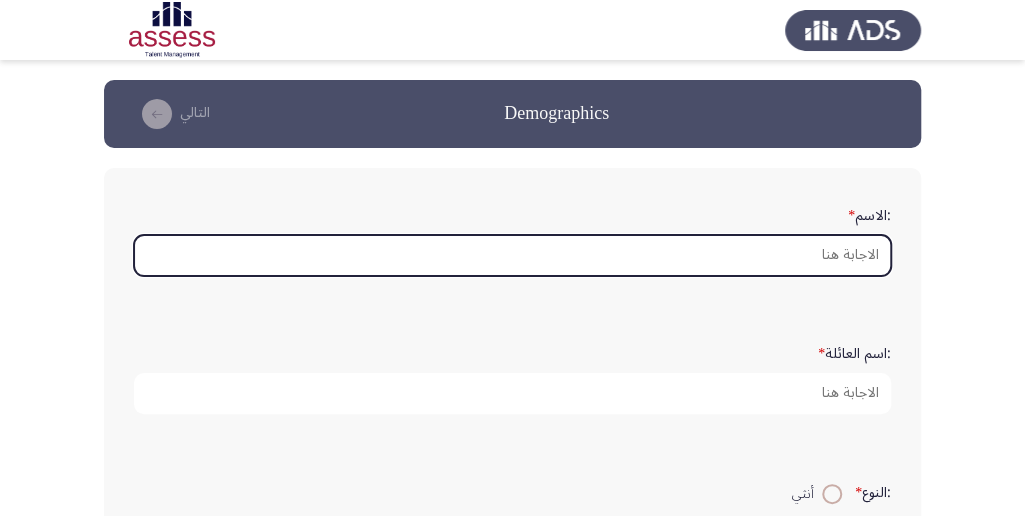 click on ":الاسم   *" at bounding box center (512, 255) 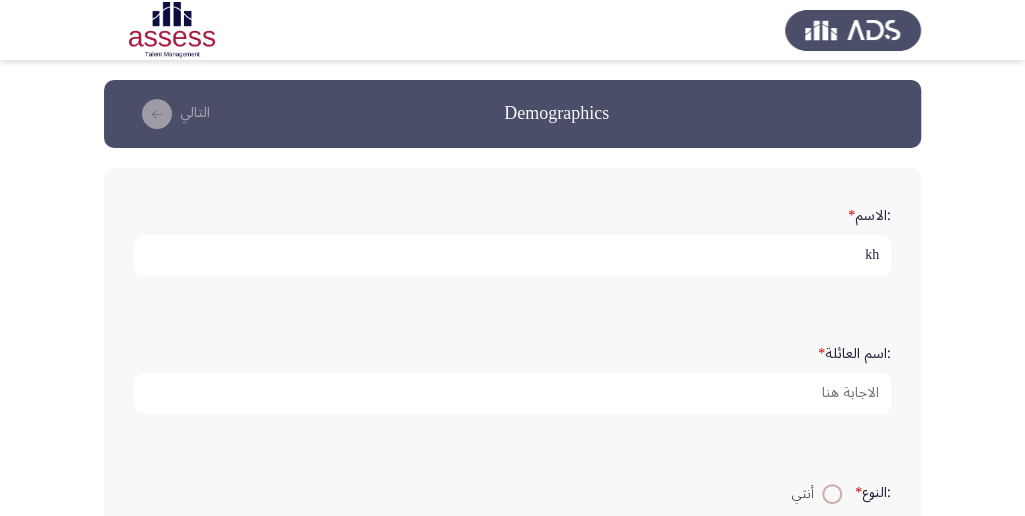 type on "k" 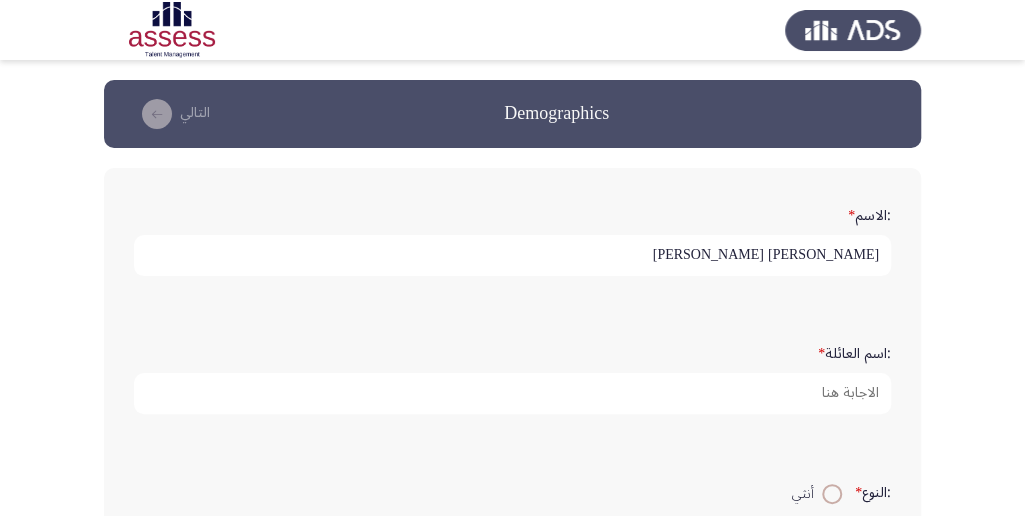 type on "[PERSON_NAME] [PERSON_NAME]" 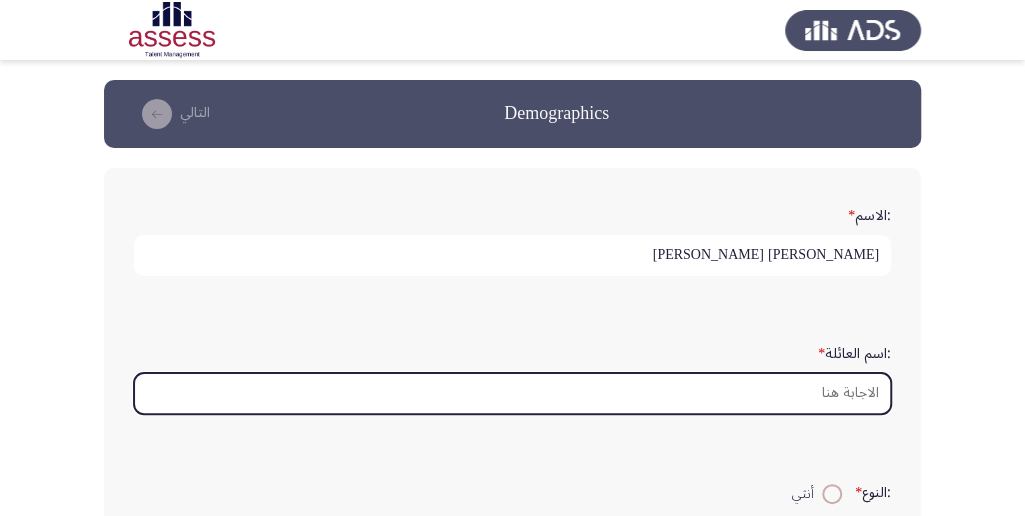 click on ":اسم العائلة   *" at bounding box center (512, 393) 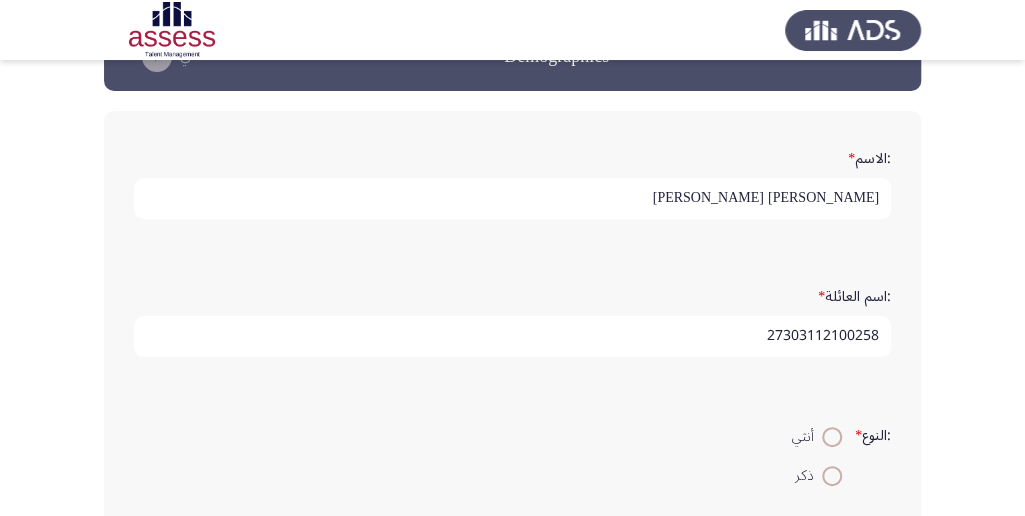 scroll, scrollTop: 200, scrollLeft: 0, axis: vertical 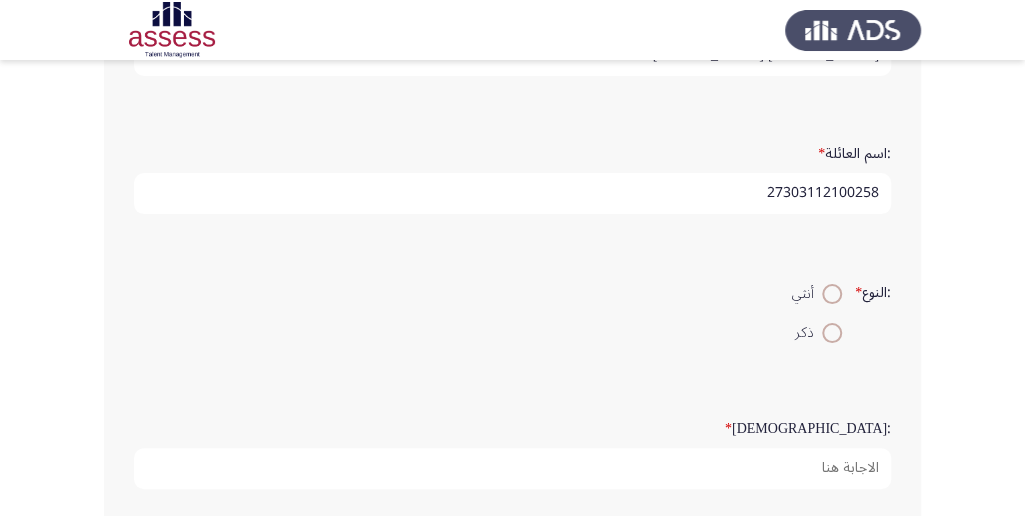 type on "27303112100258" 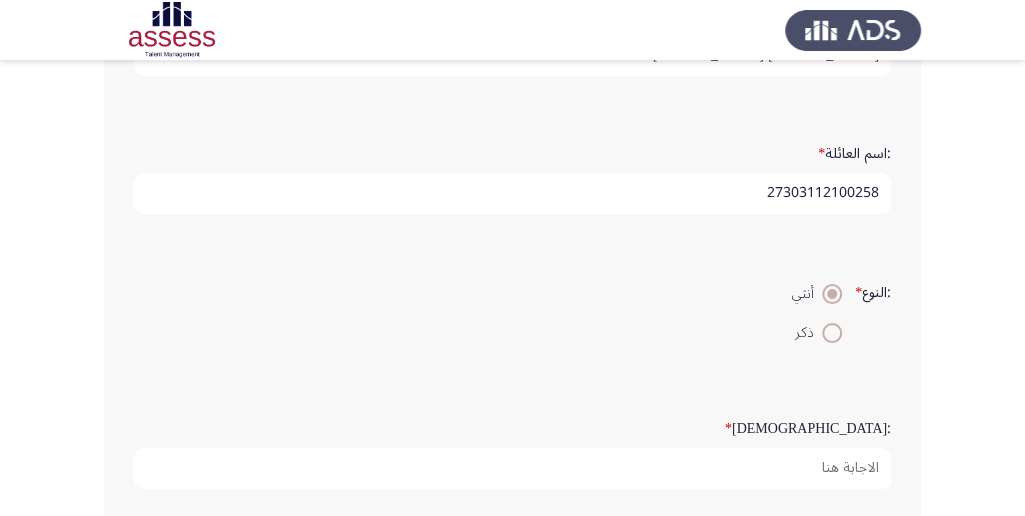 click on "أنثي" at bounding box center (807, 294) 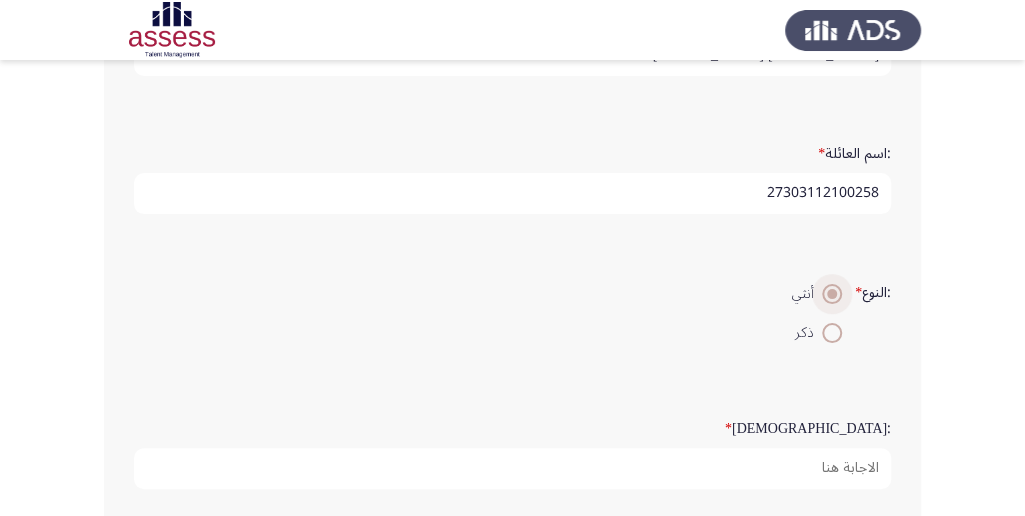 click at bounding box center [832, 294] 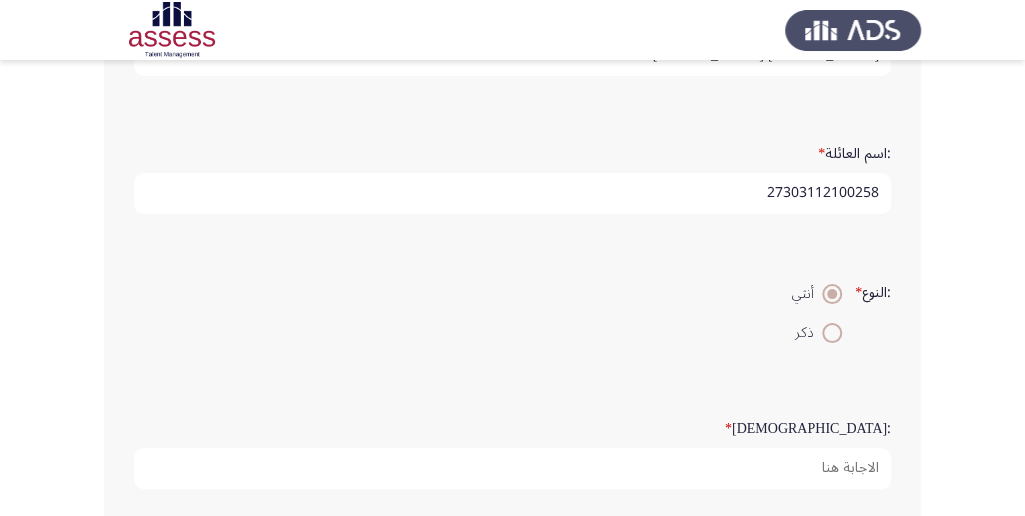 click at bounding box center [832, 333] 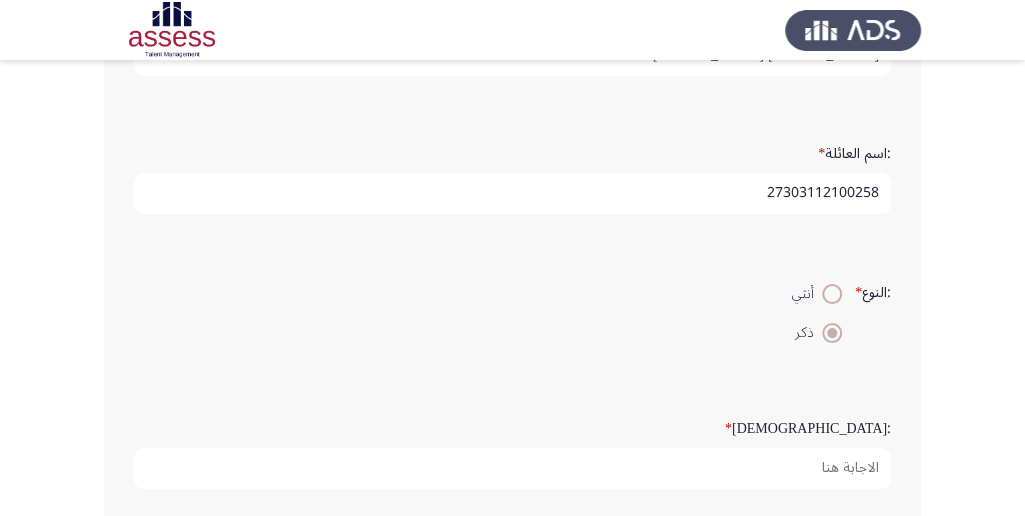 click on ":السن   *" 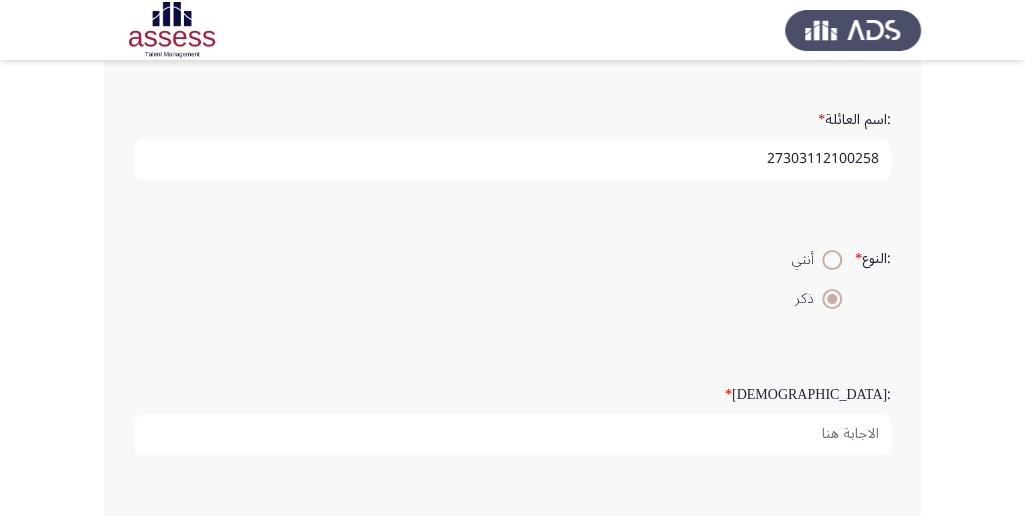 scroll, scrollTop: 266, scrollLeft: 0, axis: vertical 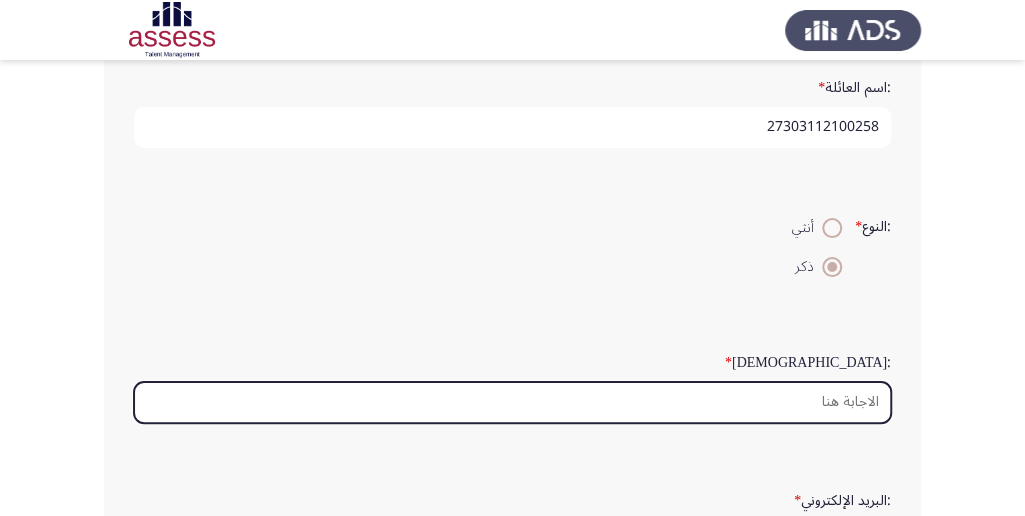 click on ":السن   *" at bounding box center (512, 402) 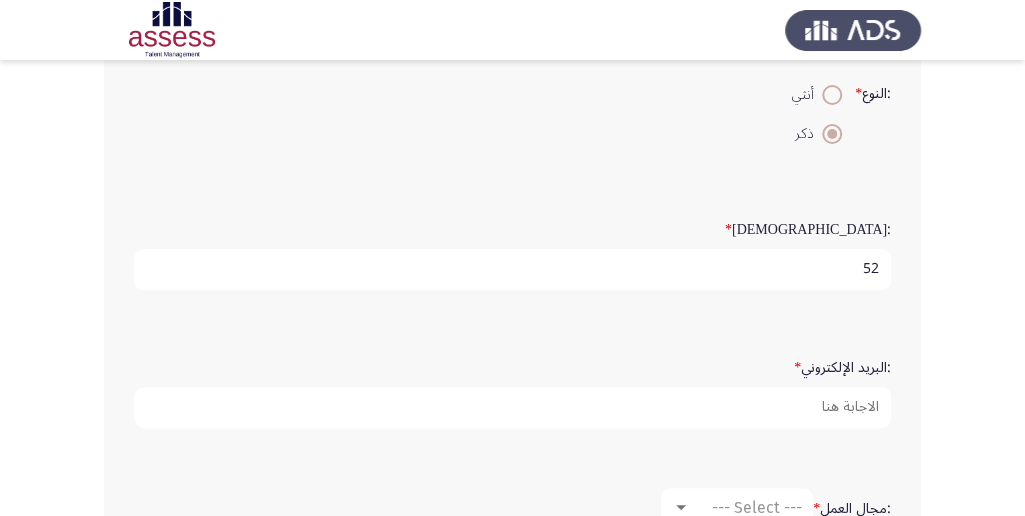 scroll, scrollTop: 400, scrollLeft: 0, axis: vertical 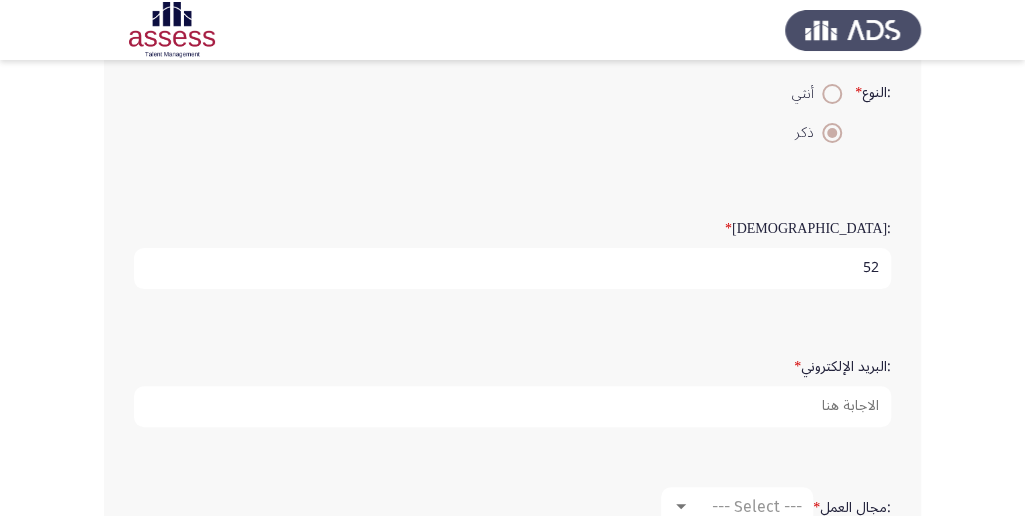 type on "52" 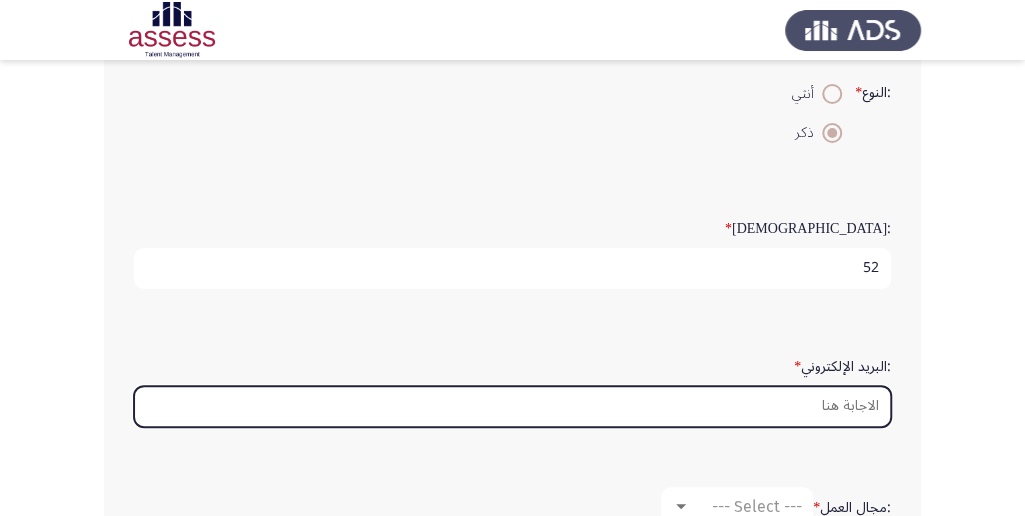 click on ":البريد الإلكتروني   *" at bounding box center [512, 406] 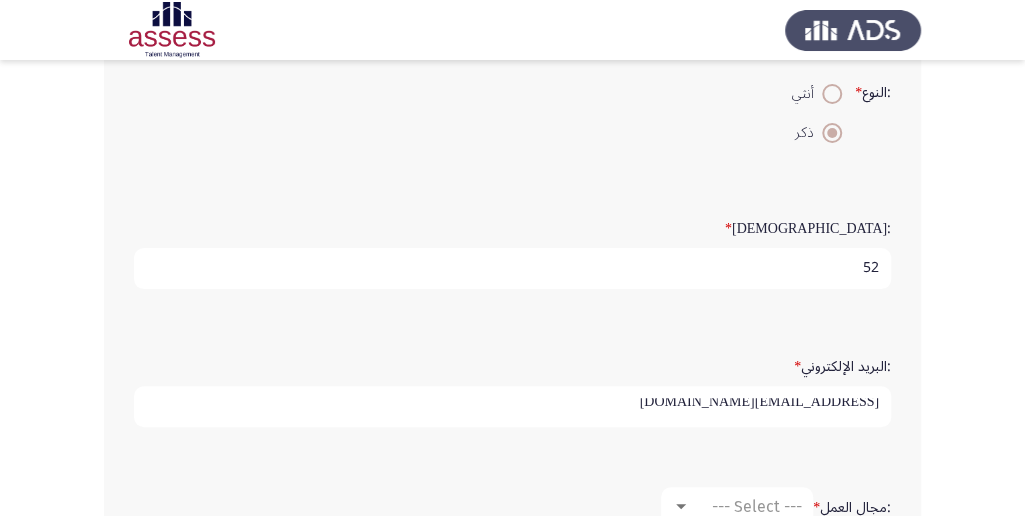 scroll, scrollTop: 6, scrollLeft: 0, axis: vertical 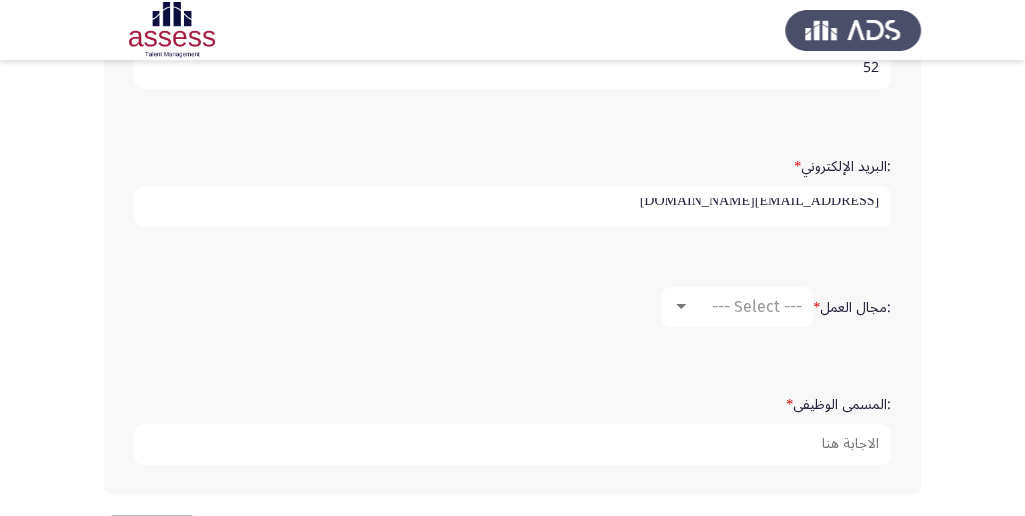 type on "[EMAIL_ADDRESS][DOMAIN_NAME]" 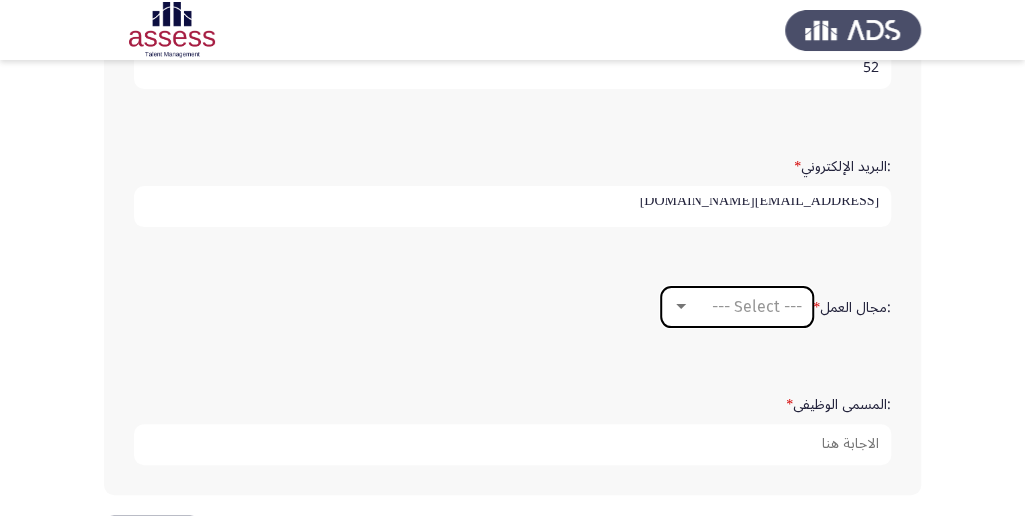 click on "--- Select ---" at bounding box center (737, 307) 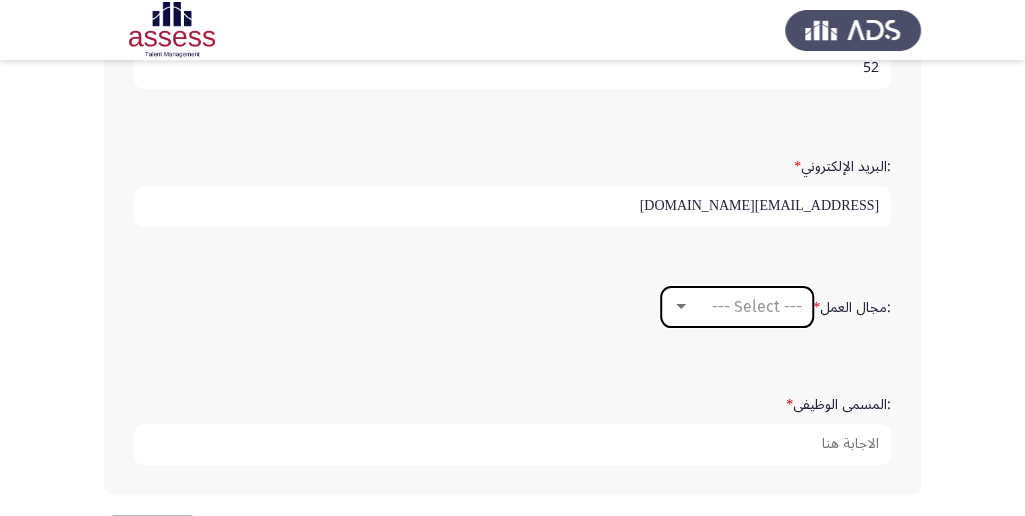 click on "--- Select ---" at bounding box center [757, 306] 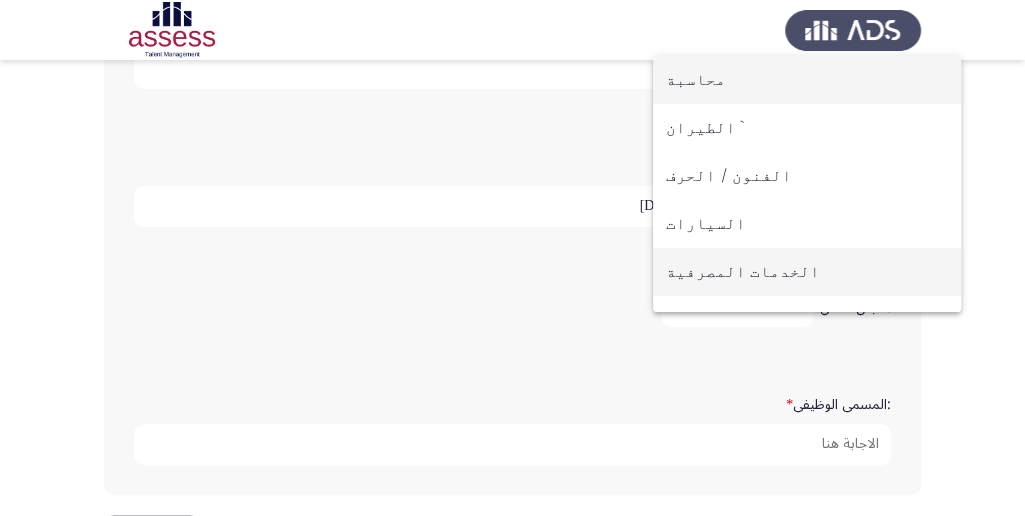 click on "الخدمات المصرفية" at bounding box center [807, 272] 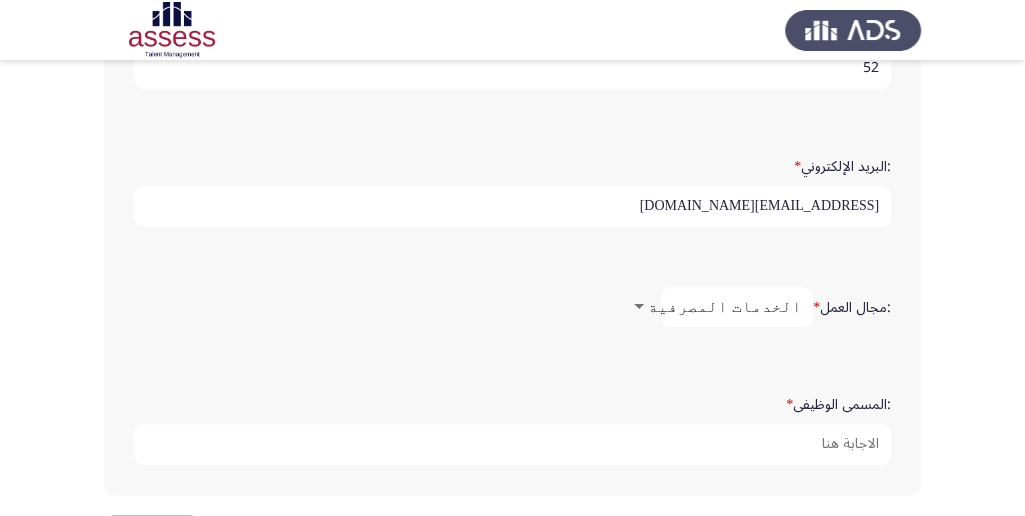 click on ":المسمى الوظيفى   *" 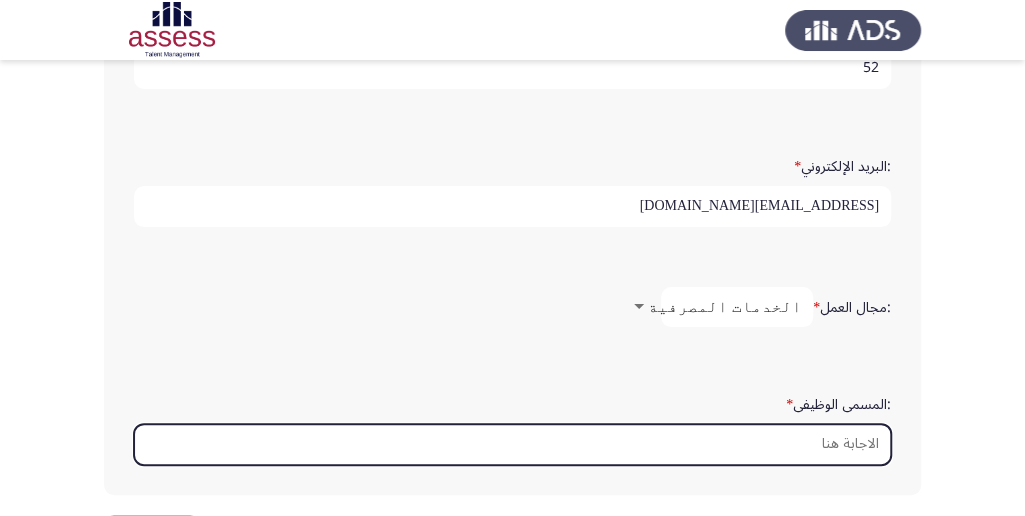 click on ":المسمى الوظيفى   *" at bounding box center [512, 444] 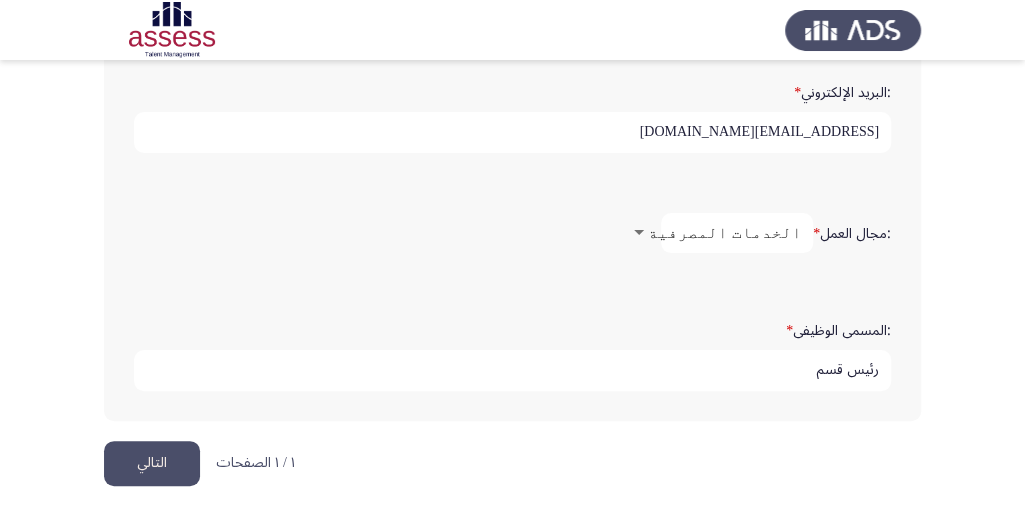 scroll, scrollTop: 674, scrollLeft: 0, axis: vertical 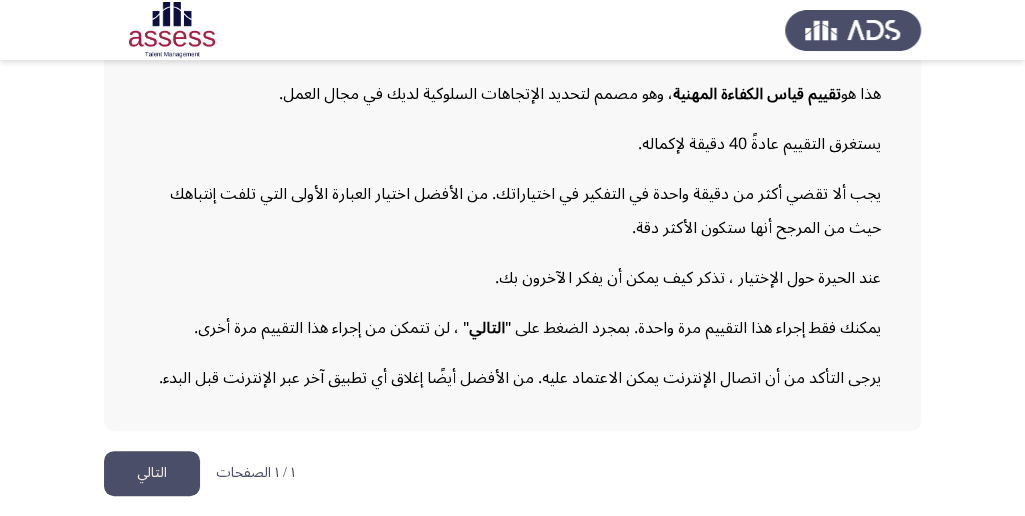 click on "التالي" 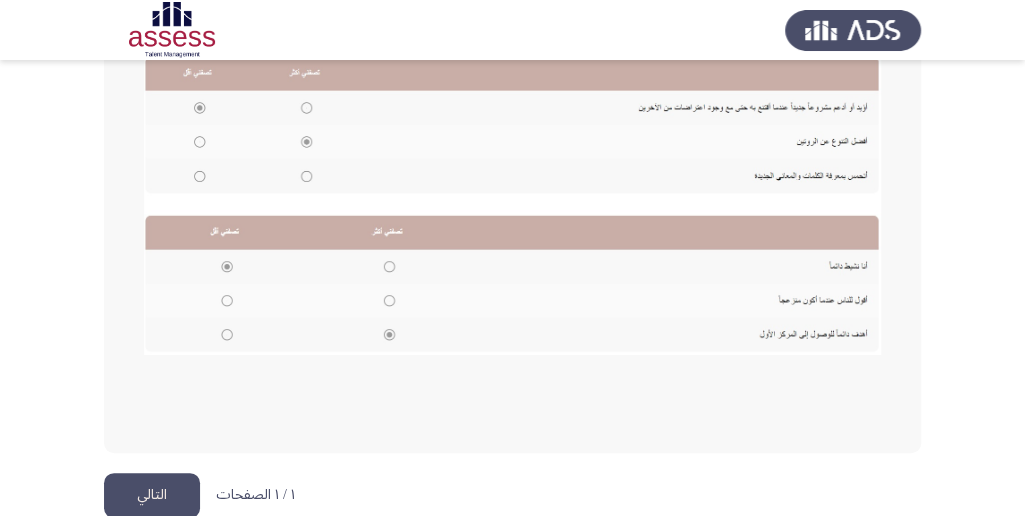 scroll, scrollTop: 530, scrollLeft: 0, axis: vertical 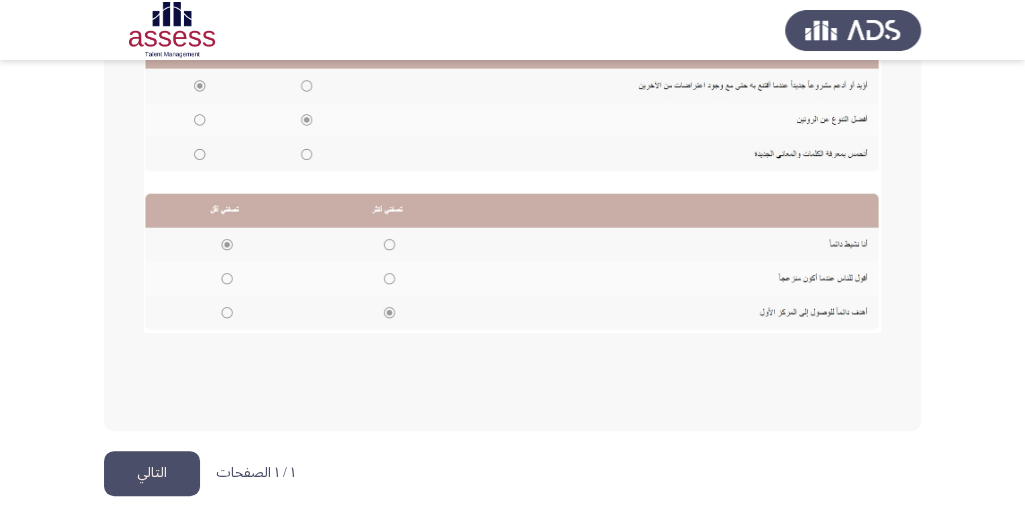 click on "التالي" 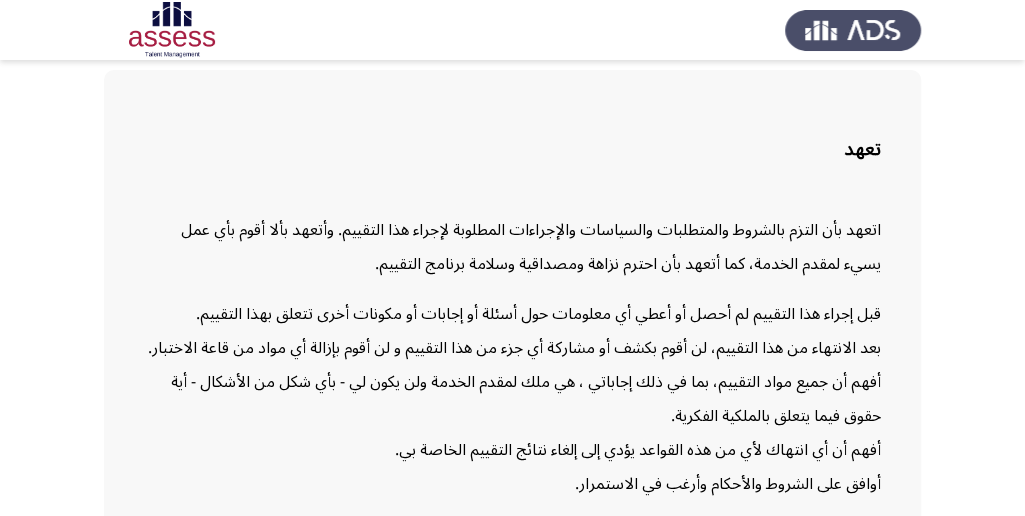 scroll, scrollTop: 258, scrollLeft: 0, axis: vertical 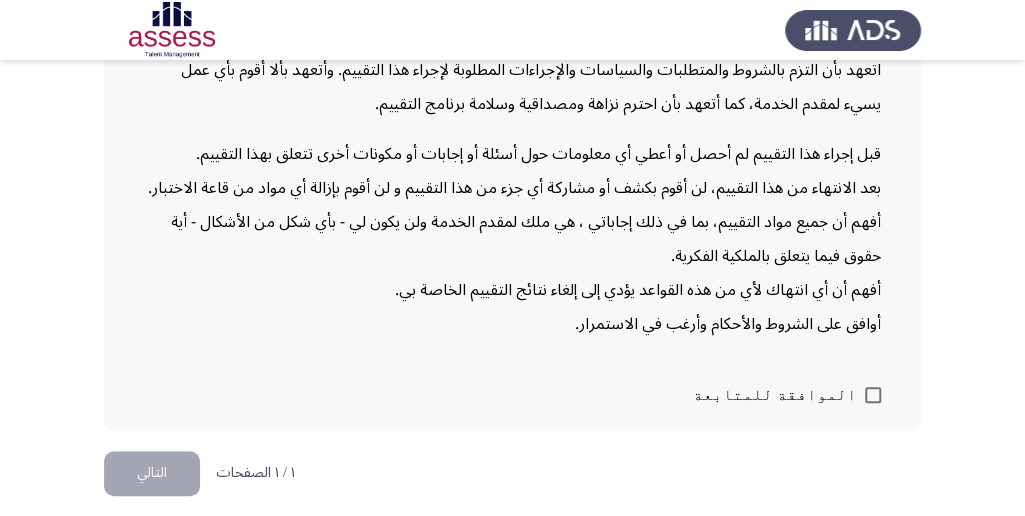 click at bounding box center (873, 395) 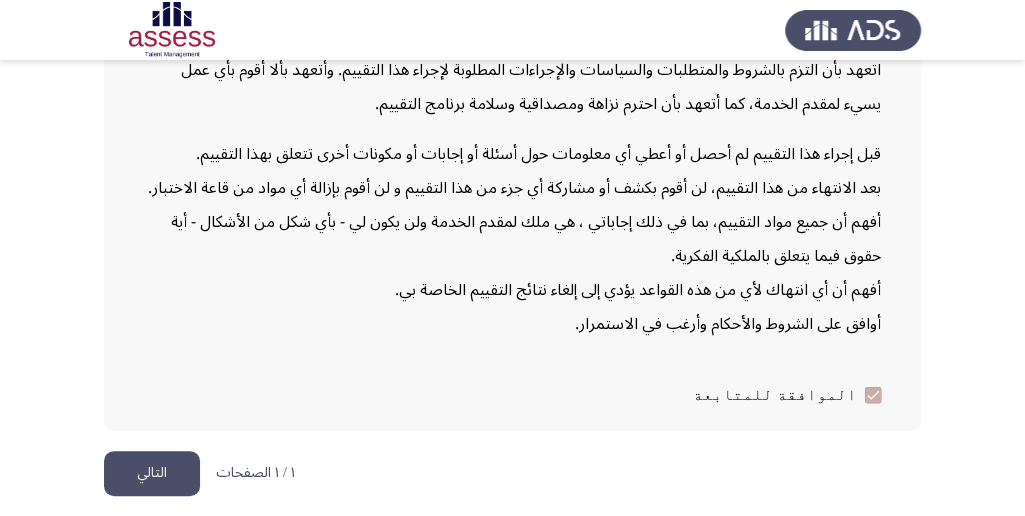 click on "التالي" 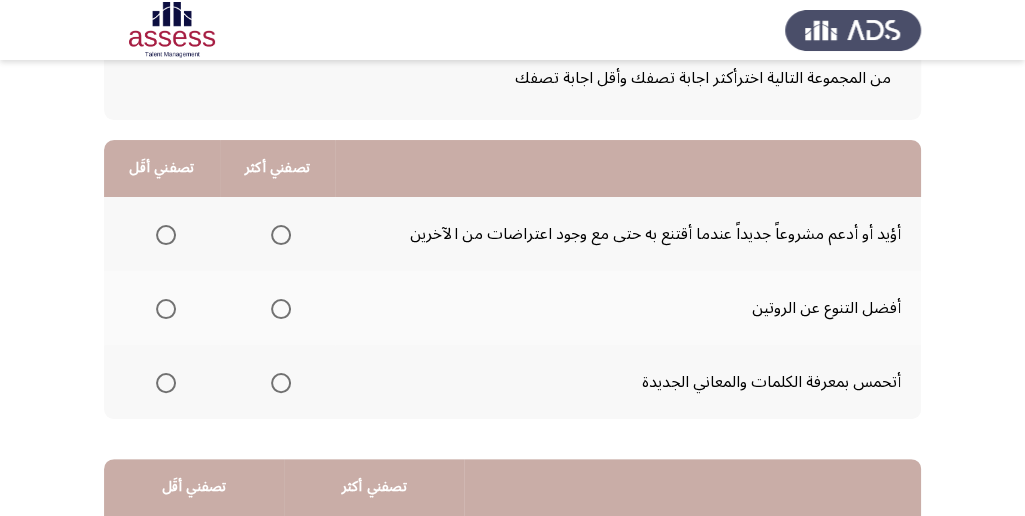 scroll, scrollTop: 133, scrollLeft: 0, axis: vertical 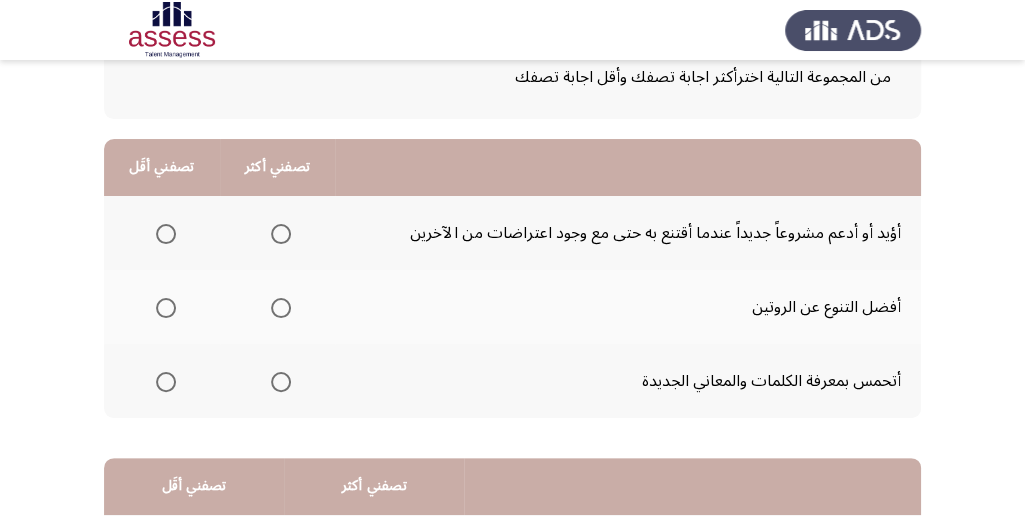 click at bounding box center (281, 382) 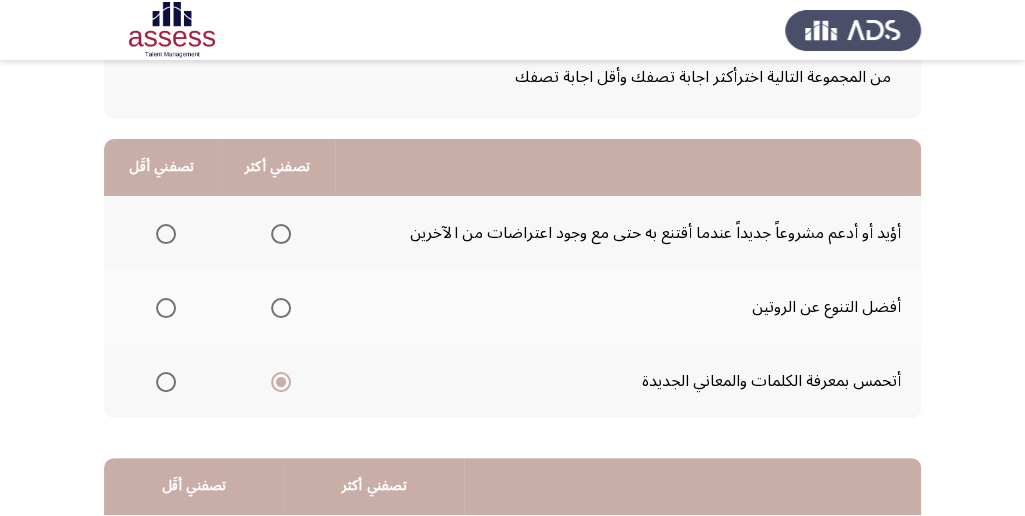 click at bounding box center [166, 234] 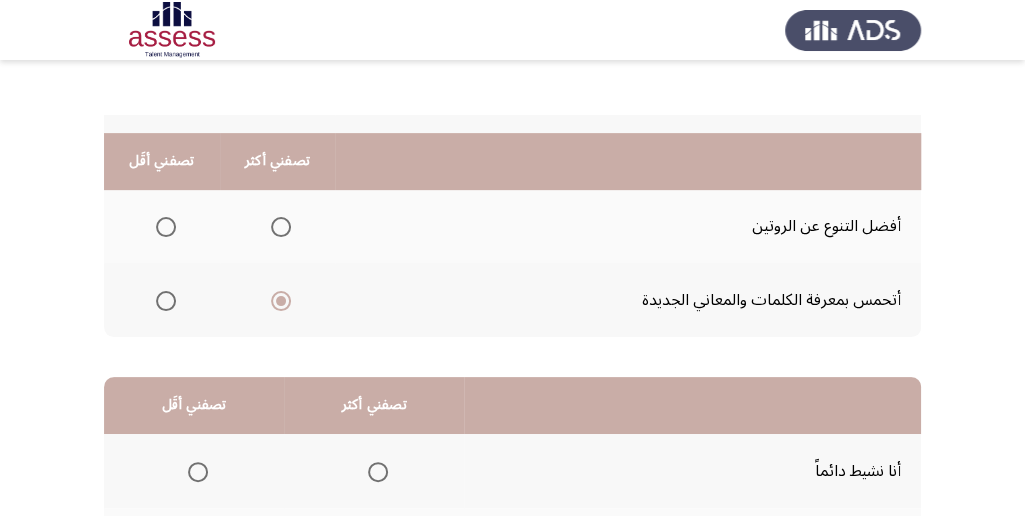 scroll, scrollTop: 400, scrollLeft: 0, axis: vertical 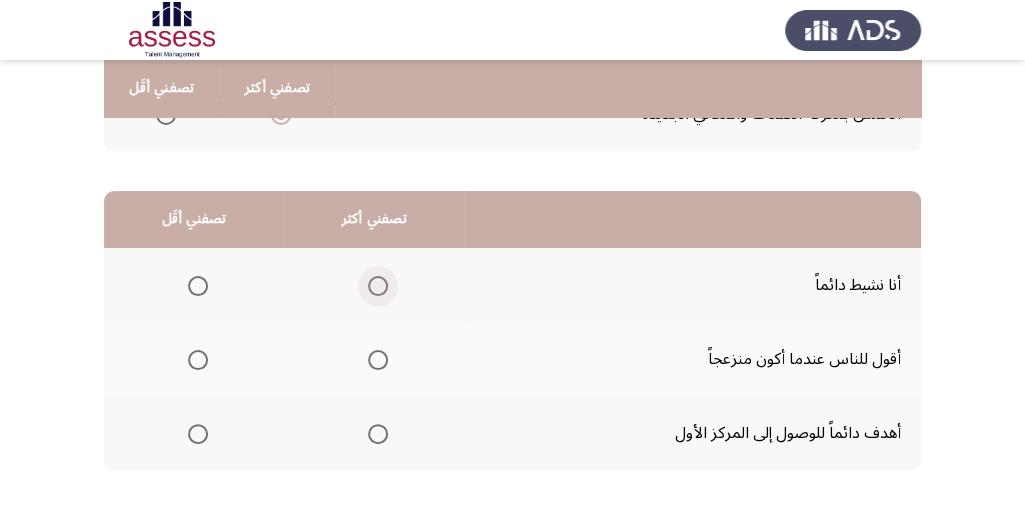 click at bounding box center [378, 286] 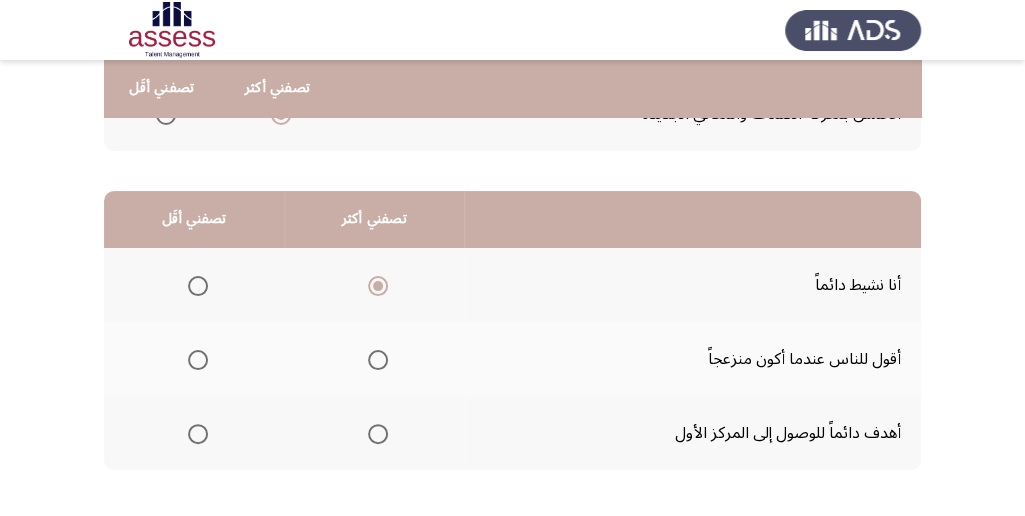 click at bounding box center [378, 286] 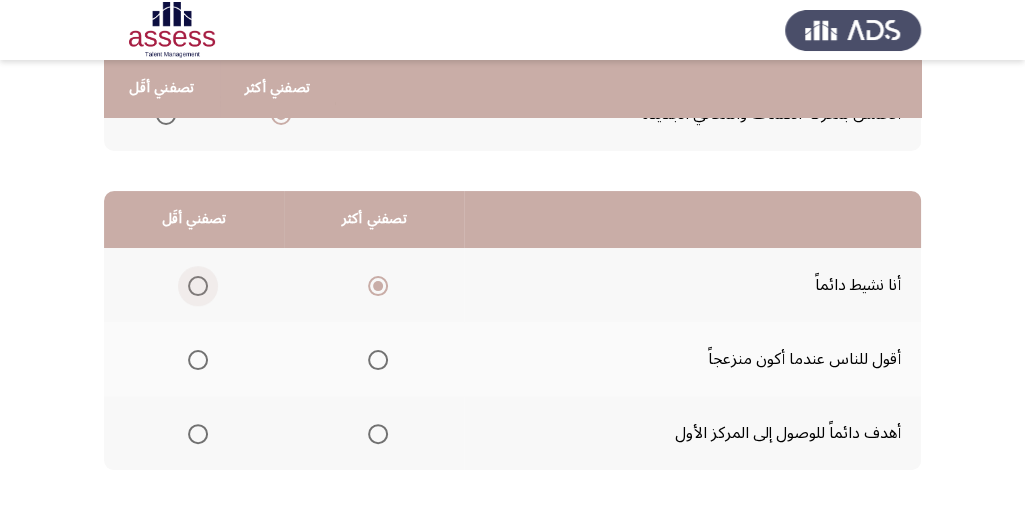 click at bounding box center [198, 286] 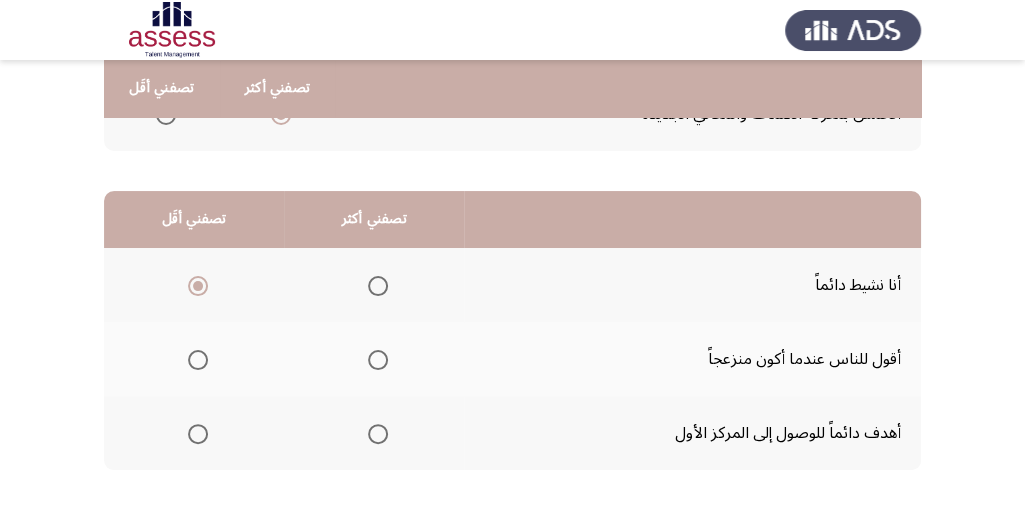 click at bounding box center [378, 286] 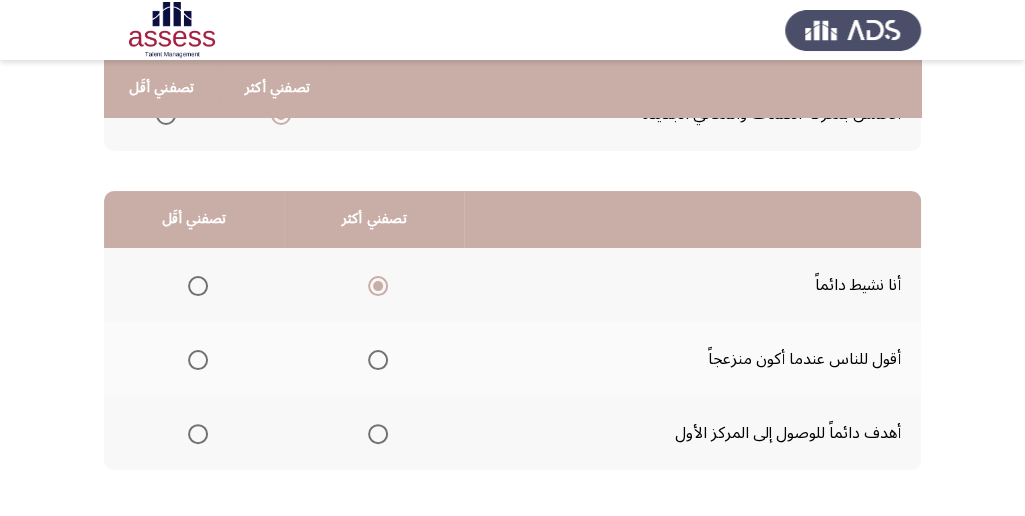 click at bounding box center [198, 360] 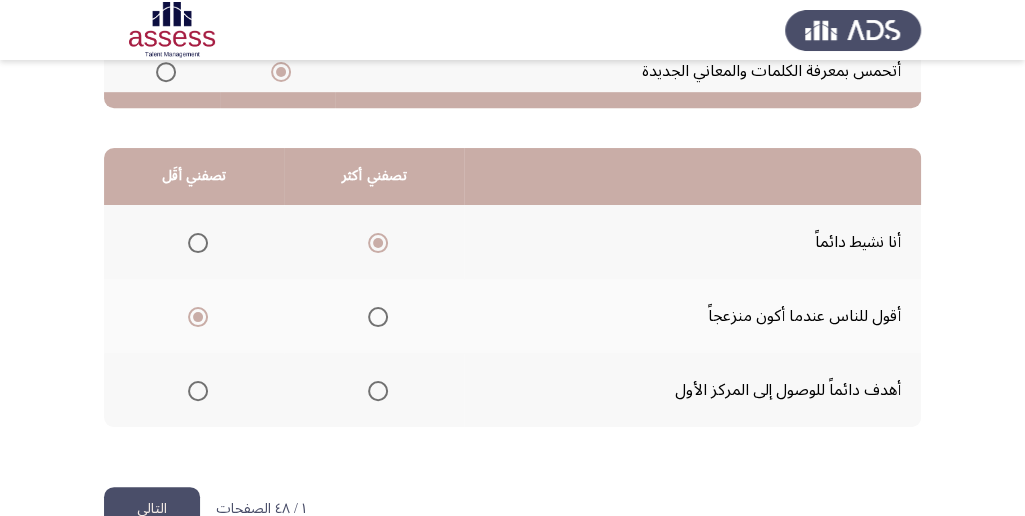 scroll, scrollTop: 494, scrollLeft: 0, axis: vertical 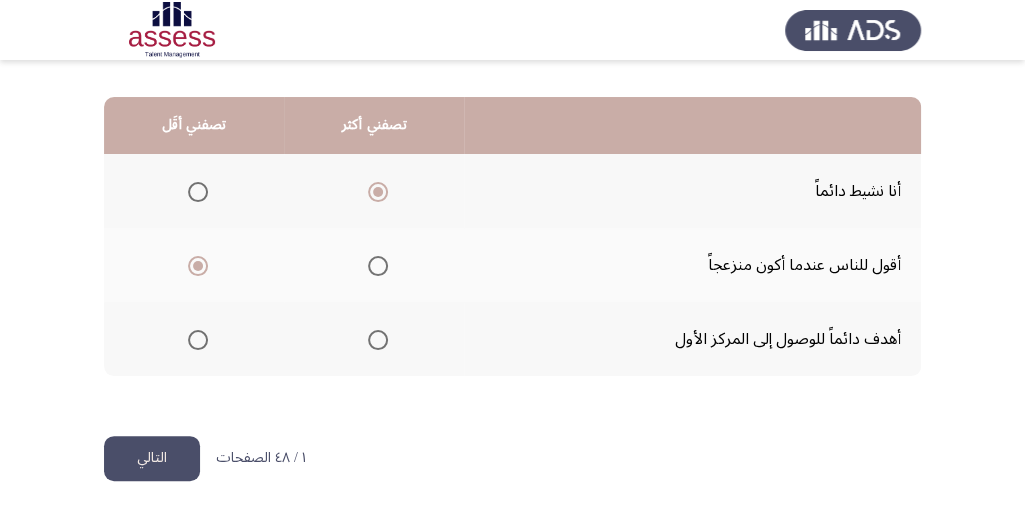 click on "التالي" 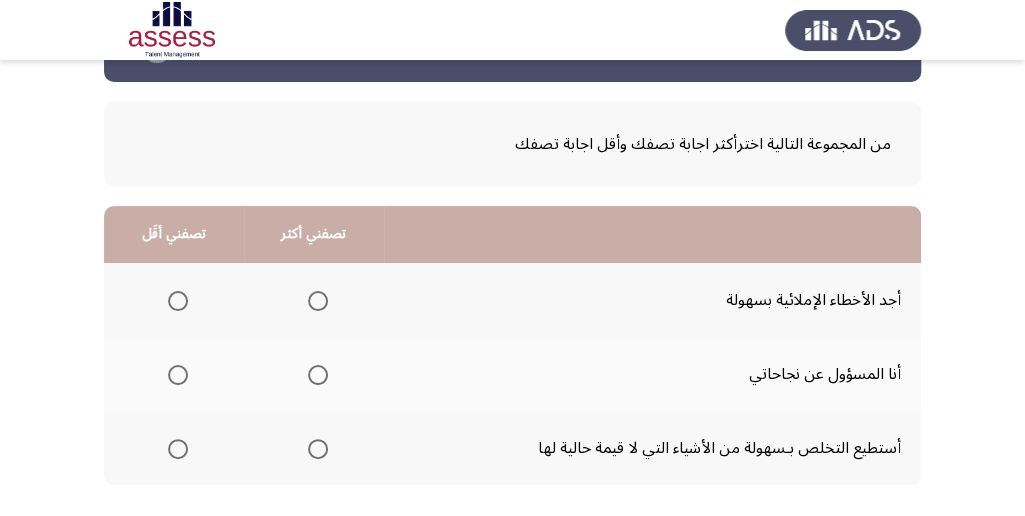 scroll, scrollTop: 133, scrollLeft: 0, axis: vertical 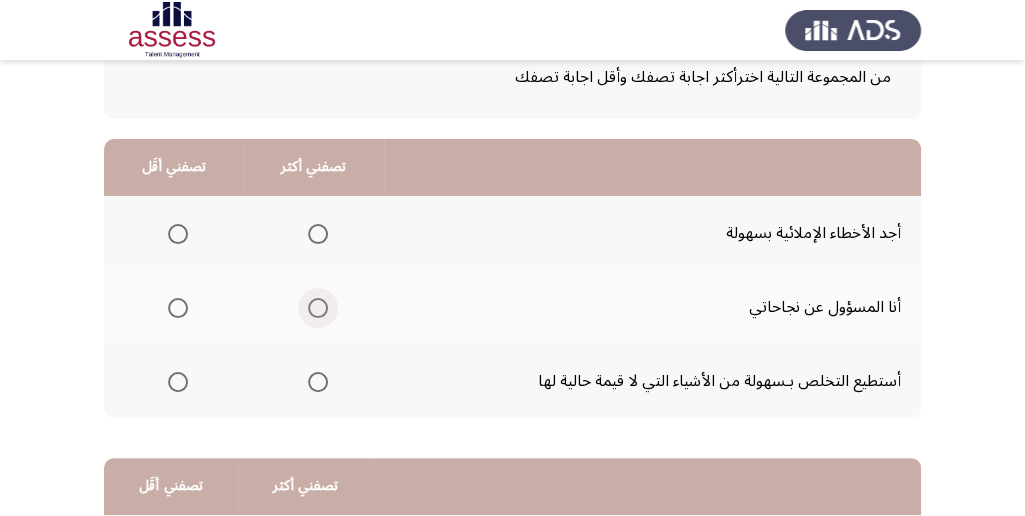 click at bounding box center (318, 308) 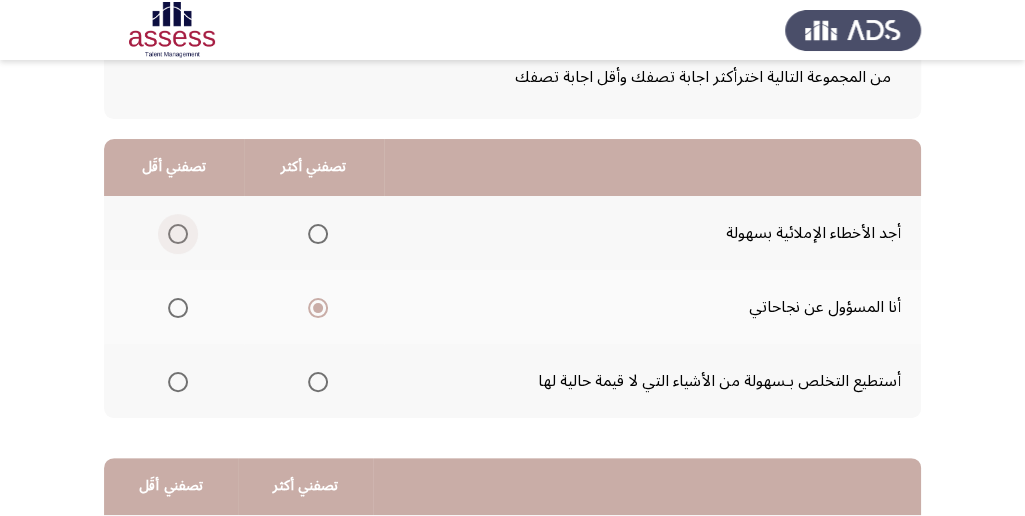 click at bounding box center [178, 234] 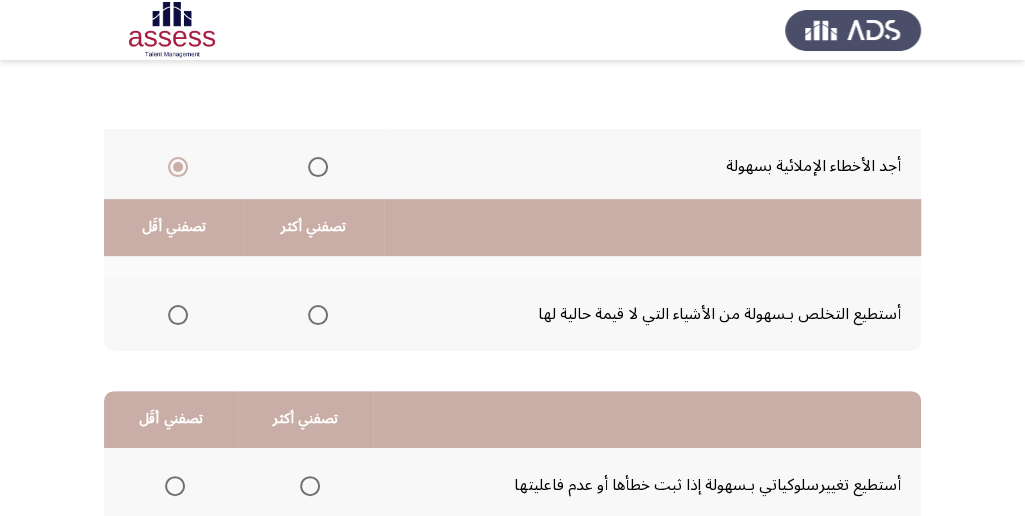 scroll, scrollTop: 400, scrollLeft: 0, axis: vertical 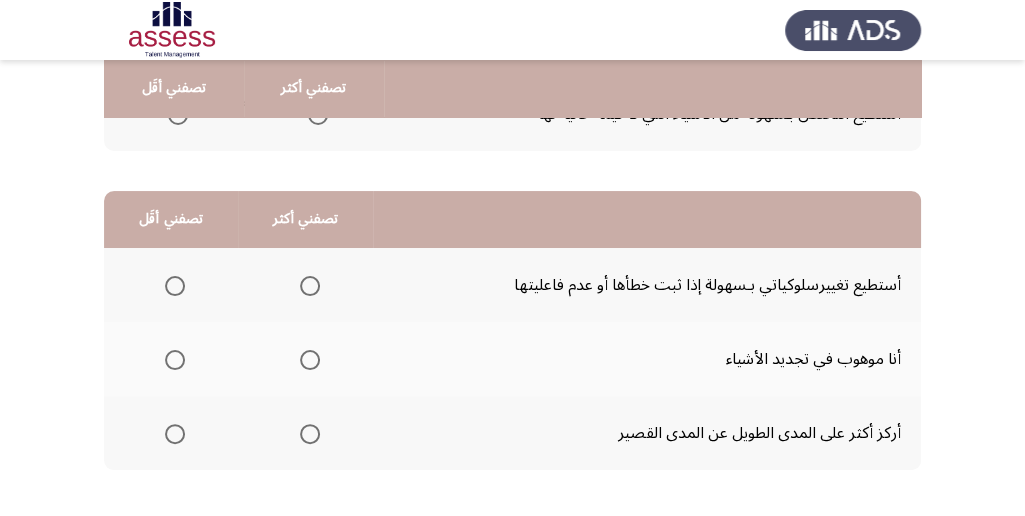 click at bounding box center (310, 360) 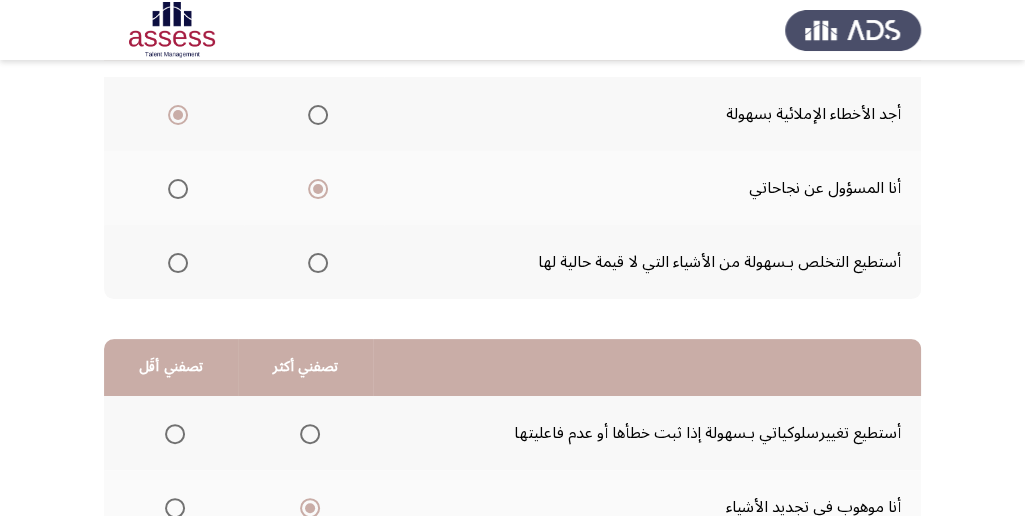scroll, scrollTop: 266, scrollLeft: 0, axis: vertical 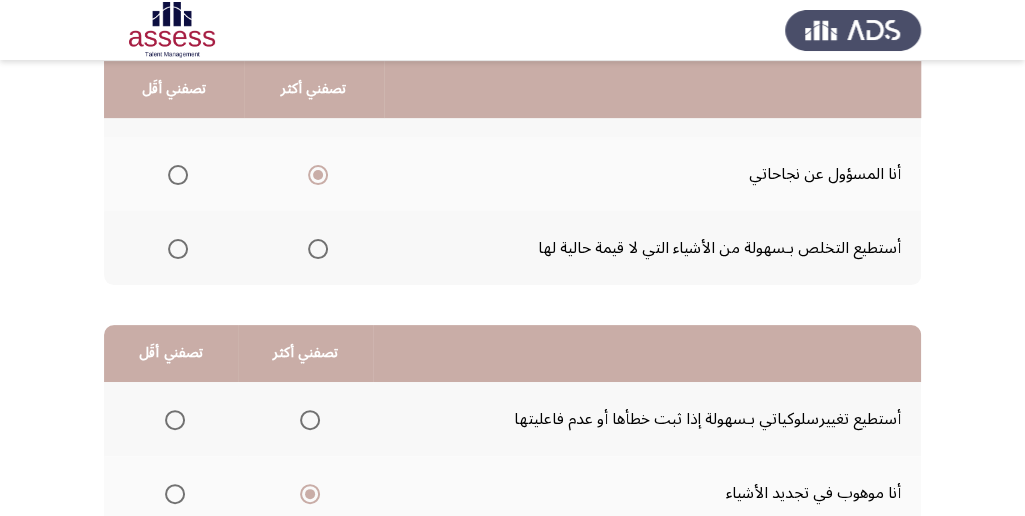click at bounding box center (318, 249) 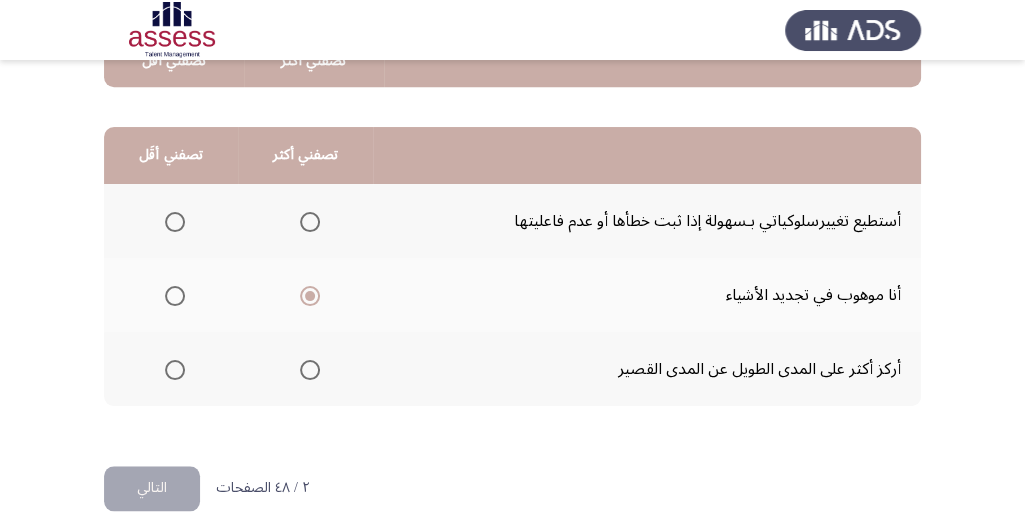 scroll, scrollTop: 466, scrollLeft: 0, axis: vertical 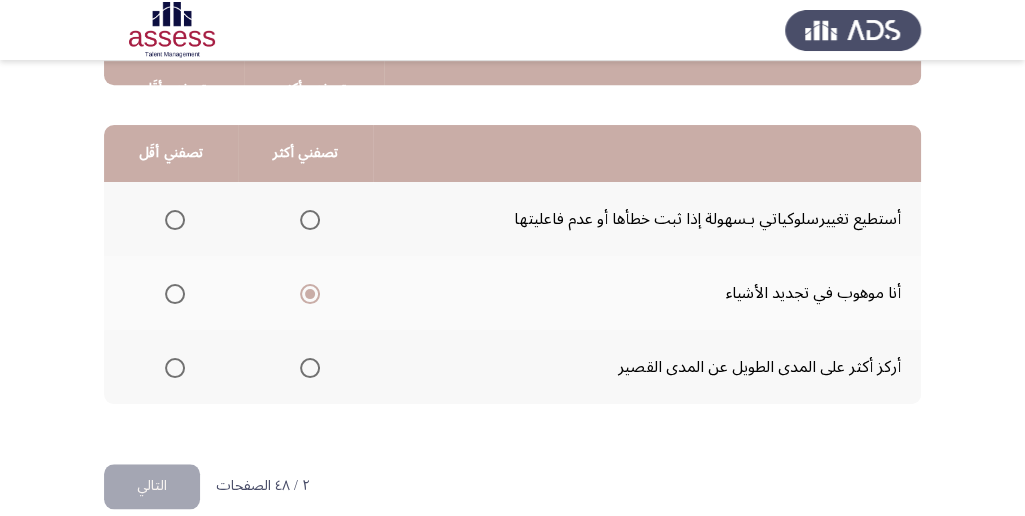 click at bounding box center (310, 220) 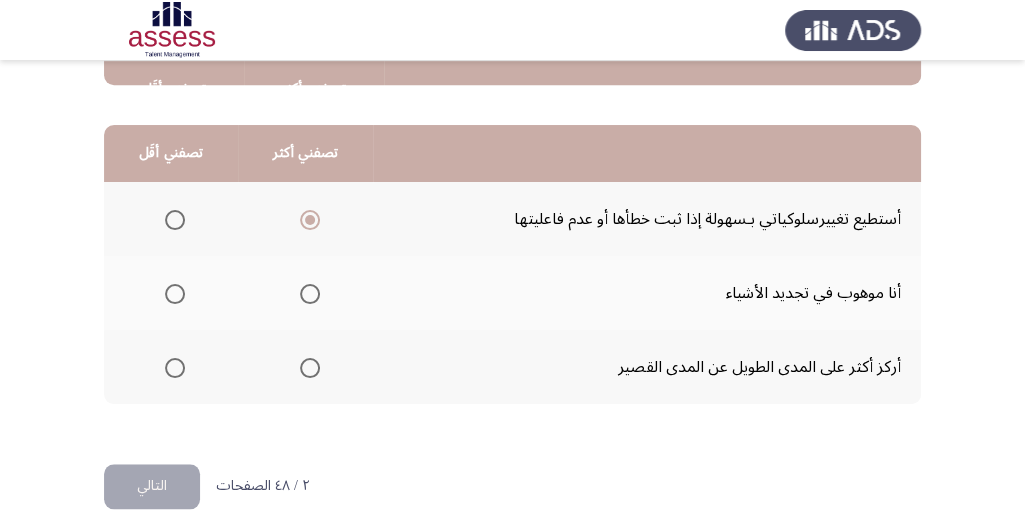 click at bounding box center [310, 294] 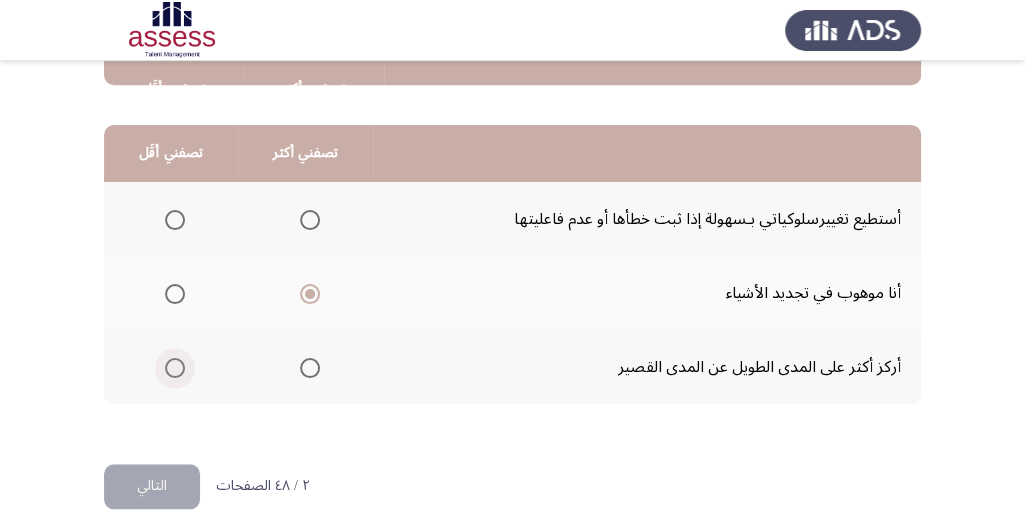 click at bounding box center [175, 368] 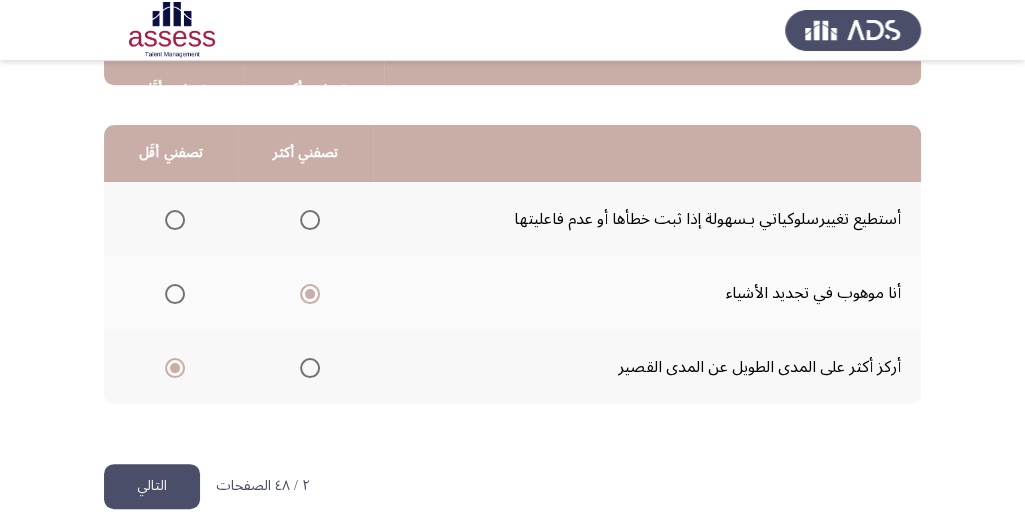click at bounding box center [310, 220] 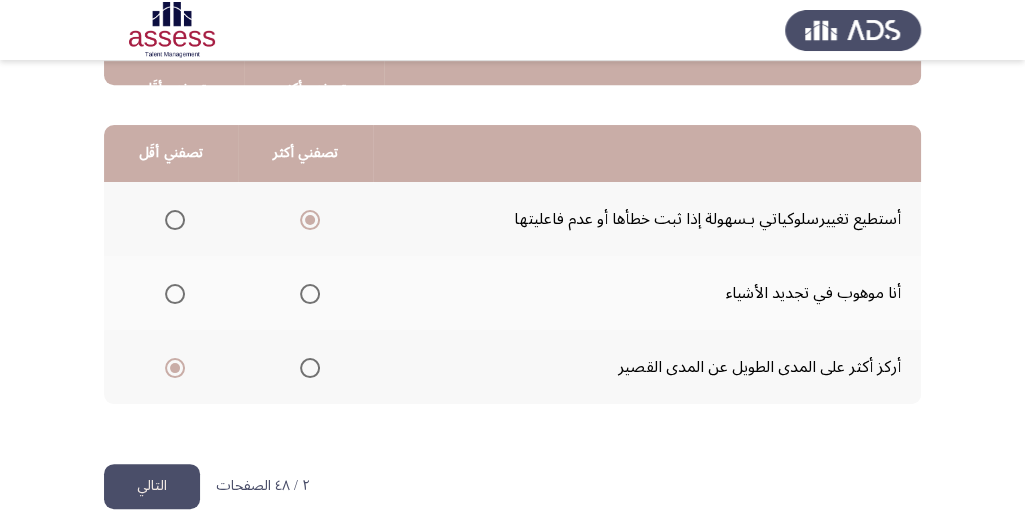 click at bounding box center (310, 294) 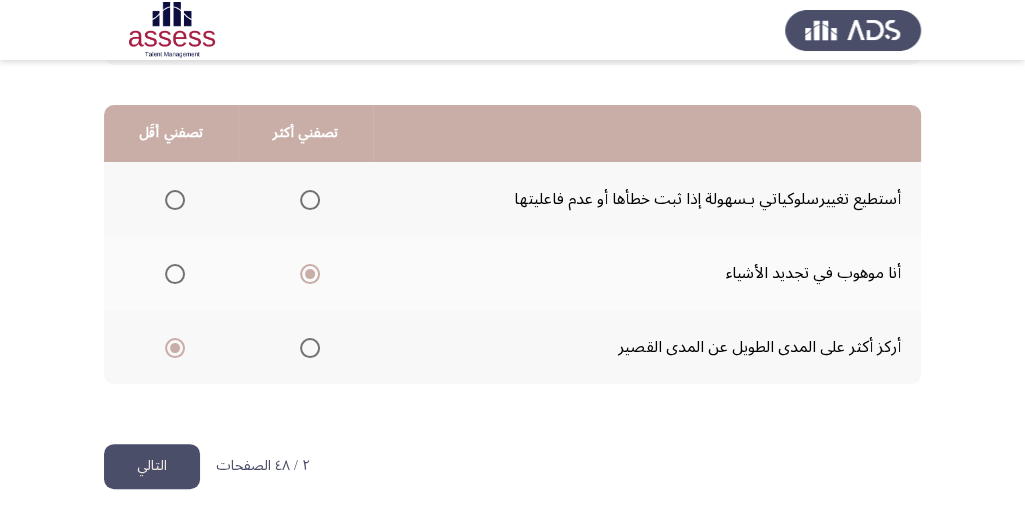 scroll, scrollTop: 494, scrollLeft: 0, axis: vertical 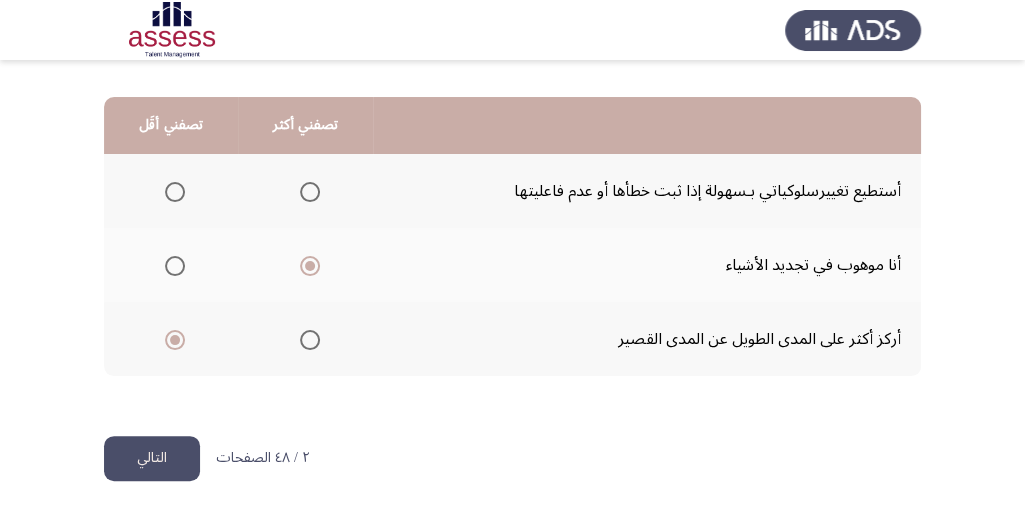 click on "التالي" 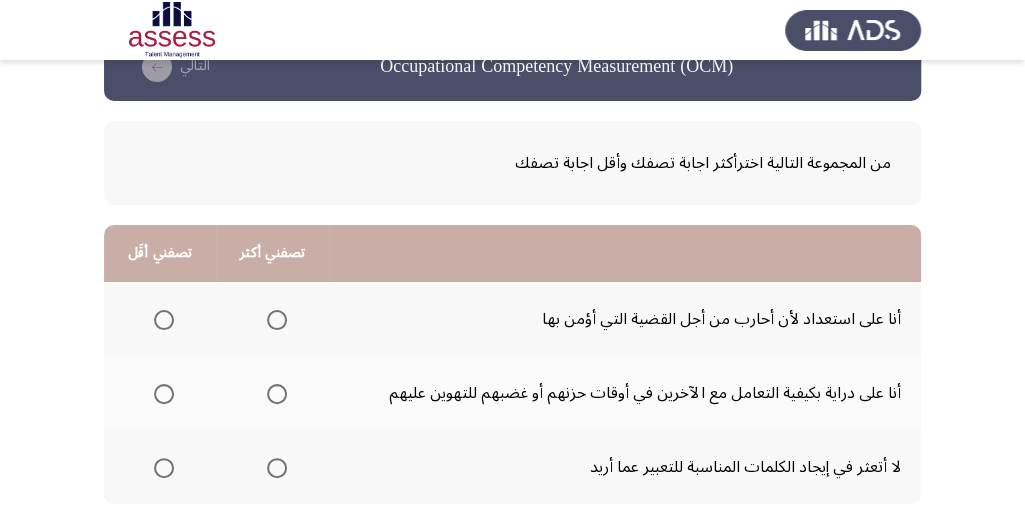 scroll, scrollTop: 133, scrollLeft: 0, axis: vertical 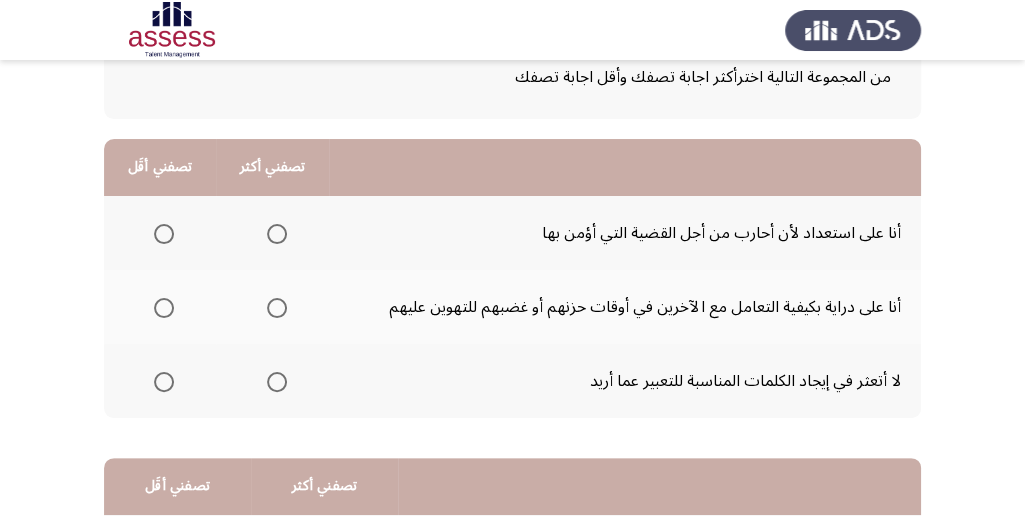 click at bounding box center (277, 382) 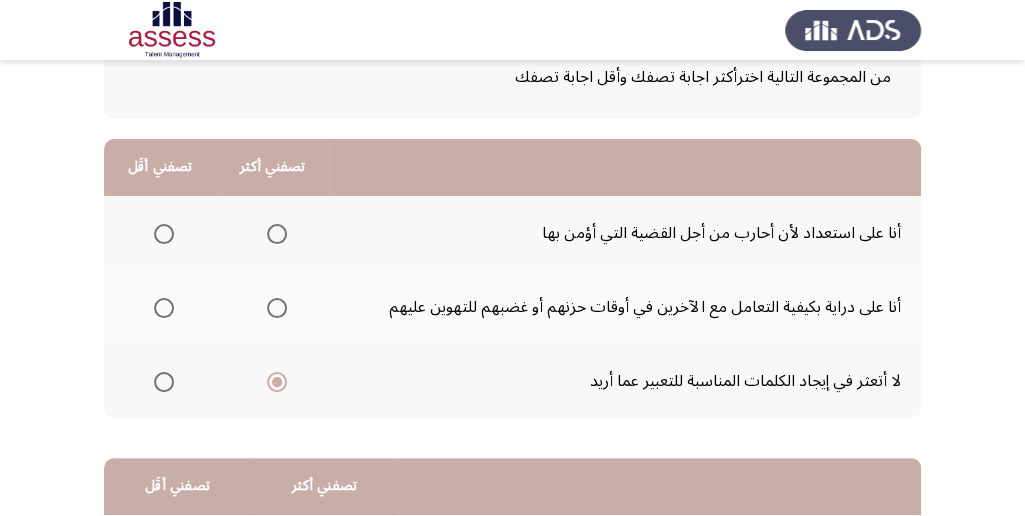 click at bounding box center (164, 308) 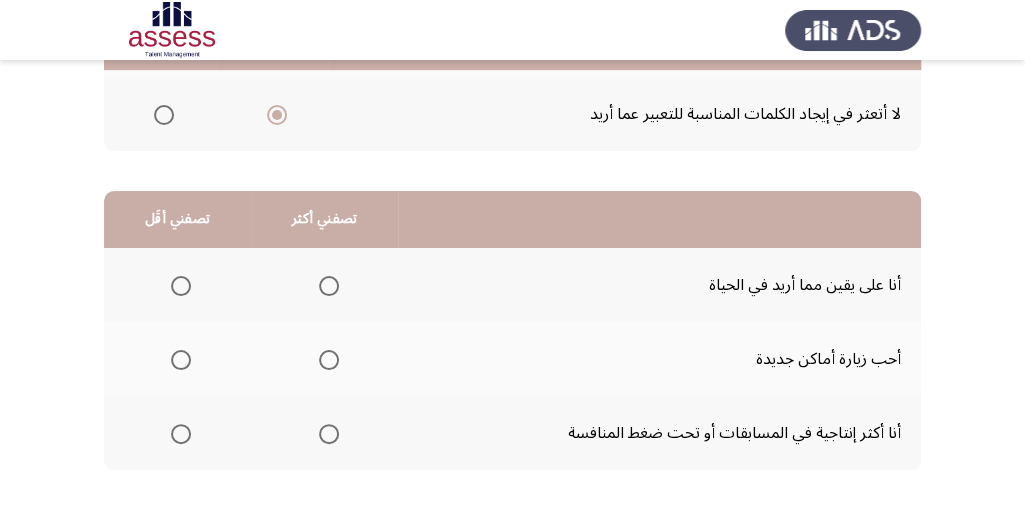 scroll, scrollTop: 66, scrollLeft: 0, axis: vertical 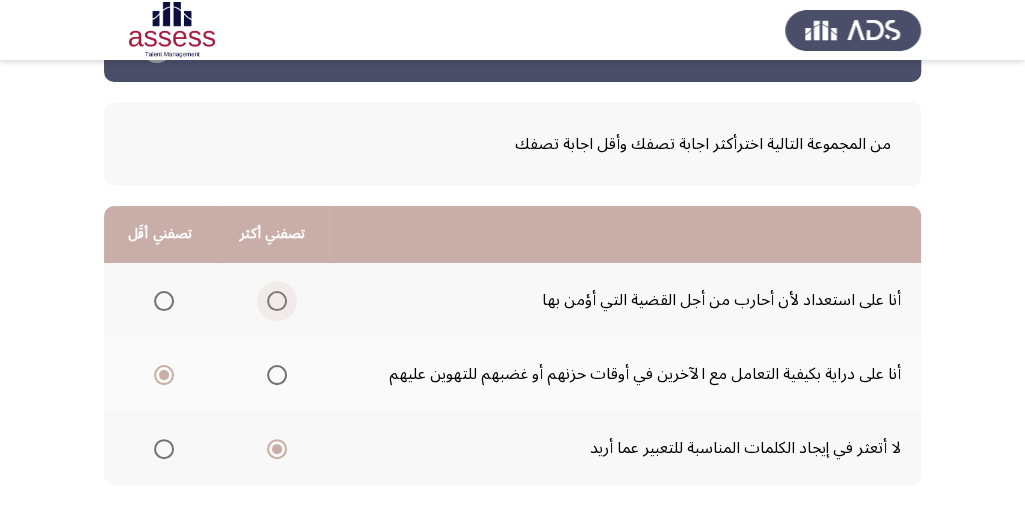 click at bounding box center (277, 301) 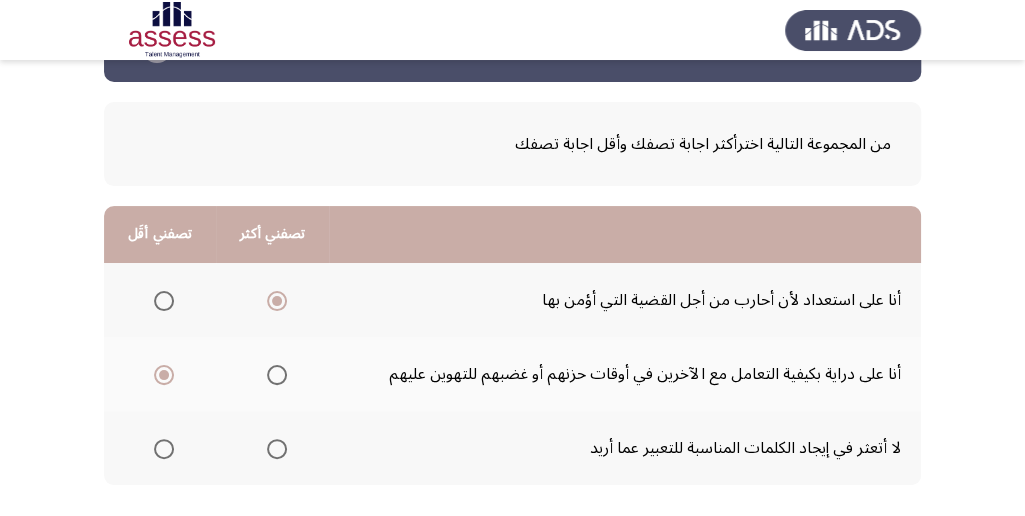 click at bounding box center [277, 449] 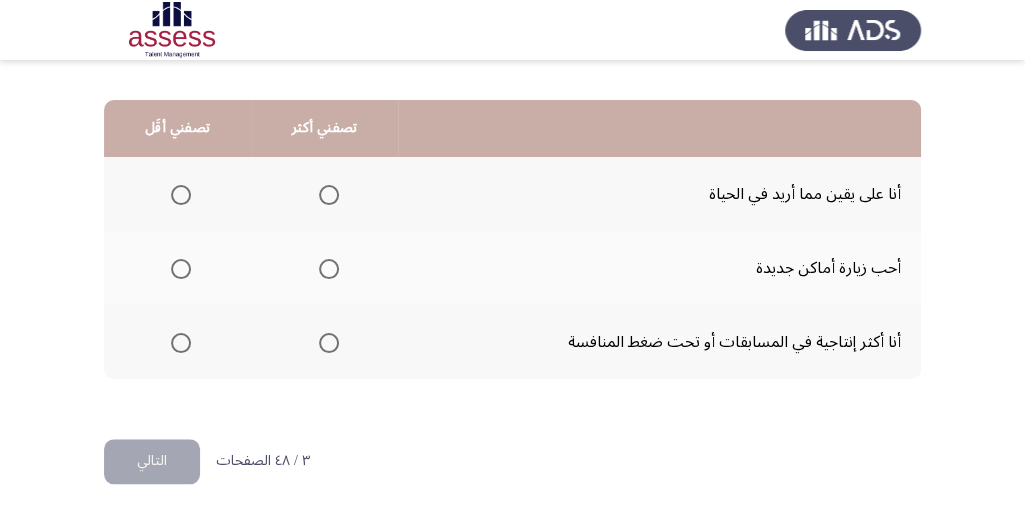 scroll, scrollTop: 494, scrollLeft: 0, axis: vertical 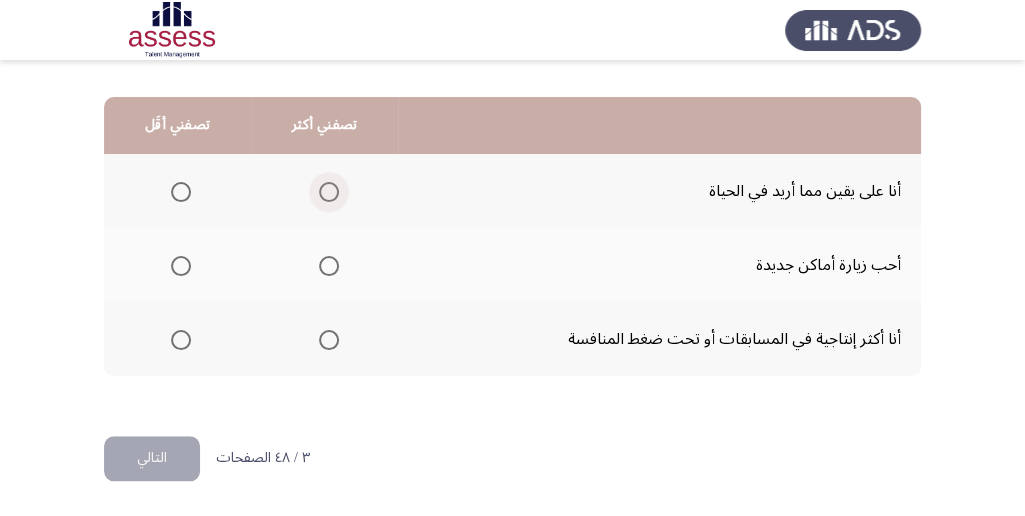 click at bounding box center [329, 192] 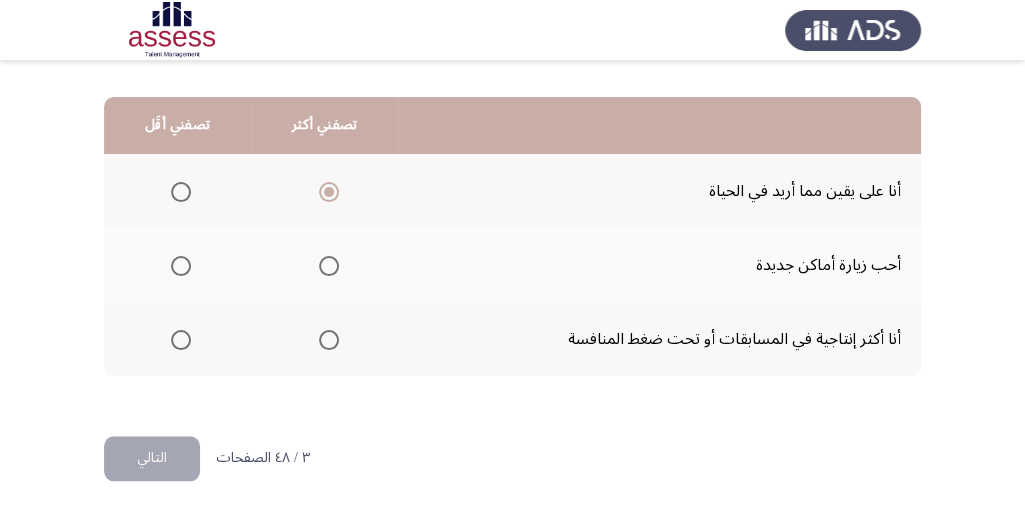 click at bounding box center [329, 340] 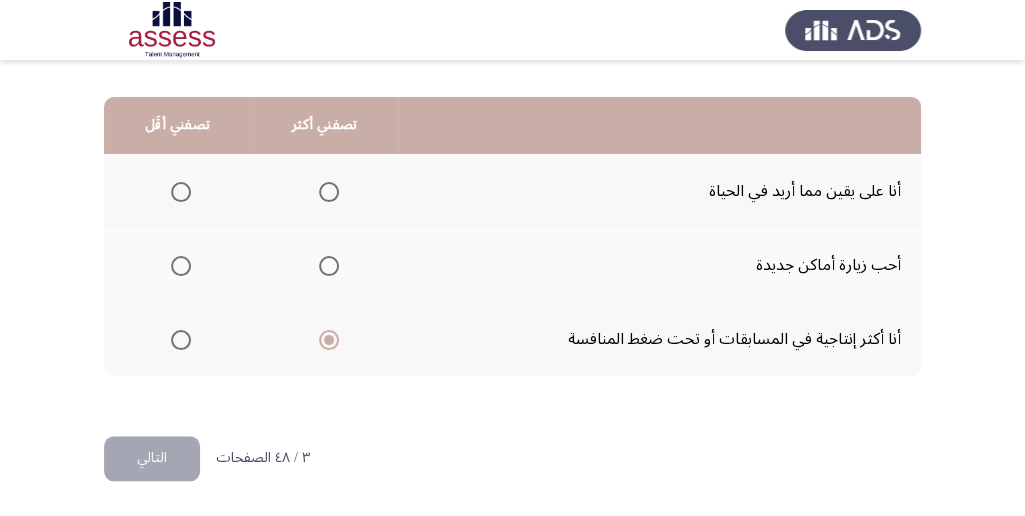 click at bounding box center [181, 192] 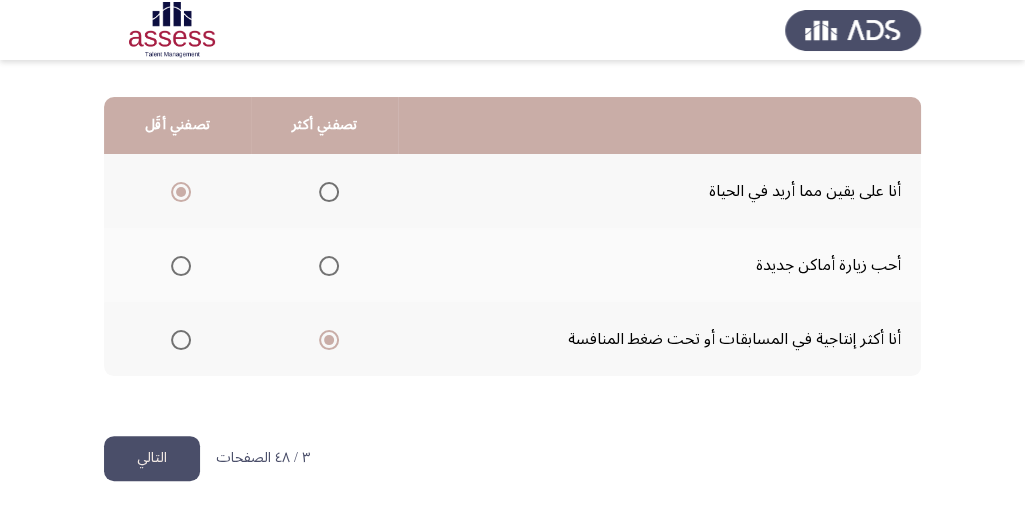 click on "التالي" 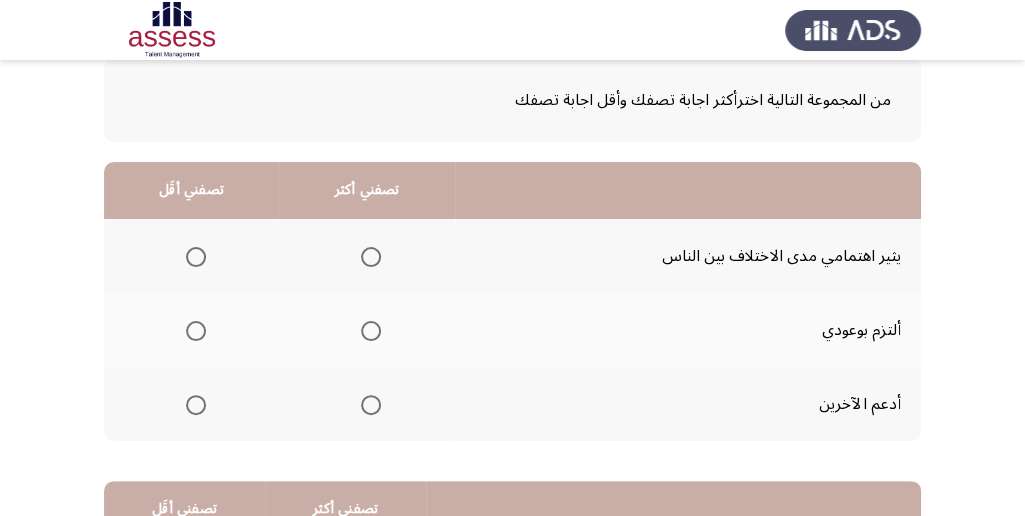 scroll, scrollTop: 133, scrollLeft: 0, axis: vertical 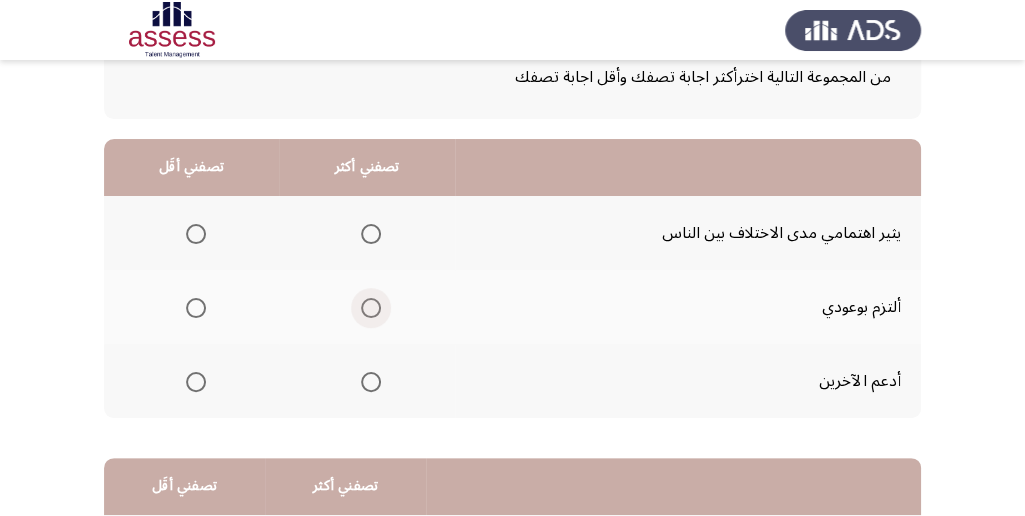 click at bounding box center [371, 308] 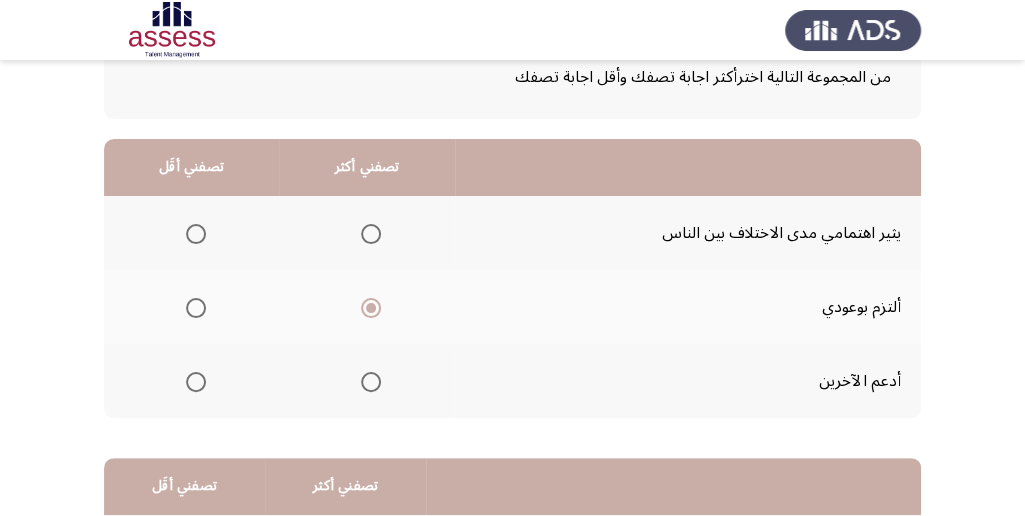 click at bounding box center [192, 234] 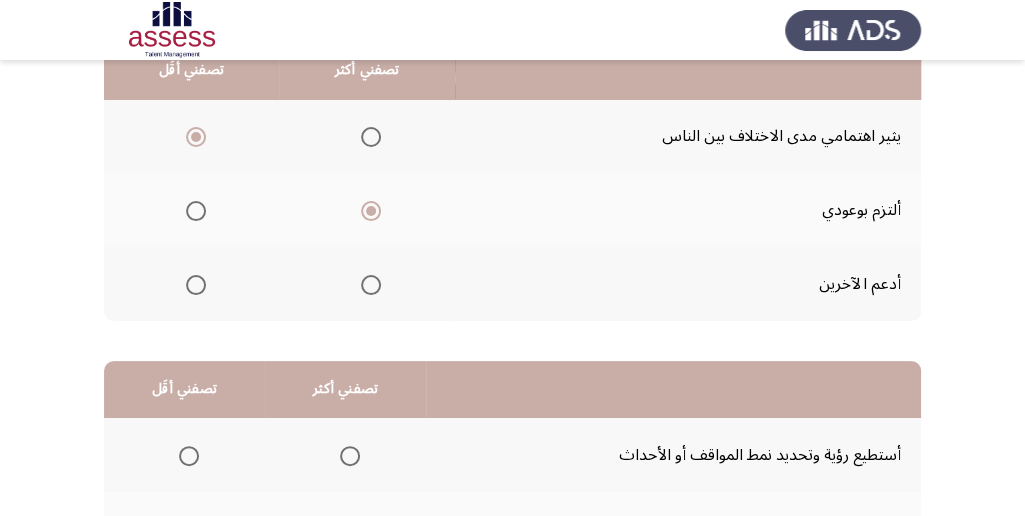 scroll, scrollTop: 200, scrollLeft: 0, axis: vertical 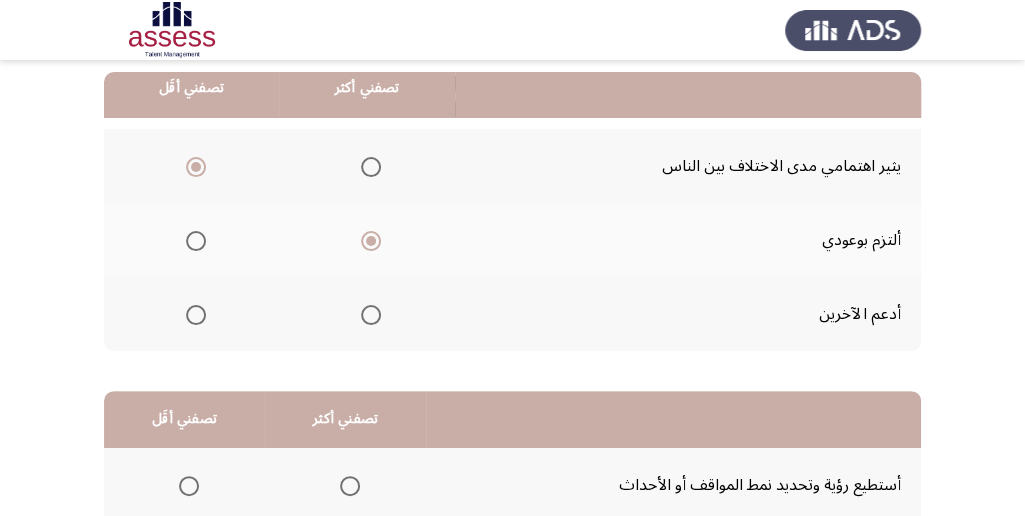 click at bounding box center [196, 315] 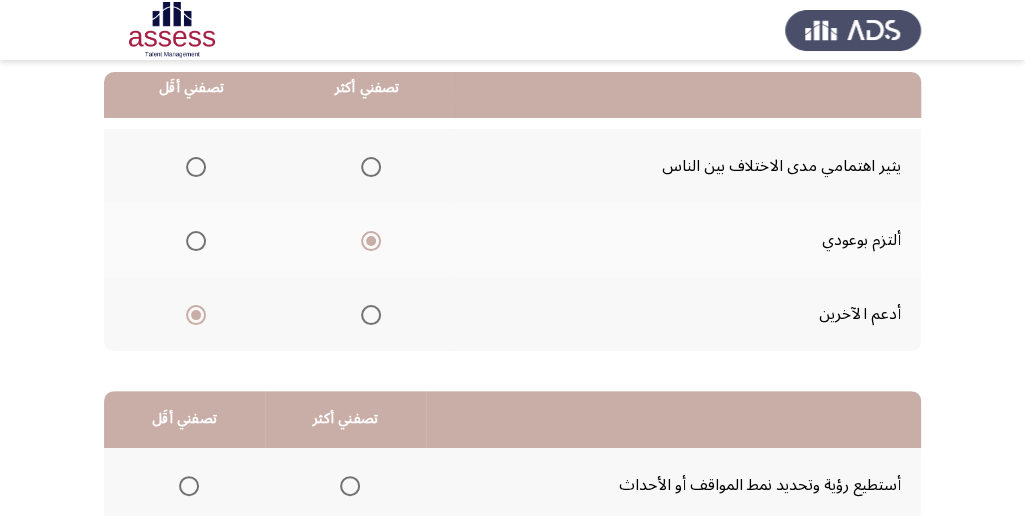 click at bounding box center (196, 167) 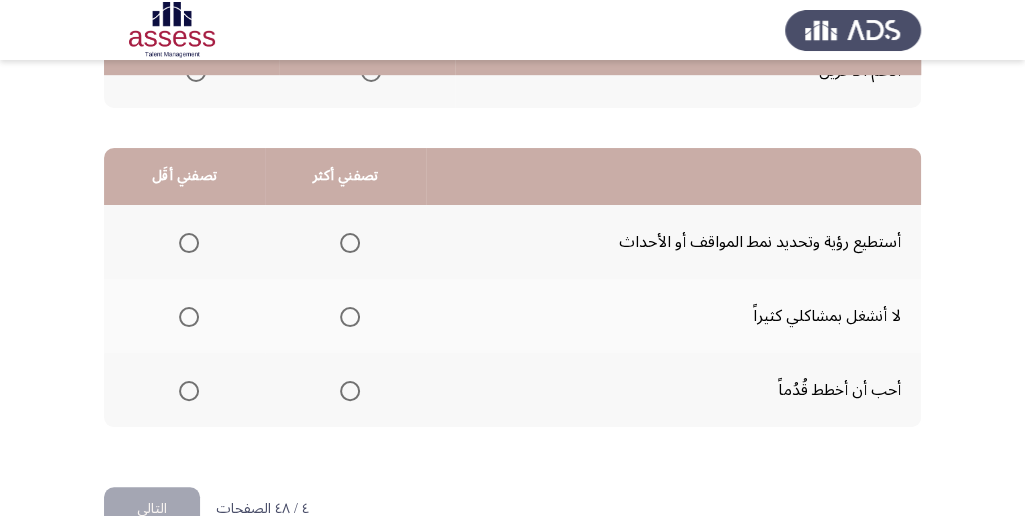 scroll, scrollTop: 466, scrollLeft: 0, axis: vertical 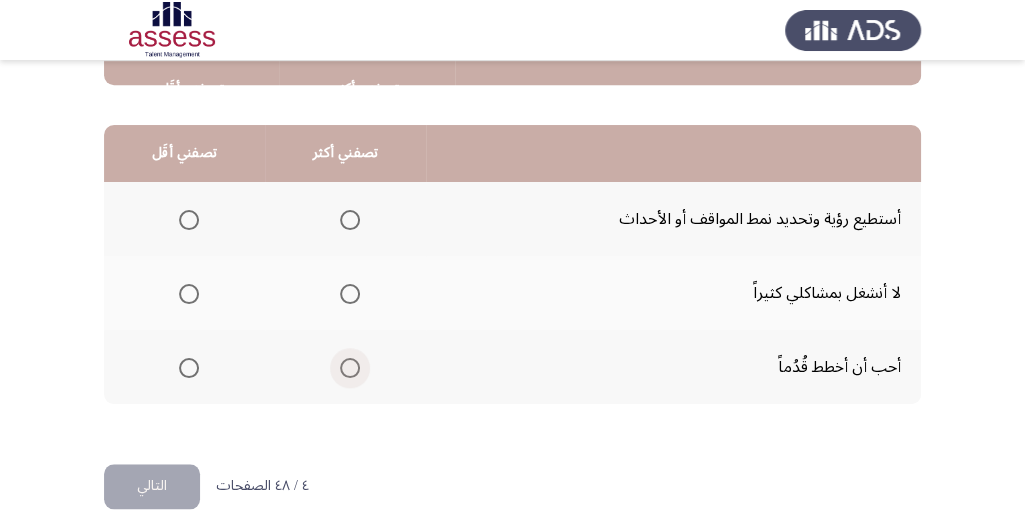 click at bounding box center [350, 368] 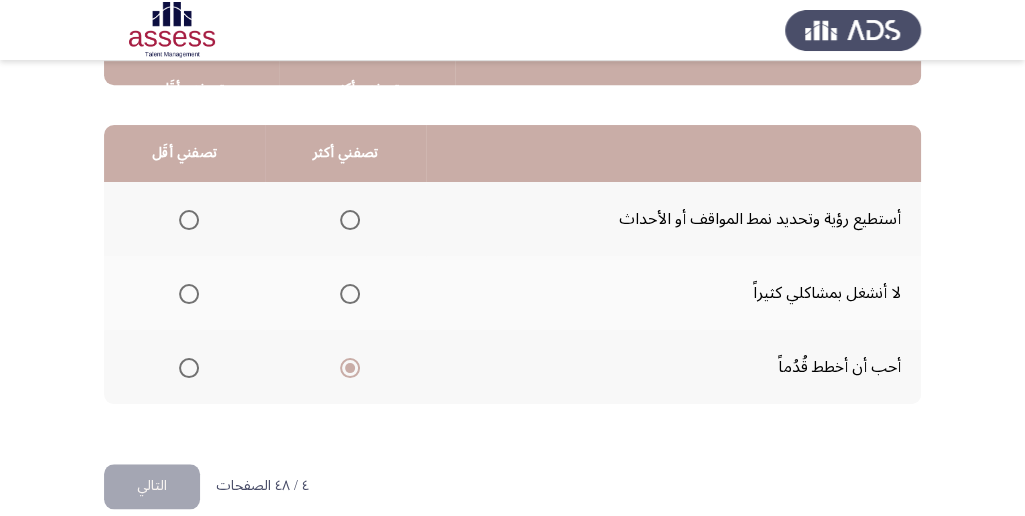 click at bounding box center [189, 294] 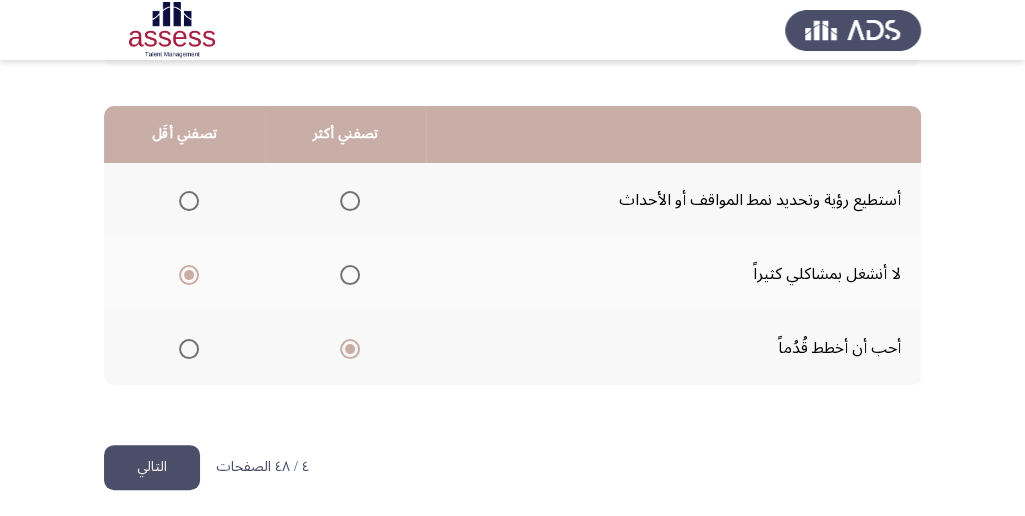 scroll, scrollTop: 494, scrollLeft: 0, axis: vertical 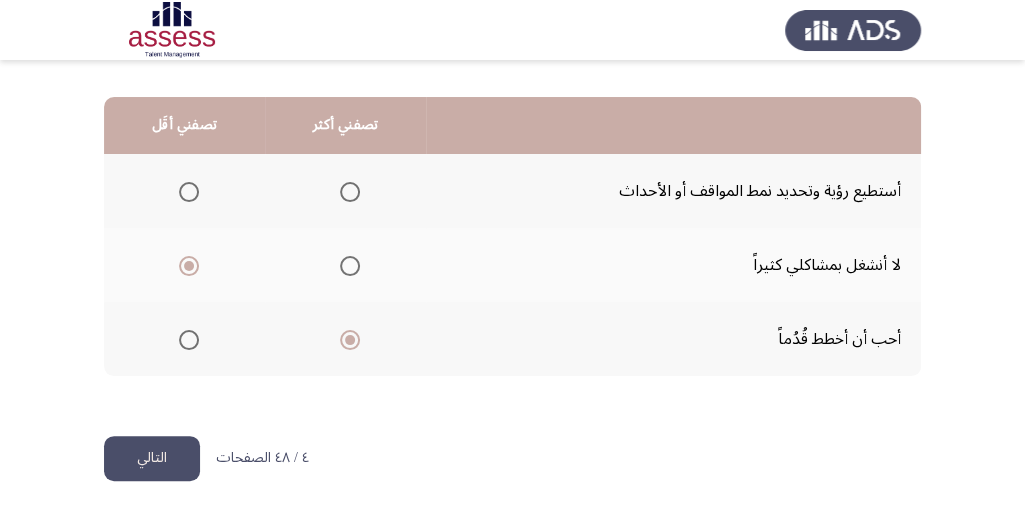 click on "التالي" 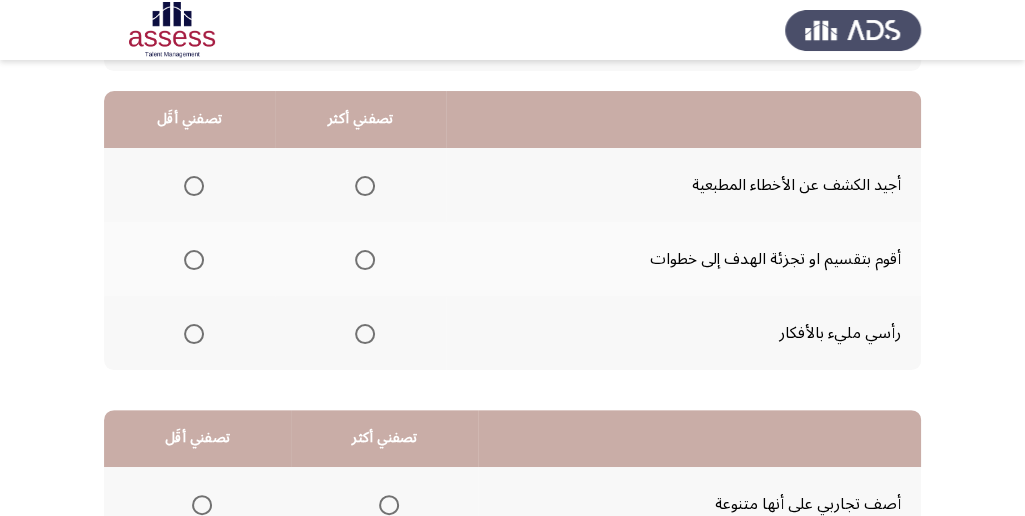 scroll, scrollTop: 200, scrollLeft: 0, axis: vertical 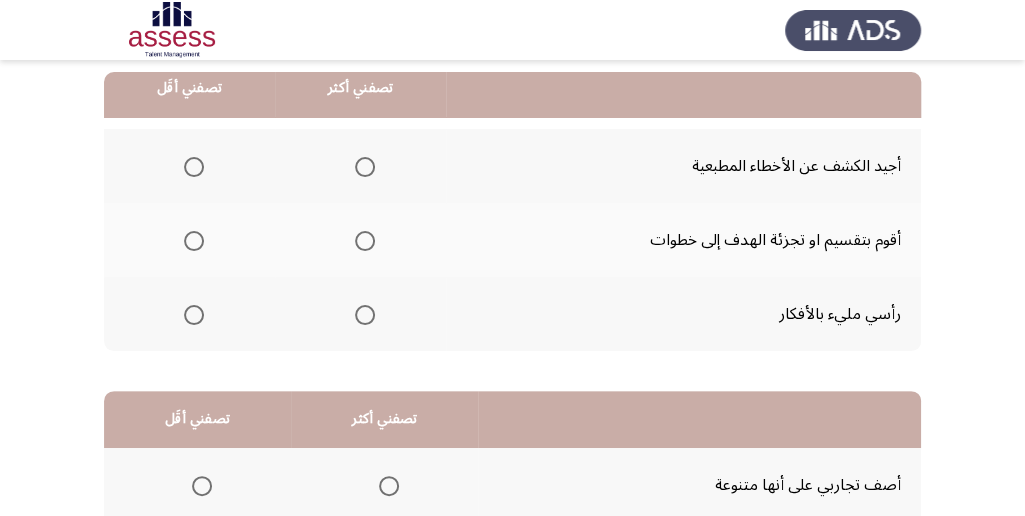 click at bounding box center (194, 315) 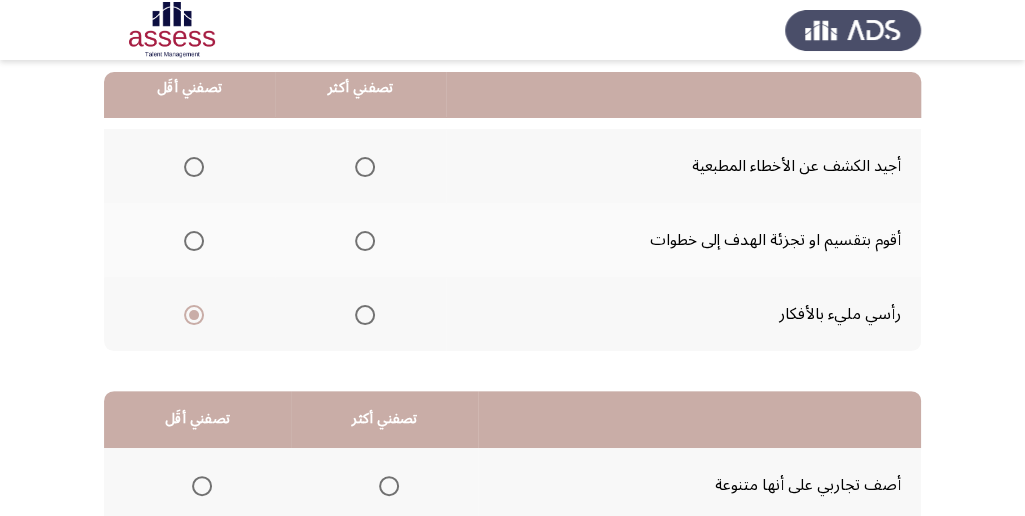 click at bounding box center [365, 241] 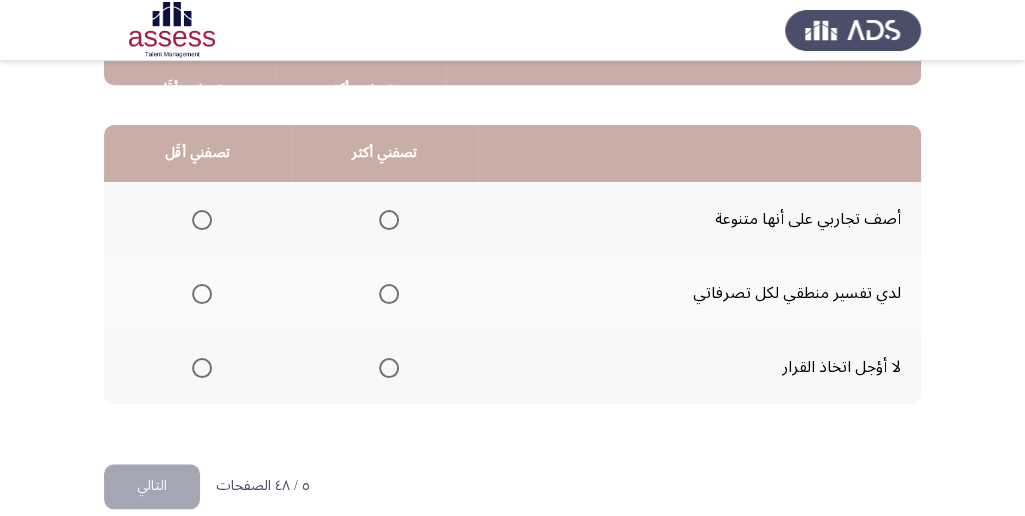 scroll, scrollTop: 466, scrollLeft: 0, axis: vertical 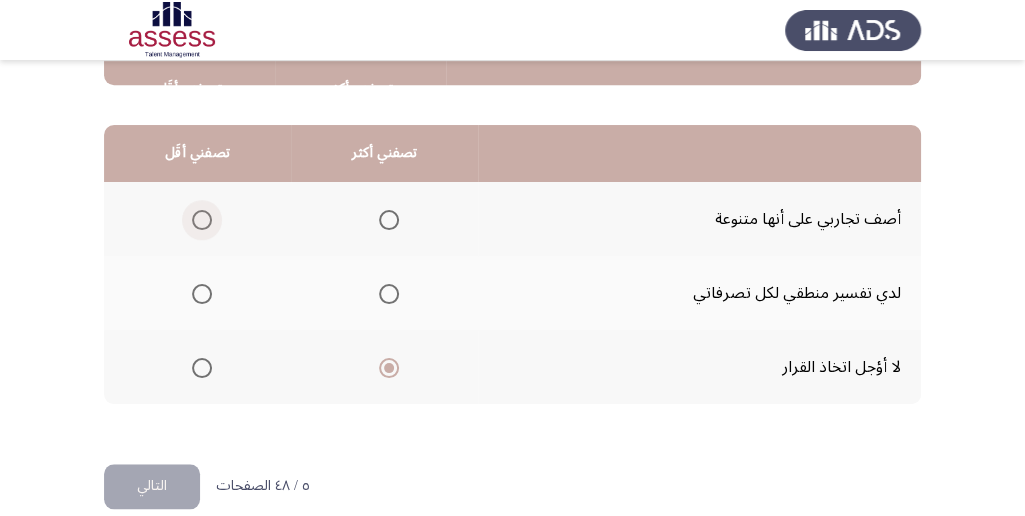 click at bounding box center (202, 220) 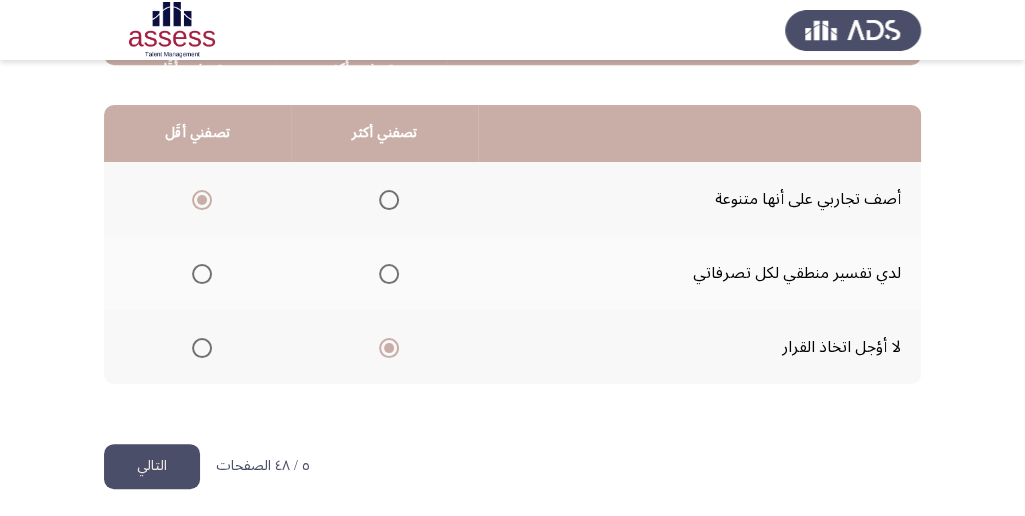 scroll, scrollTop: 494, scrollLeft: 0, axis: vertical 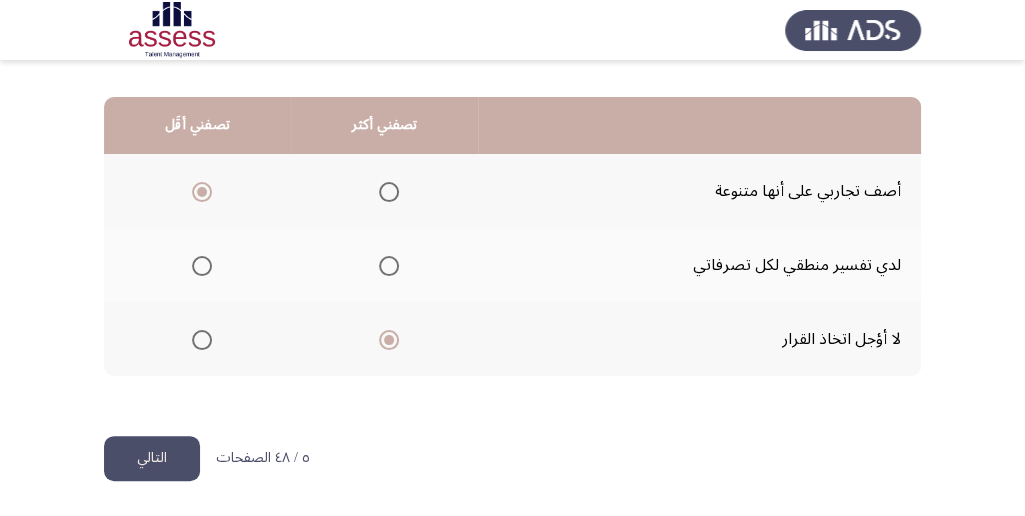 click on "التالي" 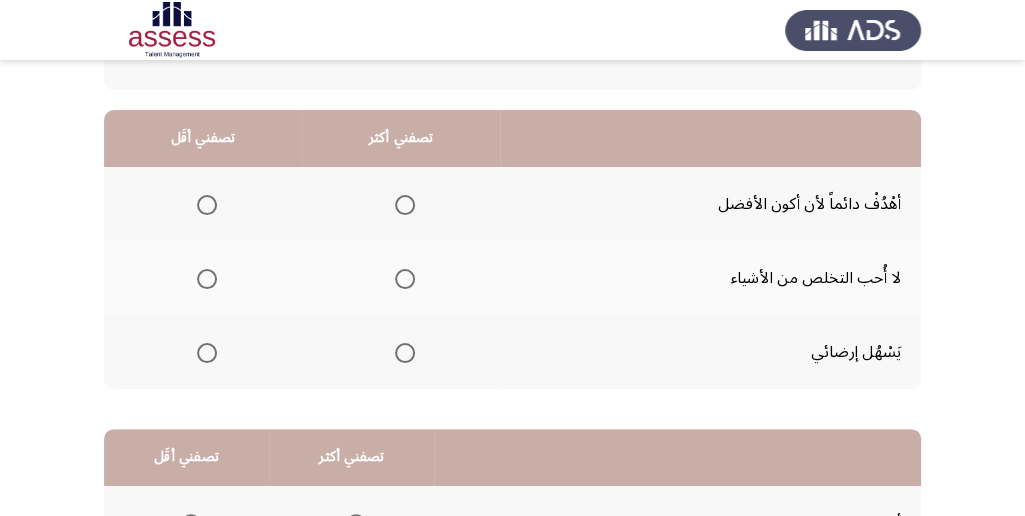 scroll, scrollTop: 200, scrollLeft: 0, axis: vertical 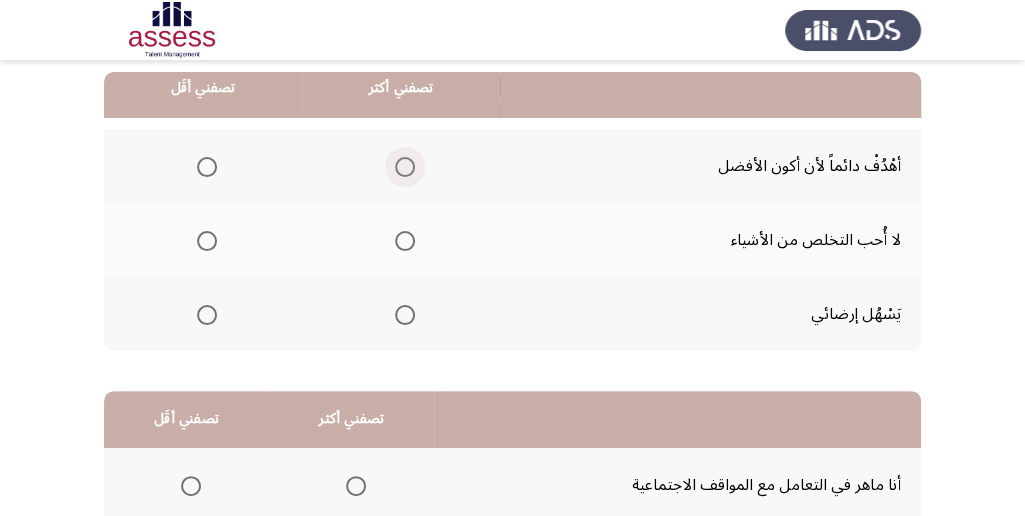 click at bounding box center [405, 167] 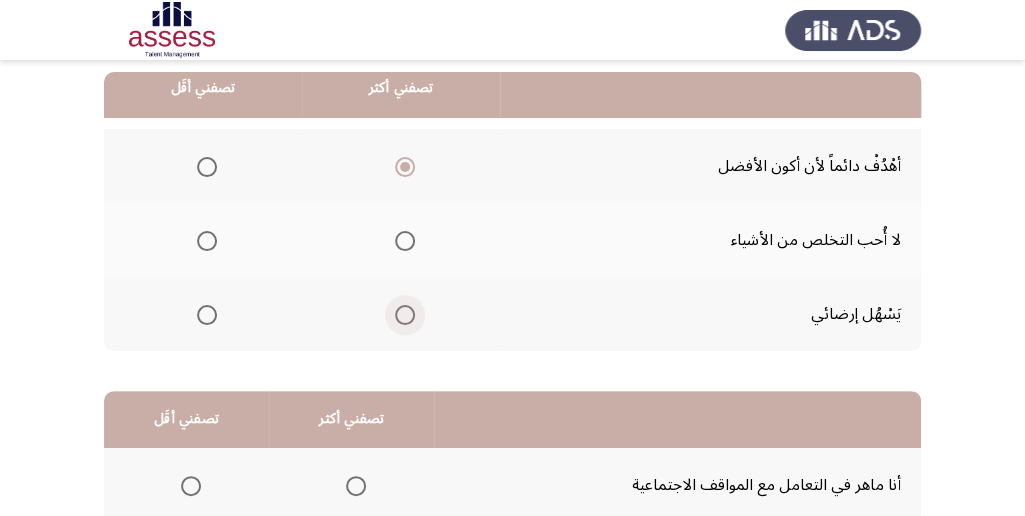click at bounding box center [405, 315] 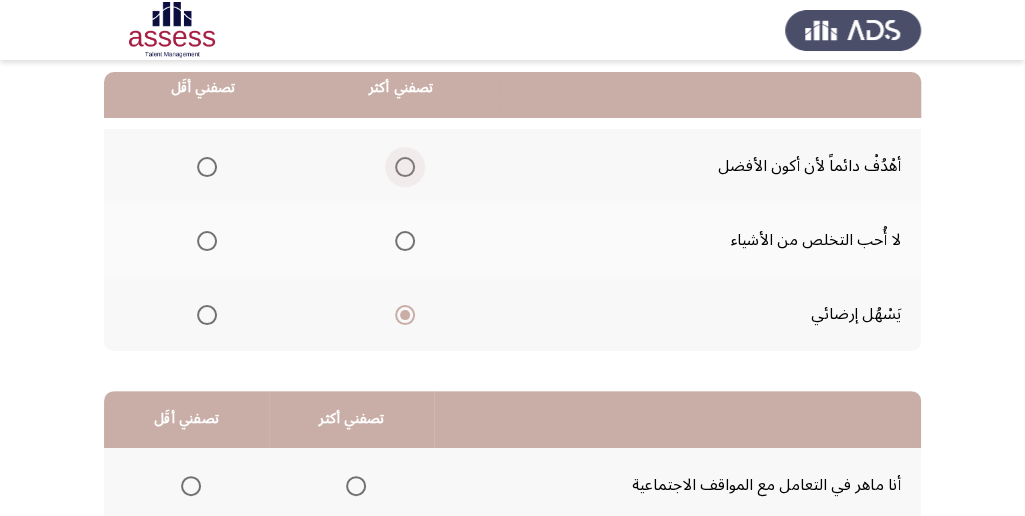 click at bounding box center (405, 167) 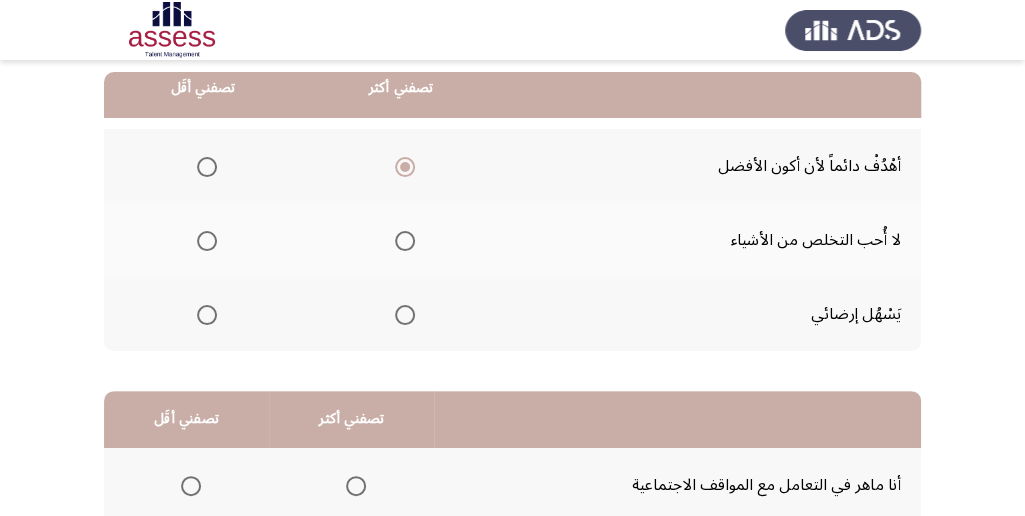 click at bounding box center (207, 315) 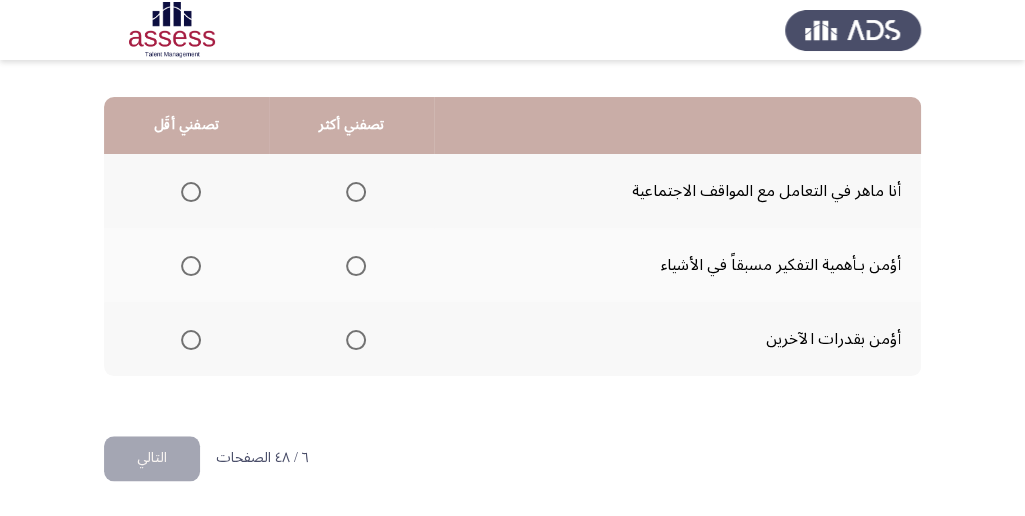 scroll, scrollTop: 227, scrollLeft: 0, axis: vertical 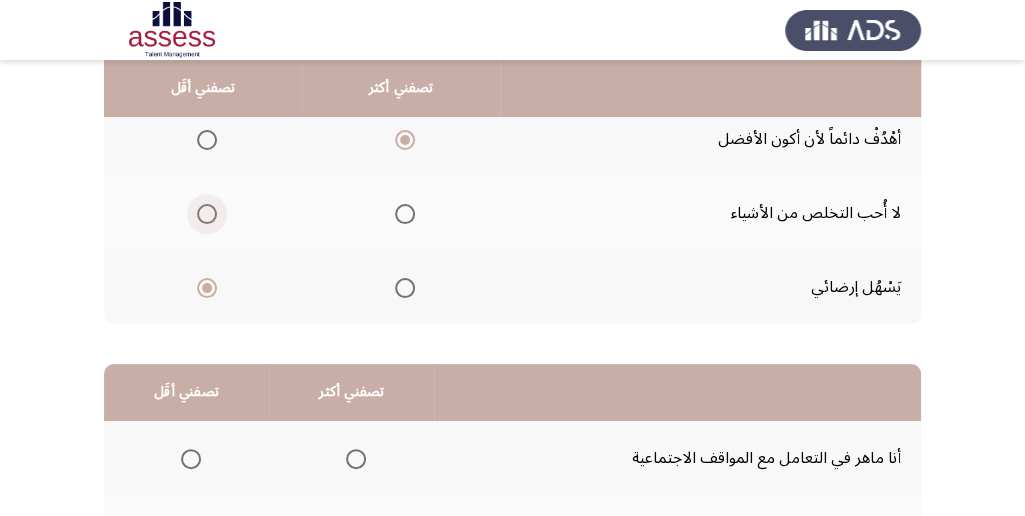 click at bounding box center (207, 214) 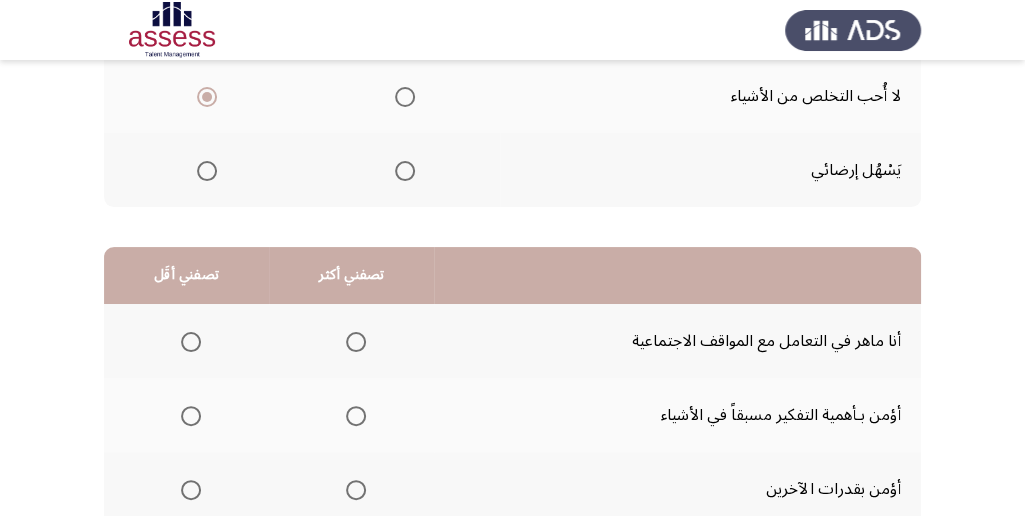scroll, scrollTop: 494, scrollLeft: 0, axis: vertical 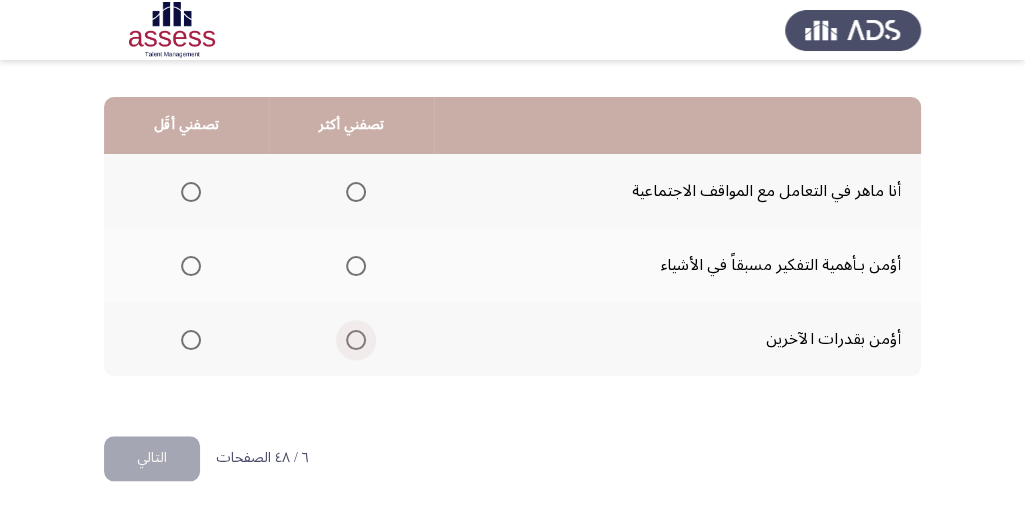 click at bounding box center [356, 340] 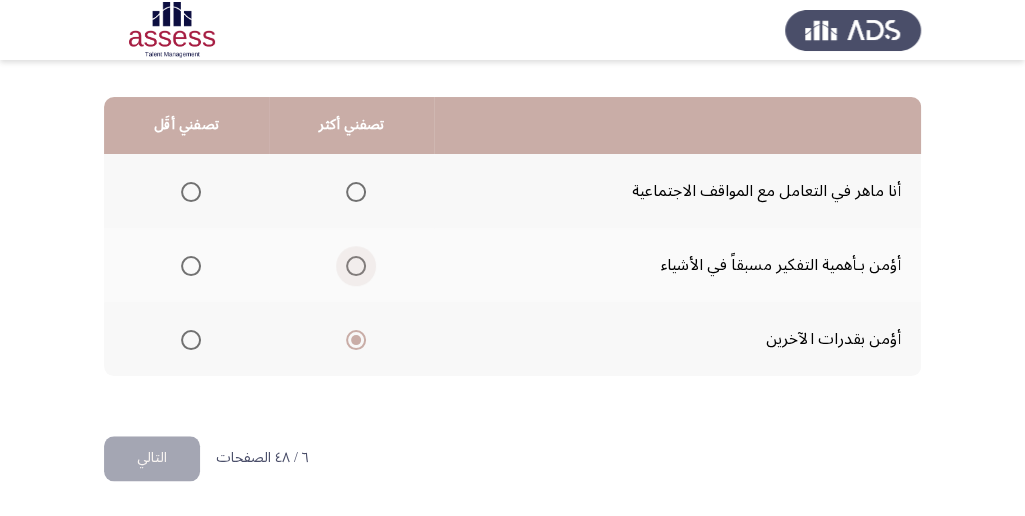 click at bounding box center (356, 266) 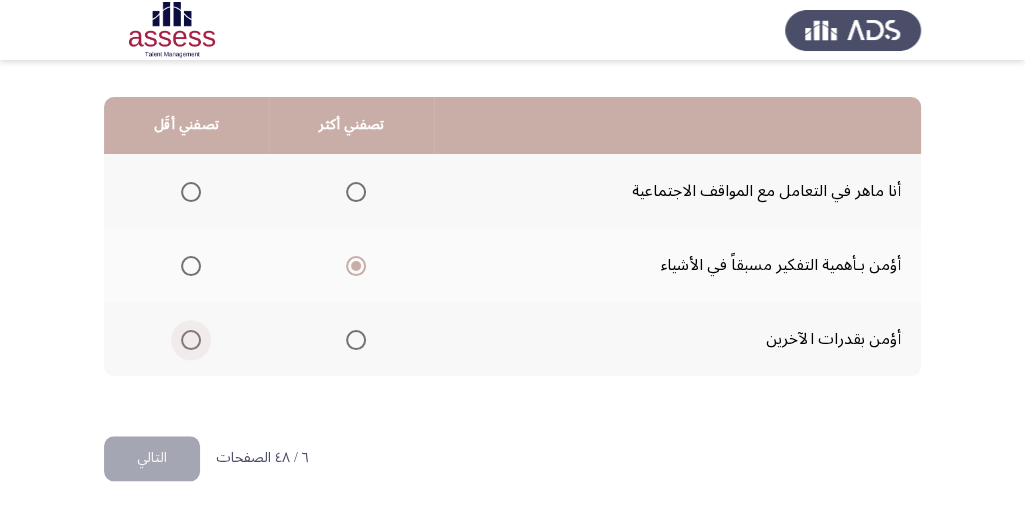 click at bounding box center (191, 340) 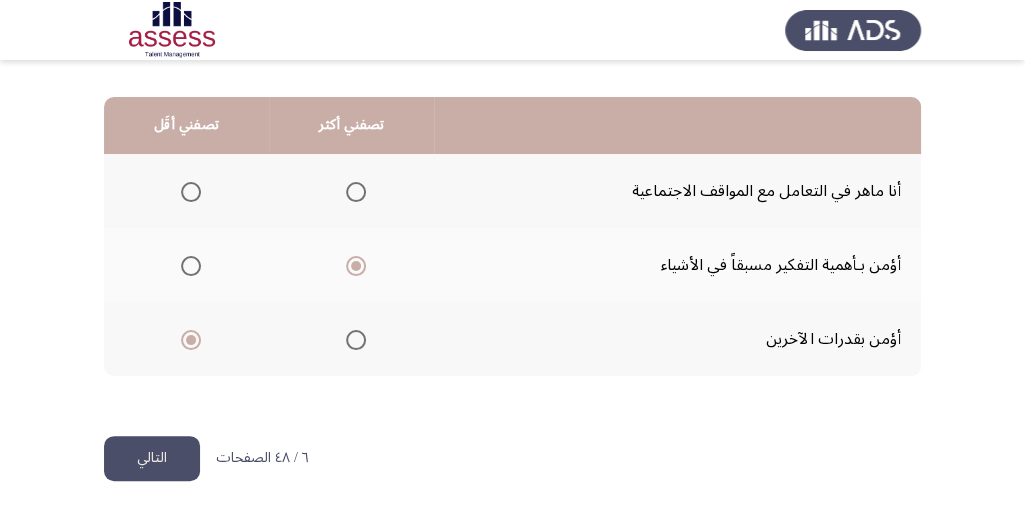 click on "التالي" 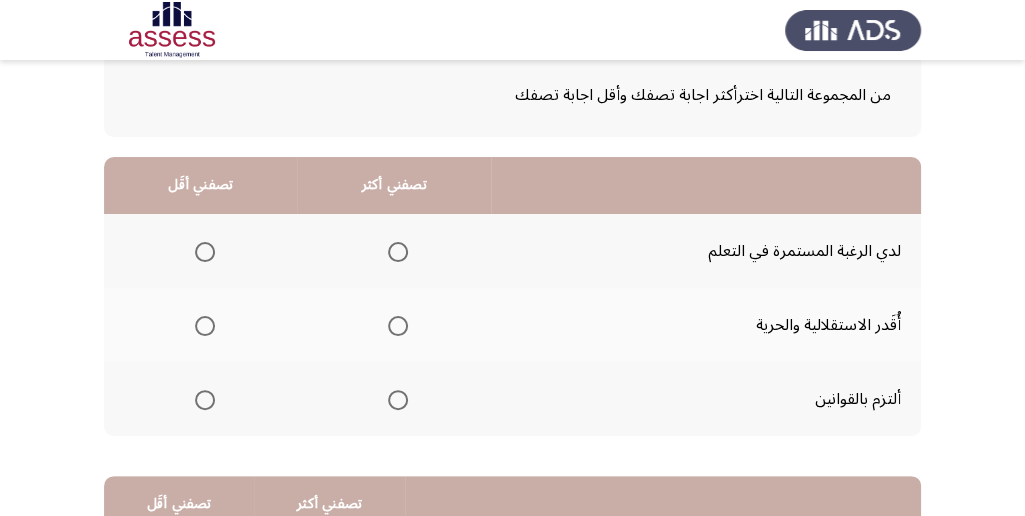 scroll, scrollTop: 133, scrollLeft: 0, axis: vertical 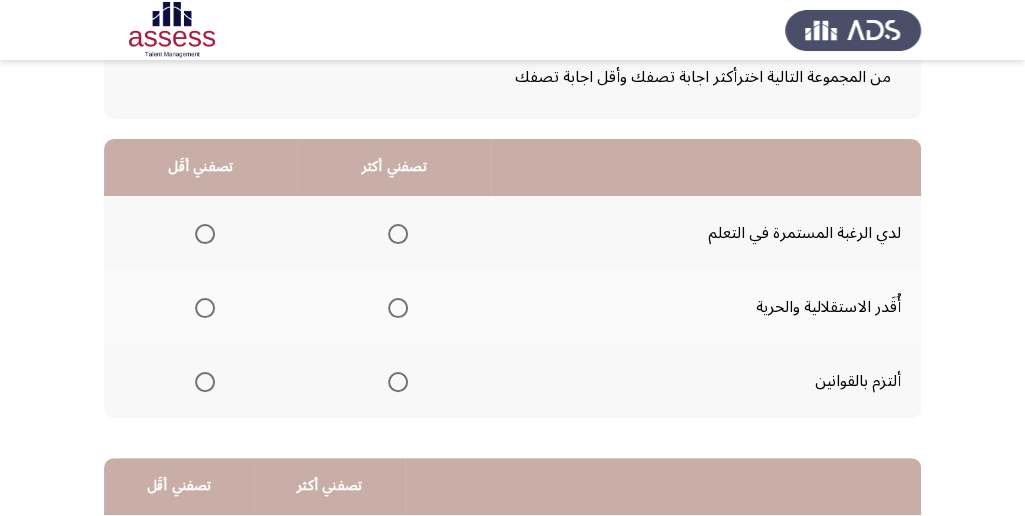 click at bounding box center (398, 382) 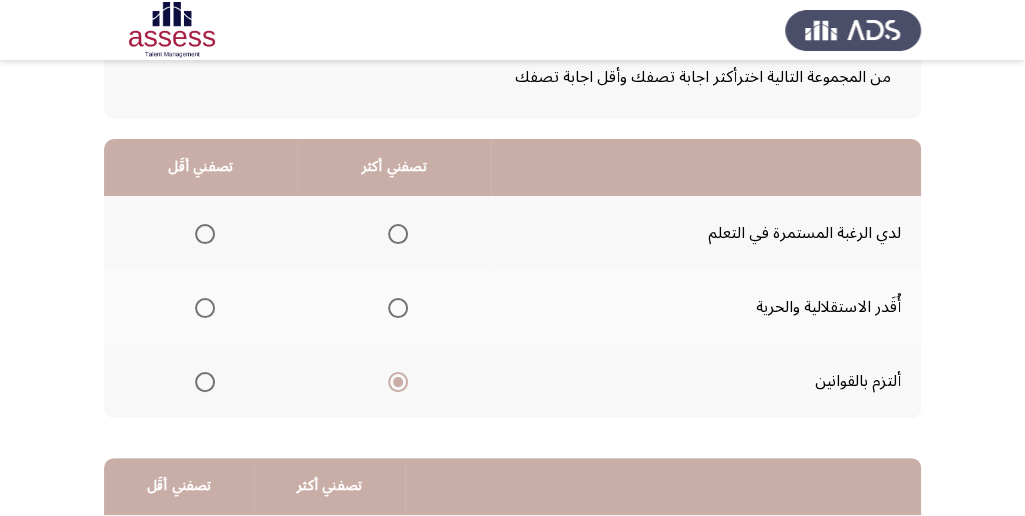click at bounding box center [205, 308] 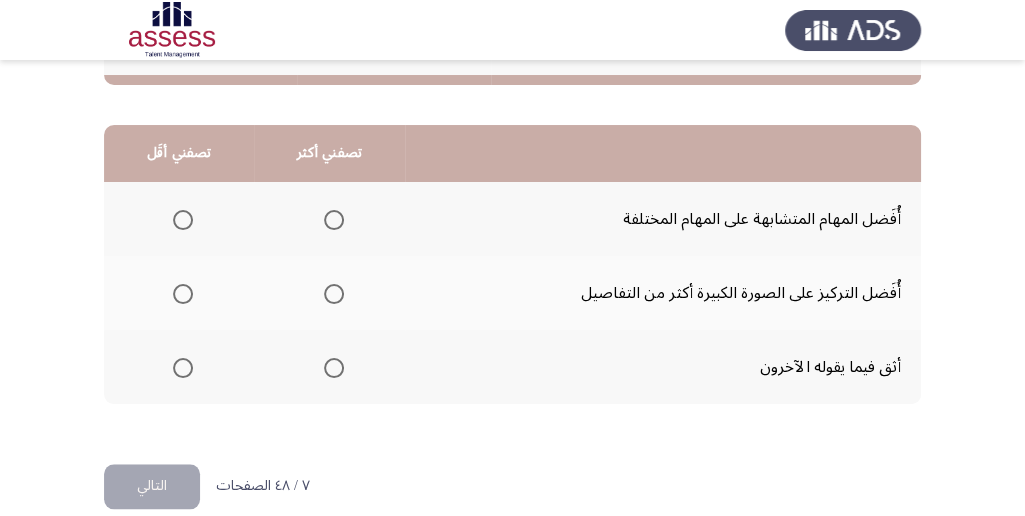 scroll, scrollTop: 494, scrollLeft: 0, axis: vertical 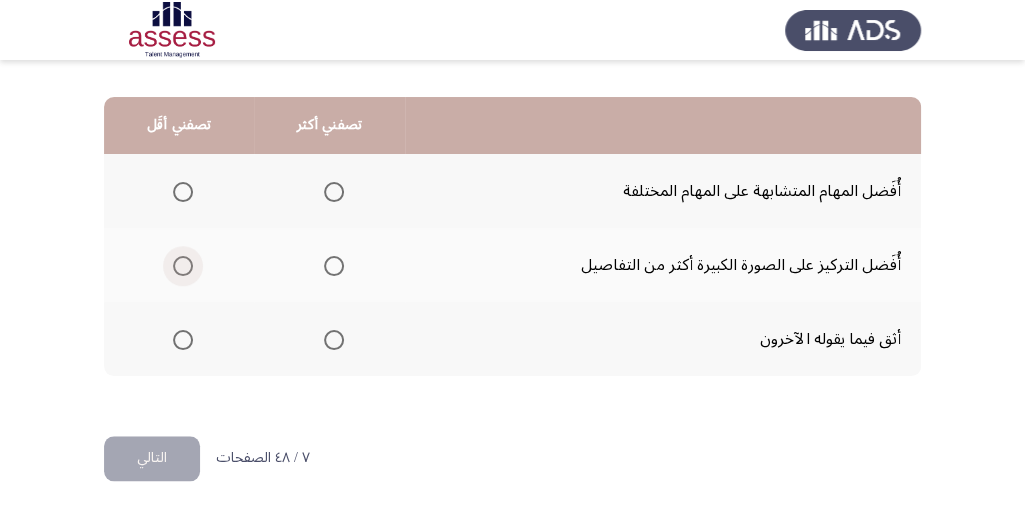 click at bounding box center (183, 266) 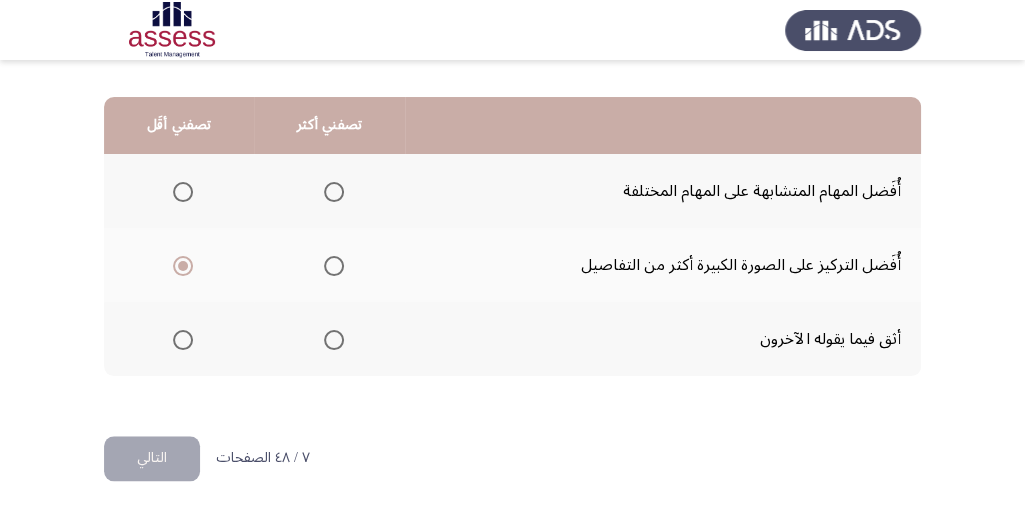 click at bounding box center (334, 340) 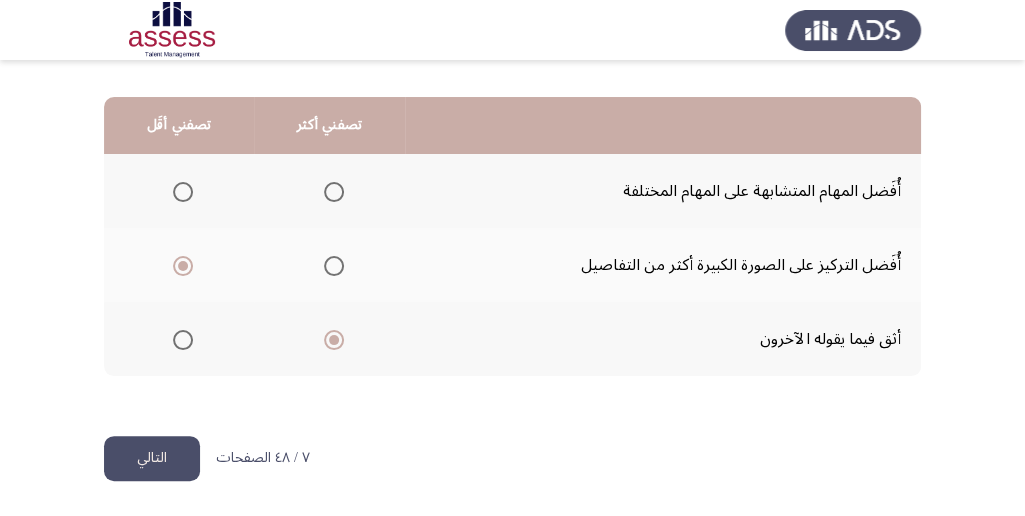 click on "التالي" 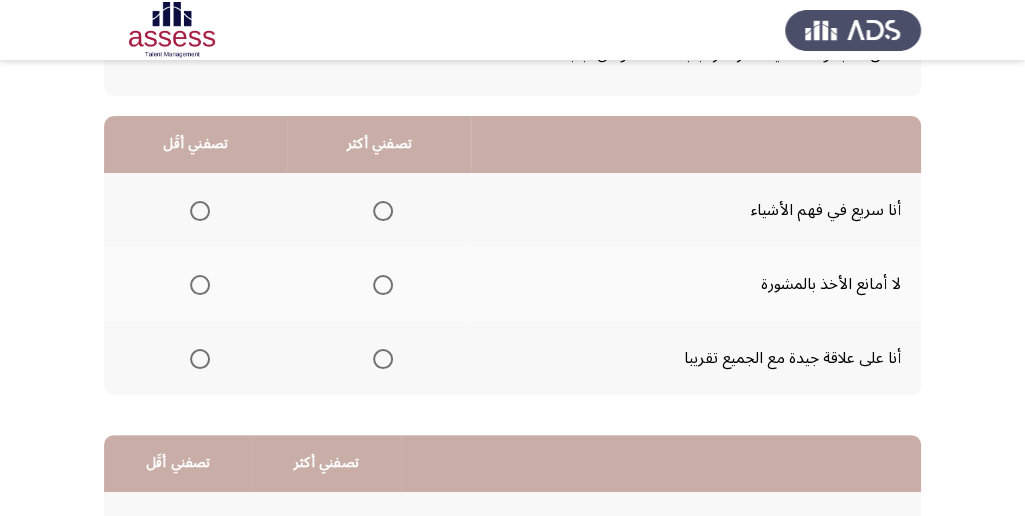 scroll, scrollTop: 133, scrollLeft: 0, axis: vertical 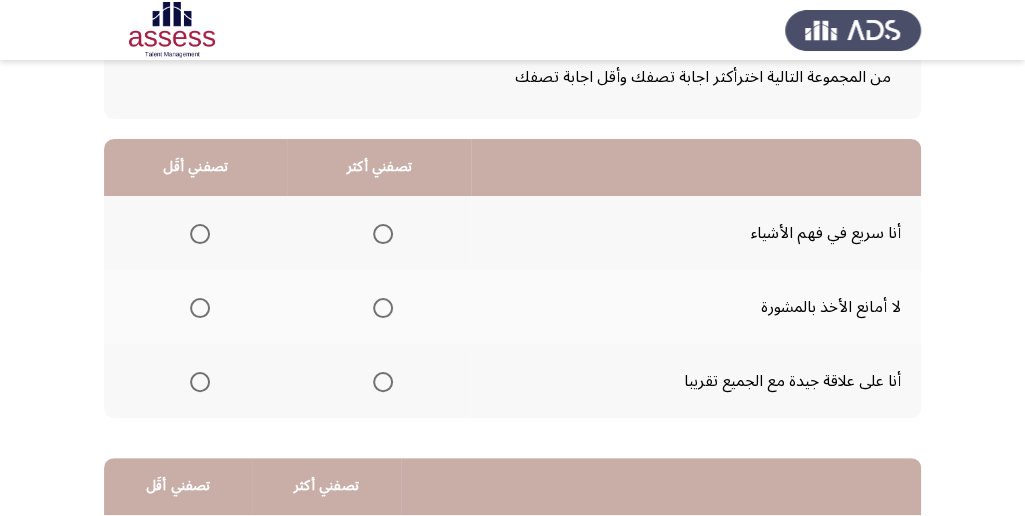 click at bounding box center [383, 234] 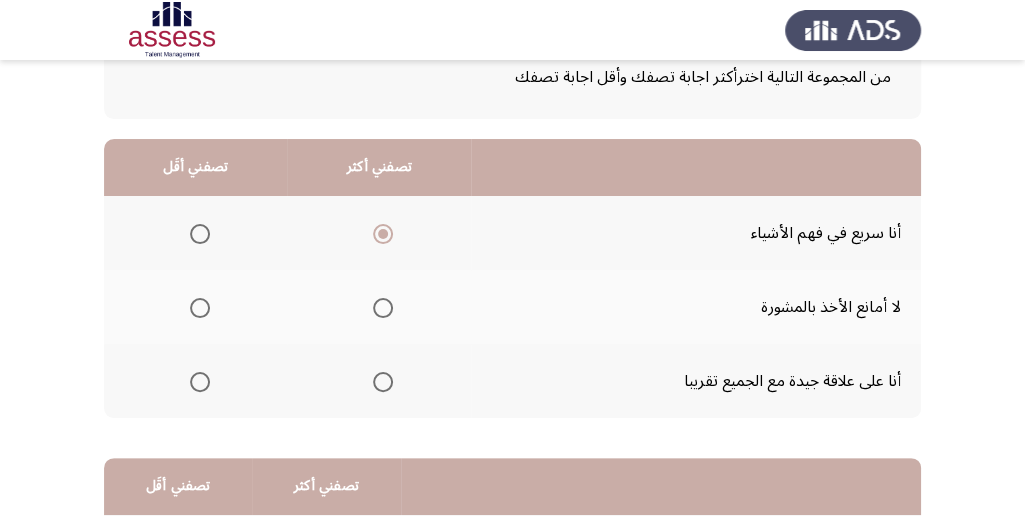 click at bounding box center [383, 382] 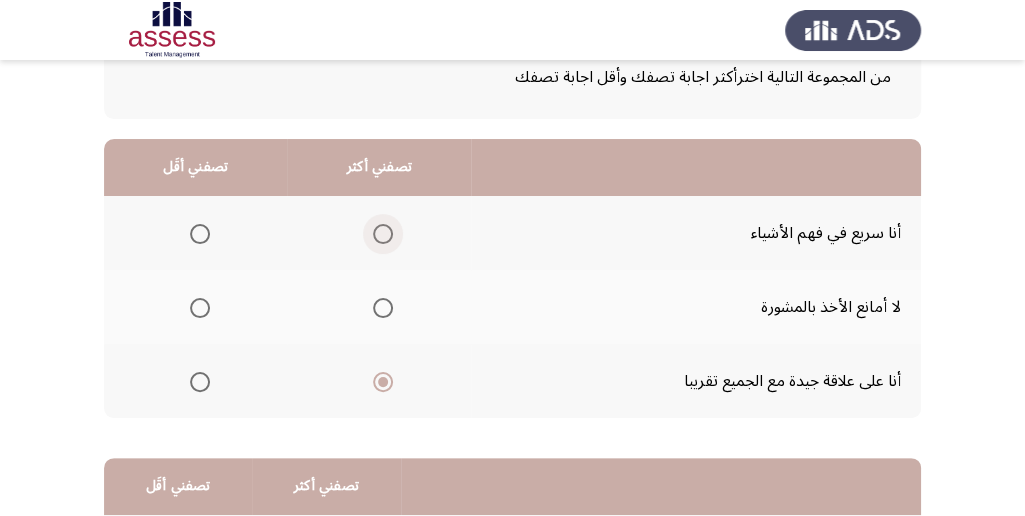 click at bounding box center (383, 234) 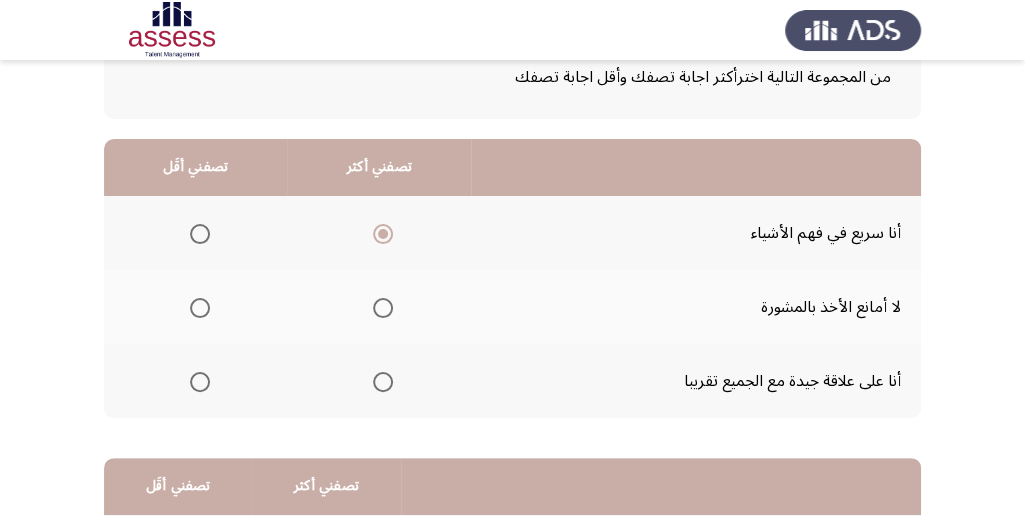 click at bounding box center (200, 308) 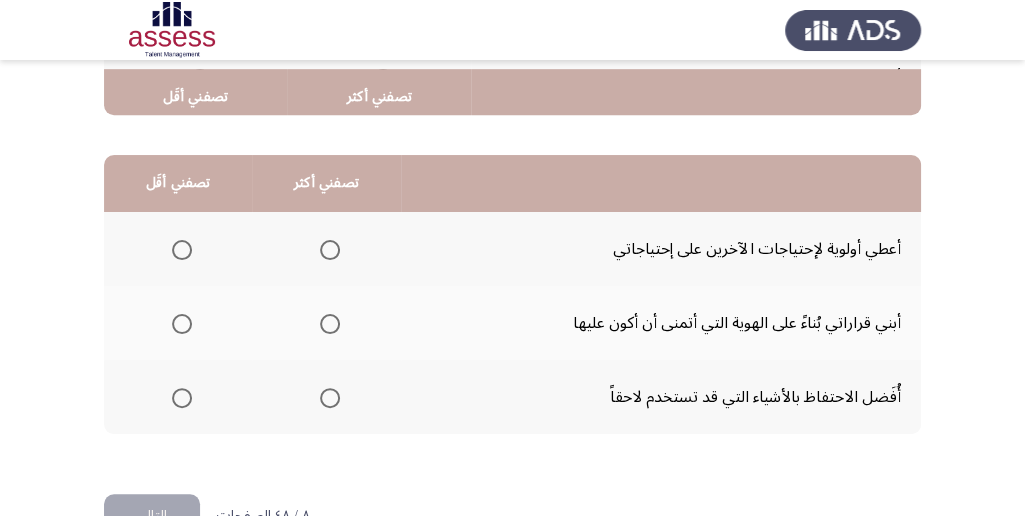 scroll, scrollTop: 466, scrollLeft: 0, axis: vertical 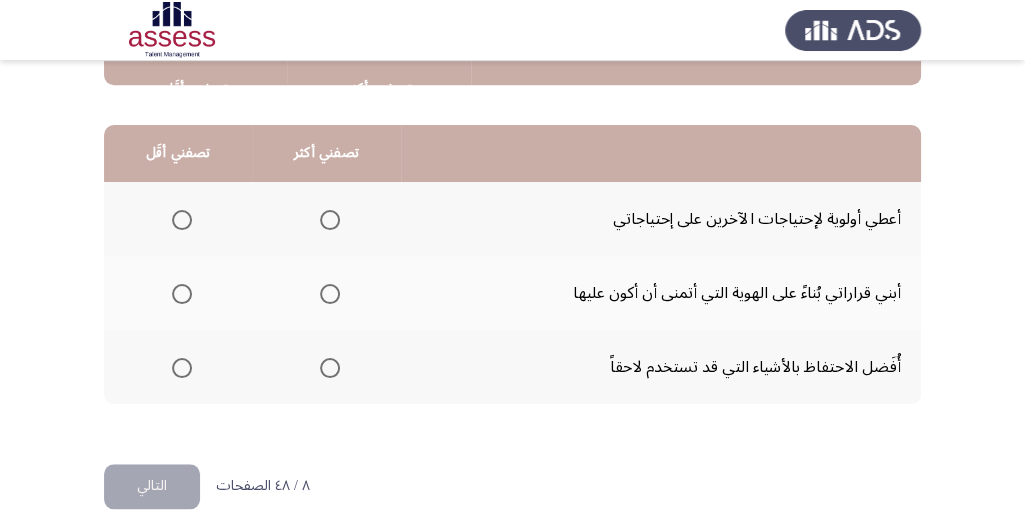 click at bounding box center [182, 220] 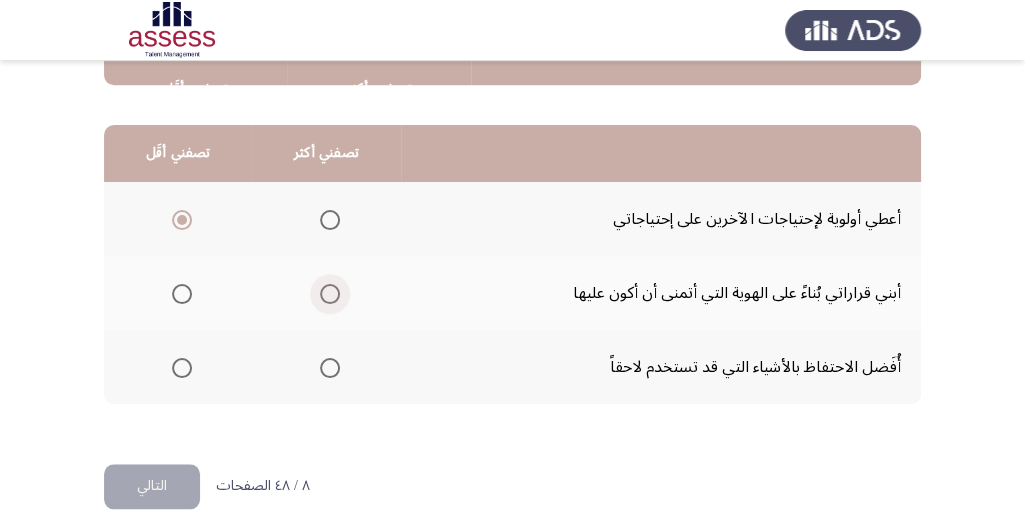 click at bounding box center (330, 294) 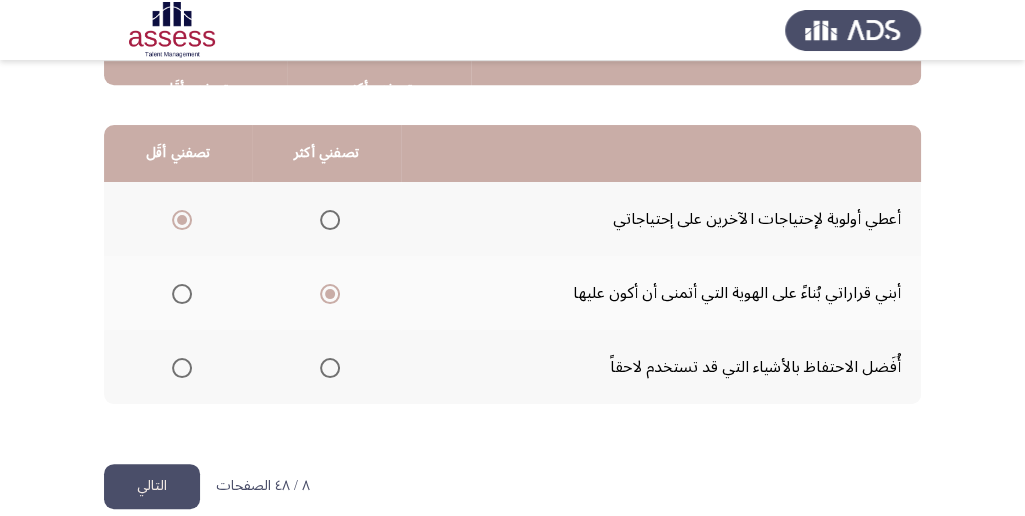 click on "التالي" 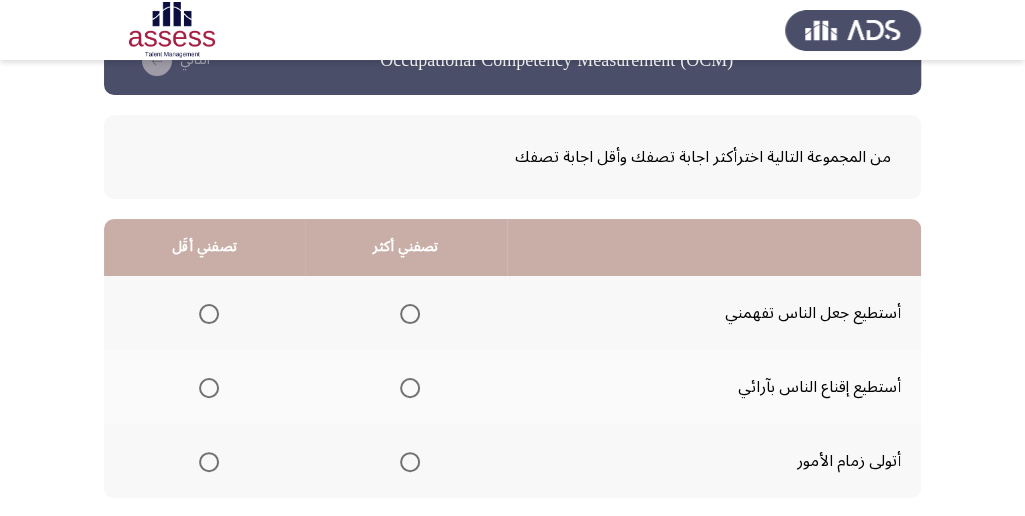 scroll, scrollTop: 133, scrollLeft: 0, axis: vertical 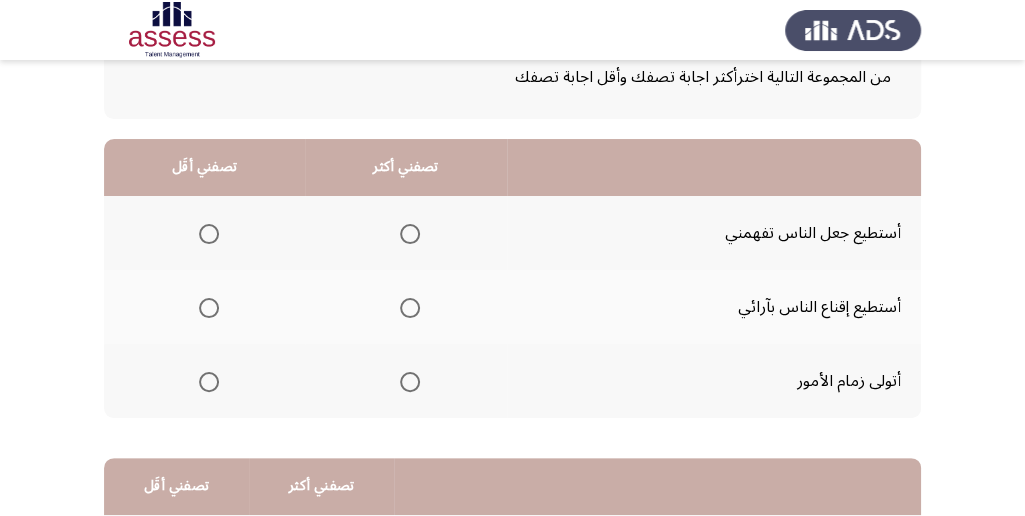 click at bounding box center (410, 308) 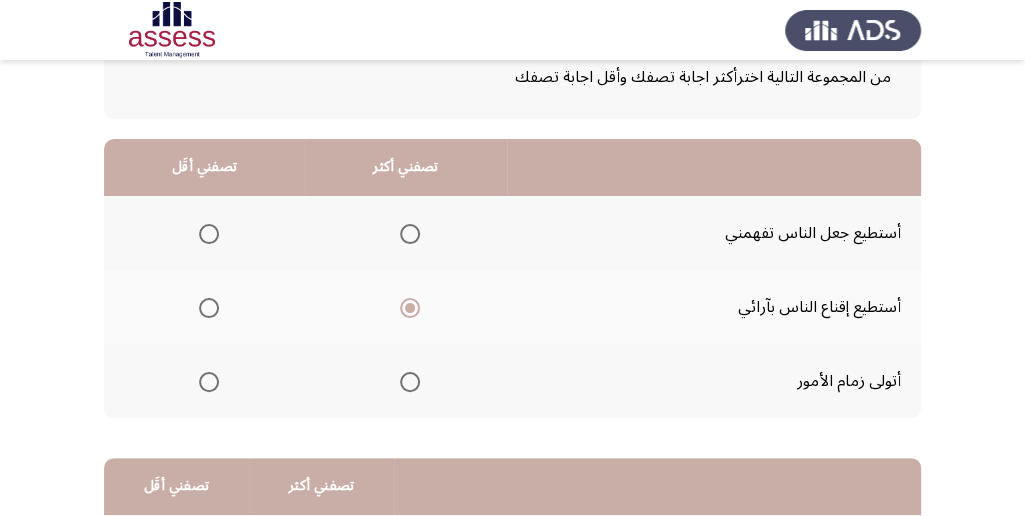 click at bounding box center [209, 382] 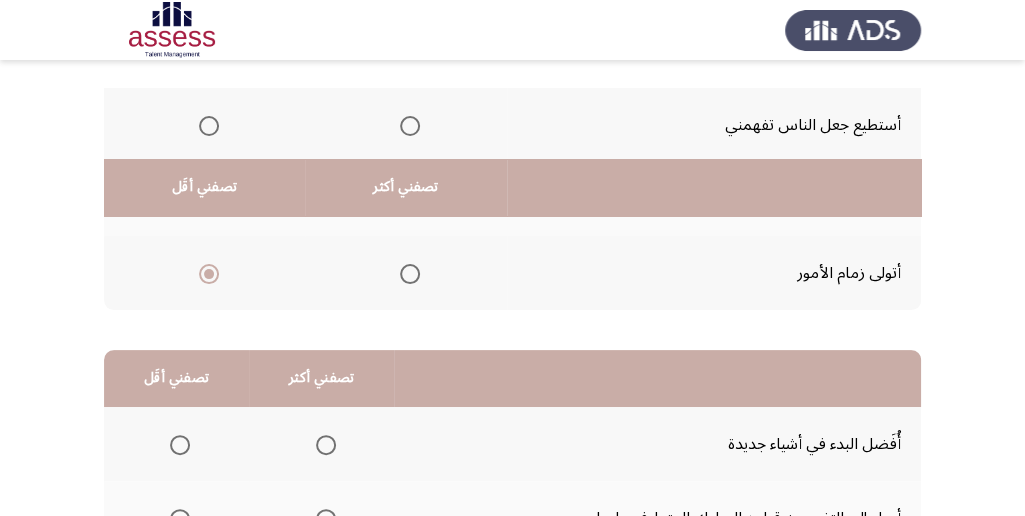 scroll, scrollTop: 466, scrollLeft: 0, axis: vertical 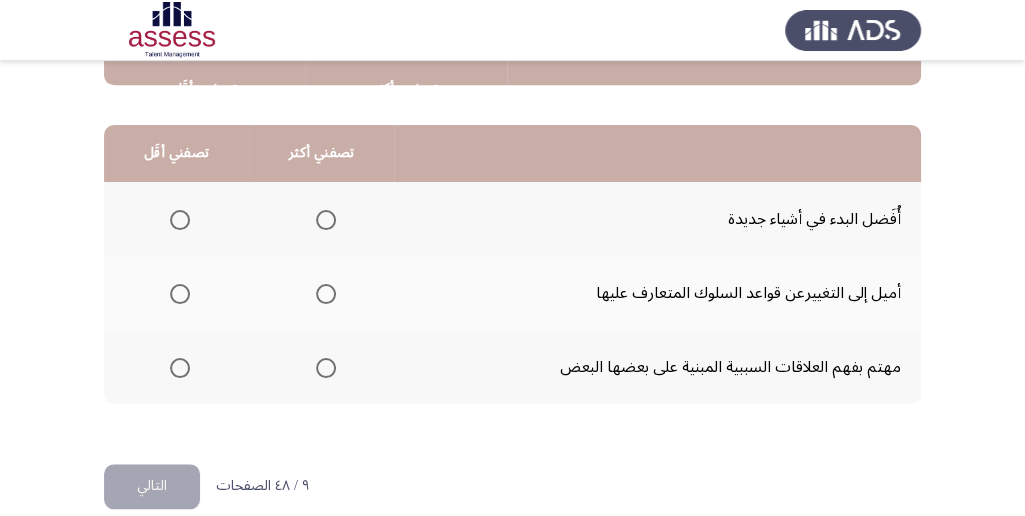 click at bounding box center [180, 368] 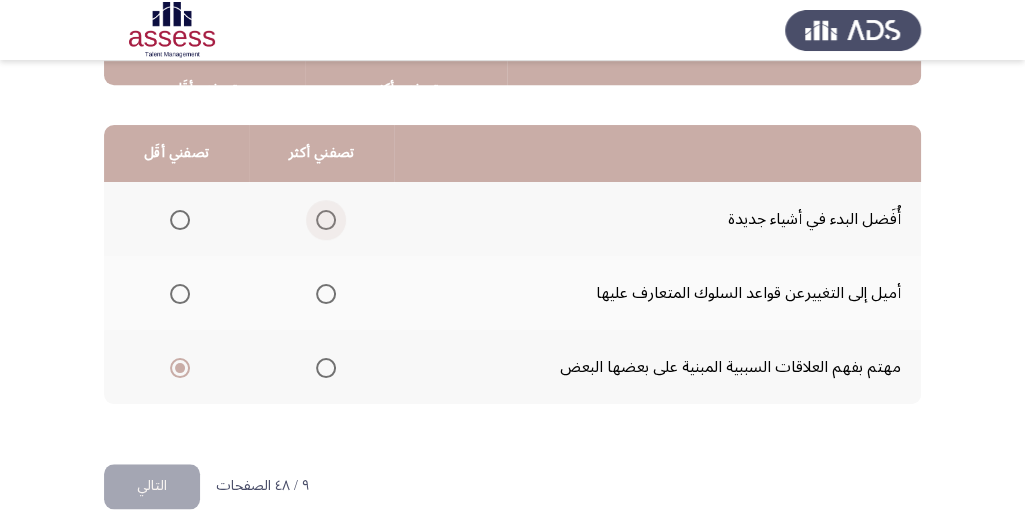 click at bounding box center [326, 220] 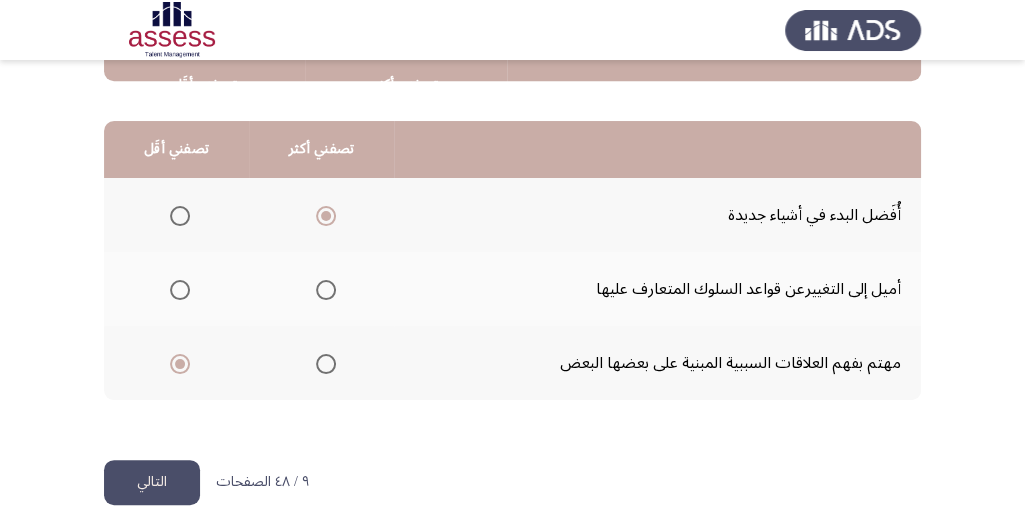 scroll, scrollTop: 494, scrollLeft: 0, axis: vertical 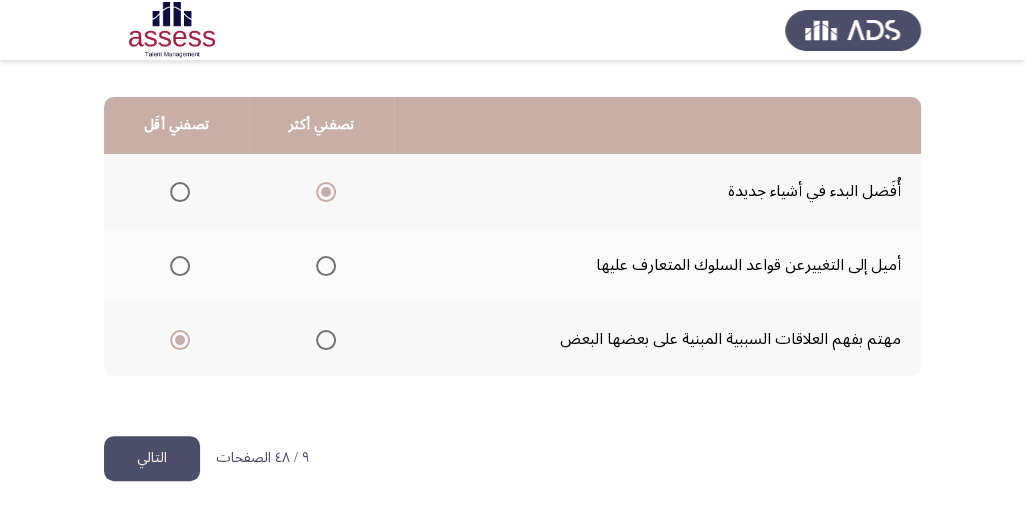 click on "التالي" 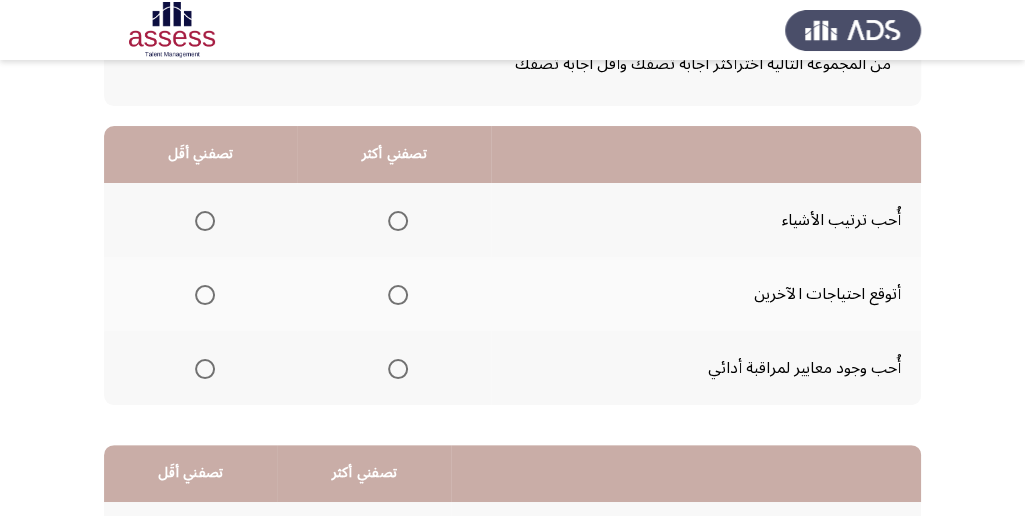 scroll, scrollTop: 133, scrollLeft: 0, axis: vertical 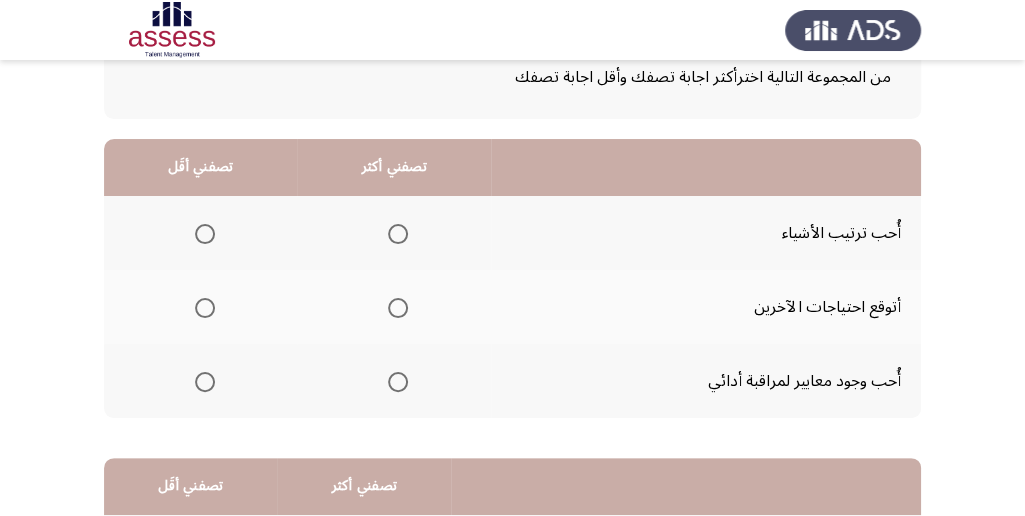 click at bounding box center [398, 234] 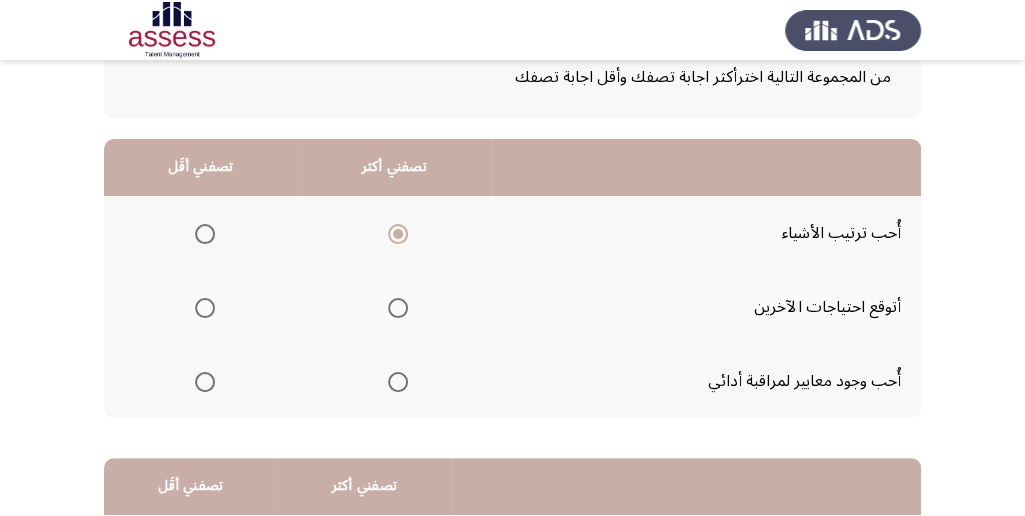 click at bounding box center [205, 382] 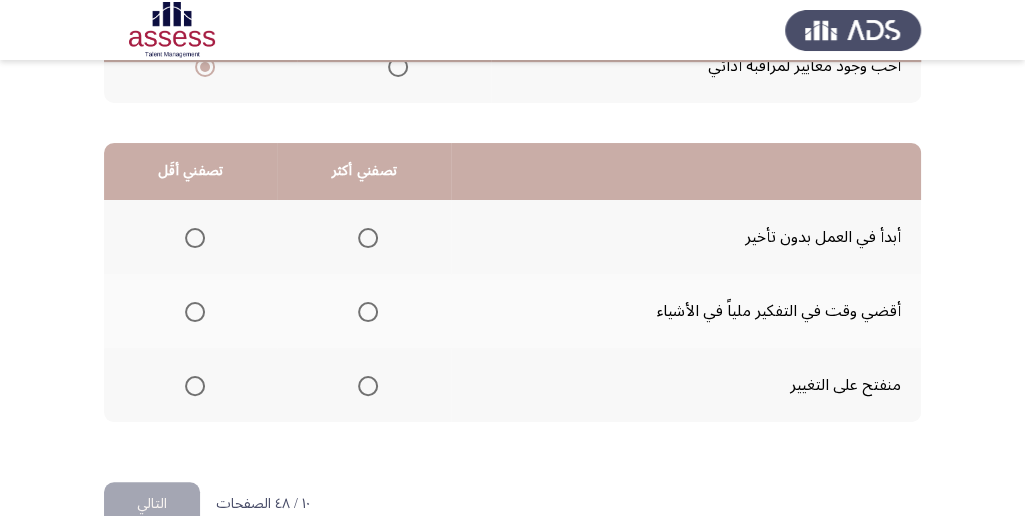 scroll, scrollTop: 466, scrollLeft: 0, axis: vertical 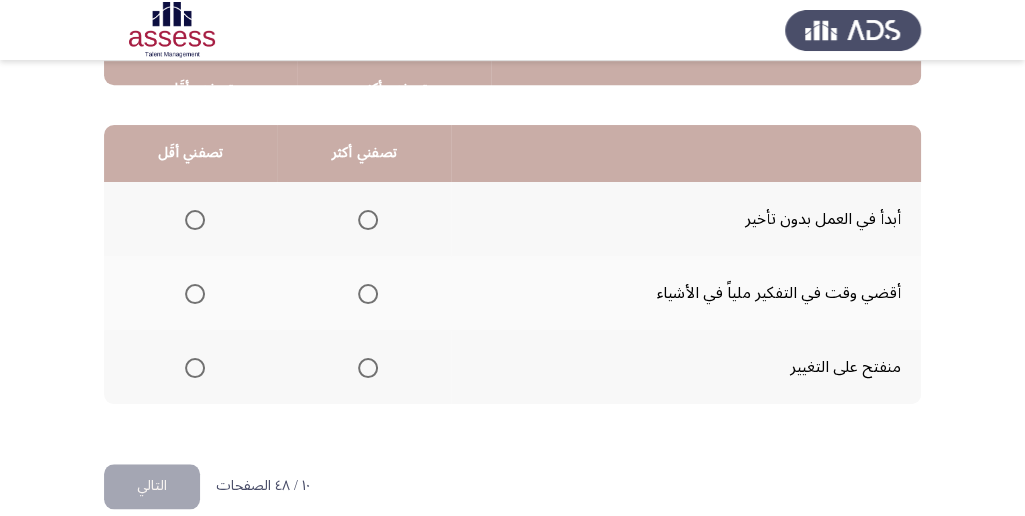 click at bounding box center (368, 220) 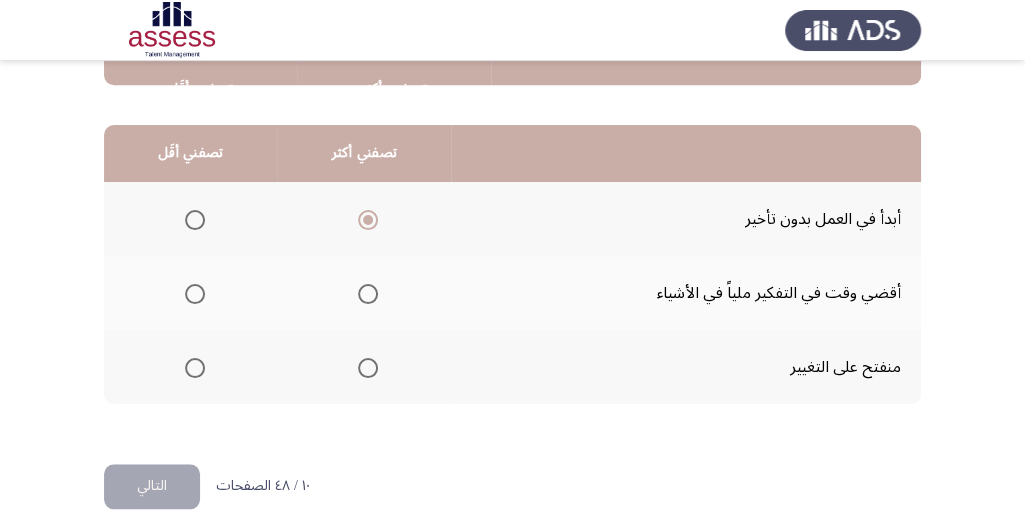 click at bounding box center (195, 294) 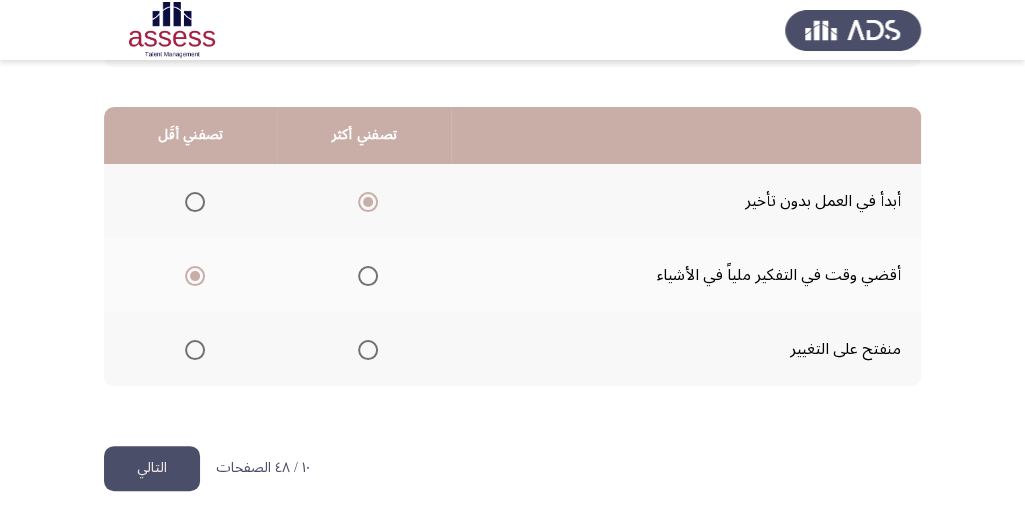 scroll, scrollTop: 494, scrollLeft: 0, axis: vertical 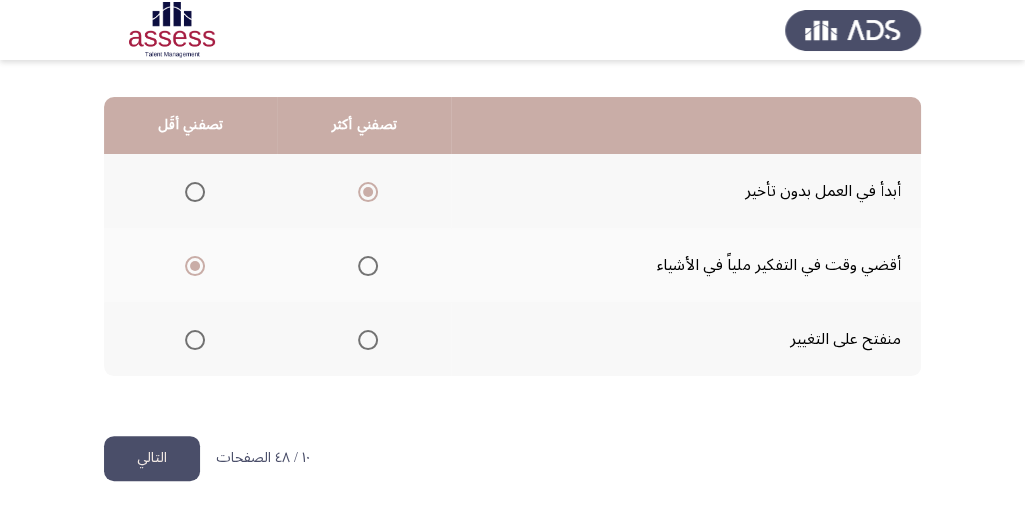 click on "التالي" 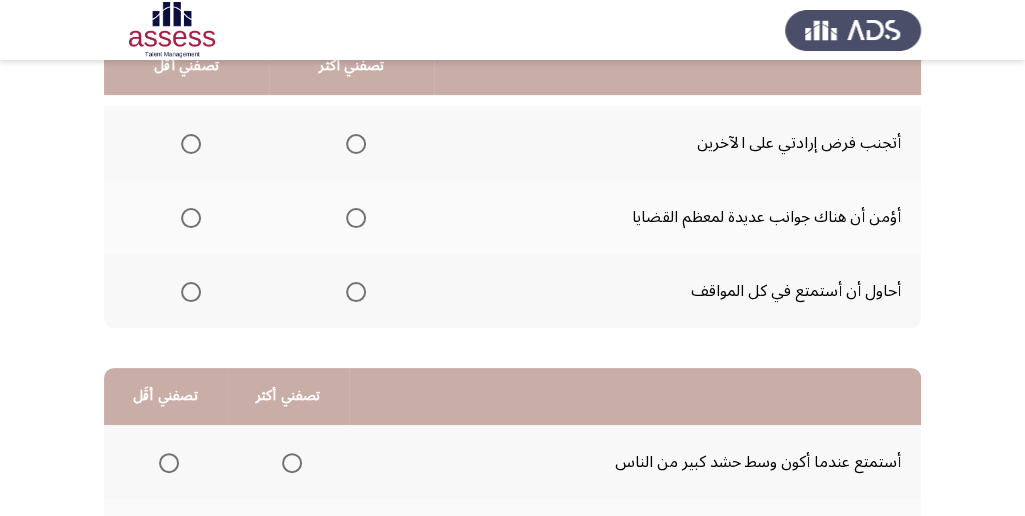 scroll, scrollTop: 200, scrollLeft: 0, axis: vertical 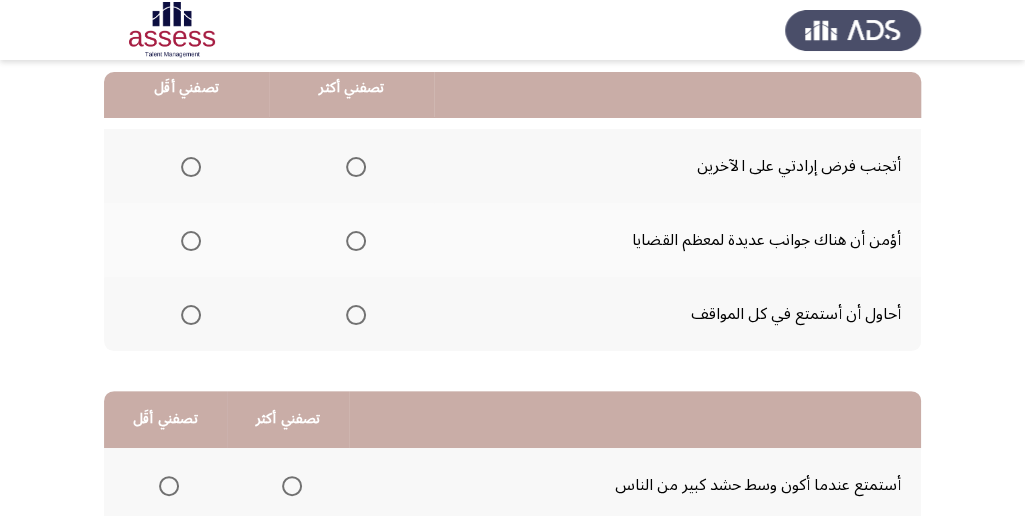 click at bounding box center [356, 315] 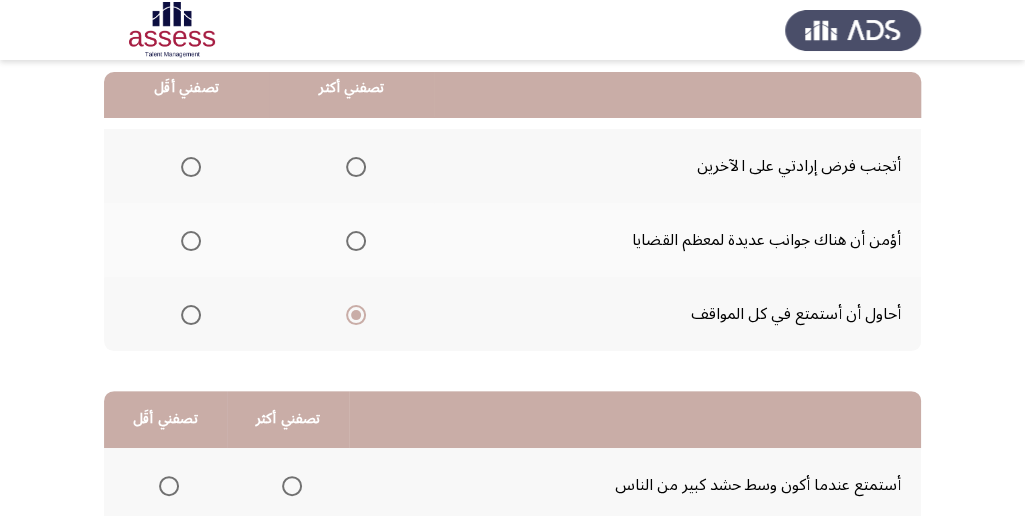 click at bounding box center (191, 167) 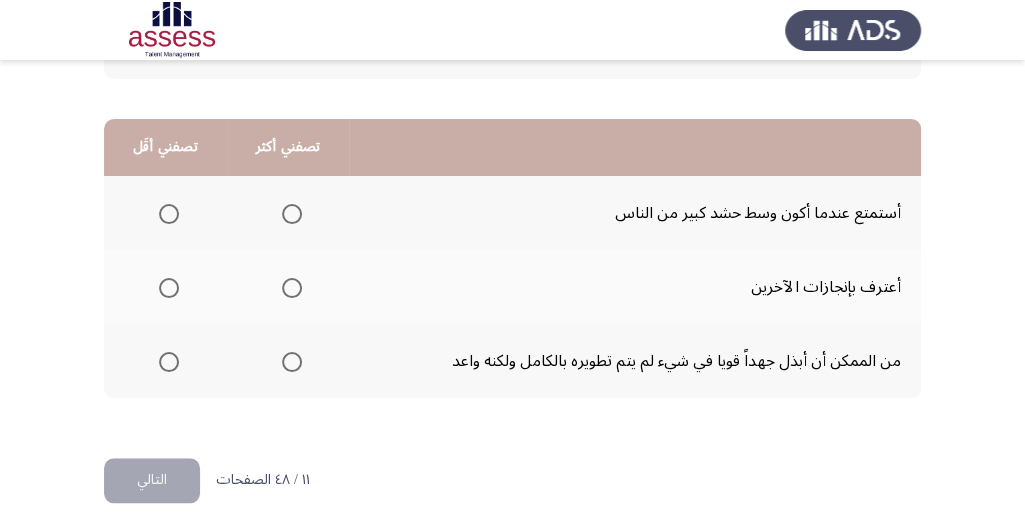 scroll, scrollTop: 494, scrollLeft: 0, axis: vertical 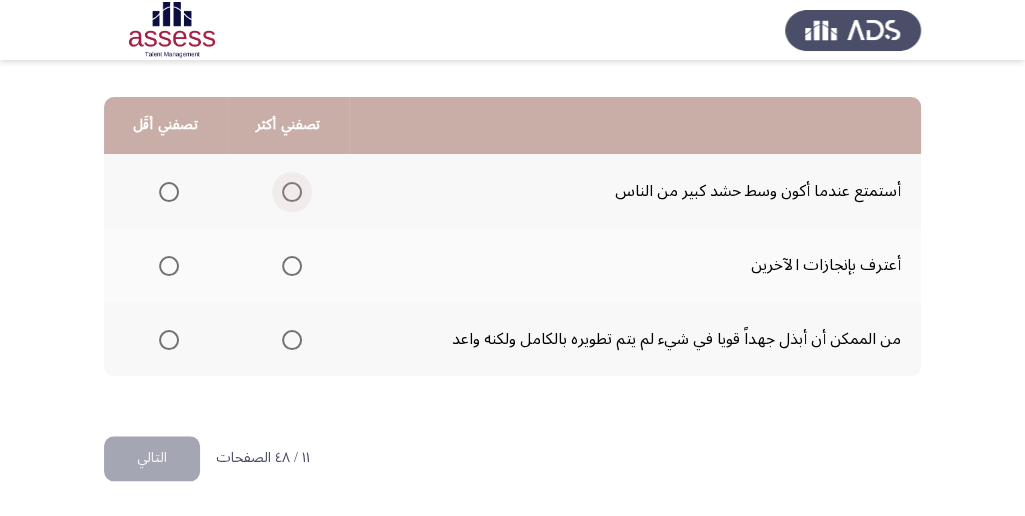 click at bounding box center (292, 192) 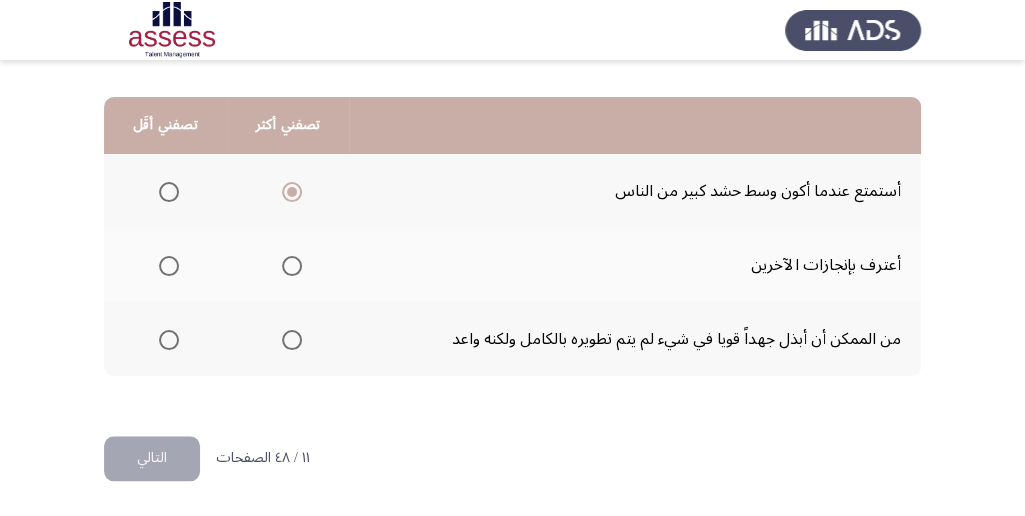 click at bounding box center [169, 340] 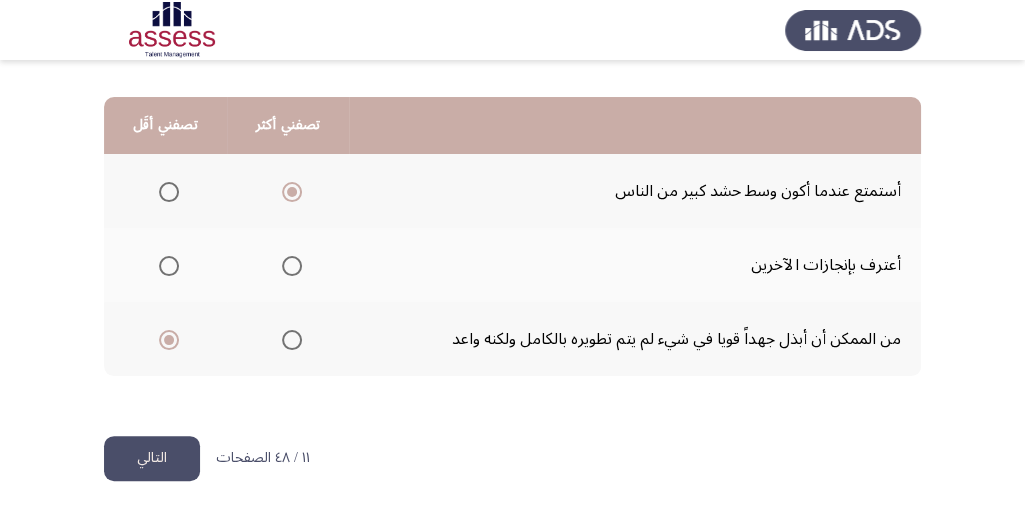 click on "التالي" 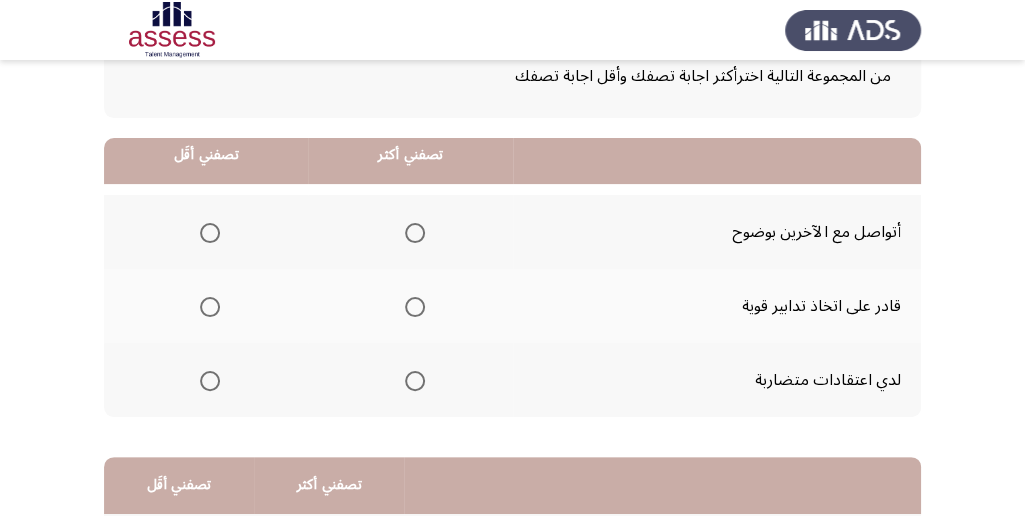 scroll, scrollTop: 133, scrollLeft: 0, axis: vertical 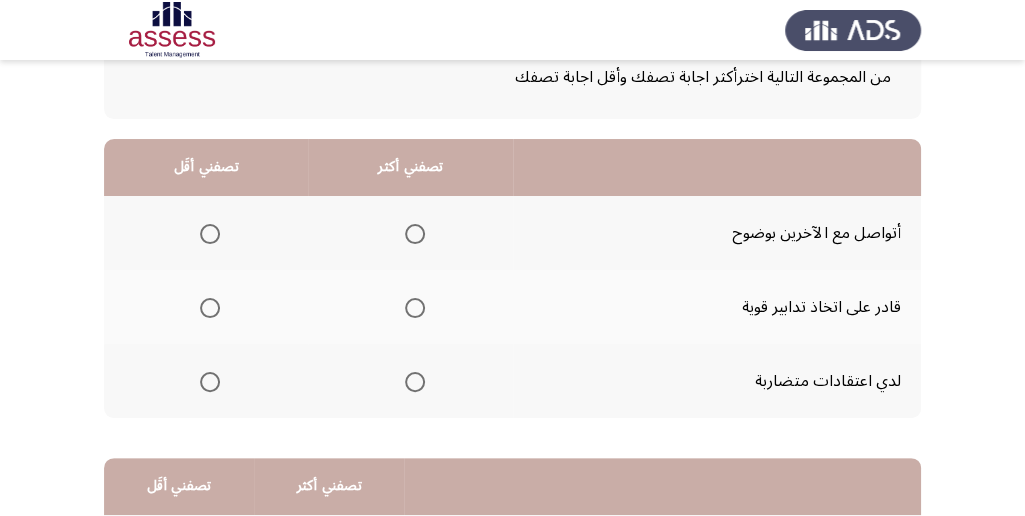 click at bounding box center (415, 234) 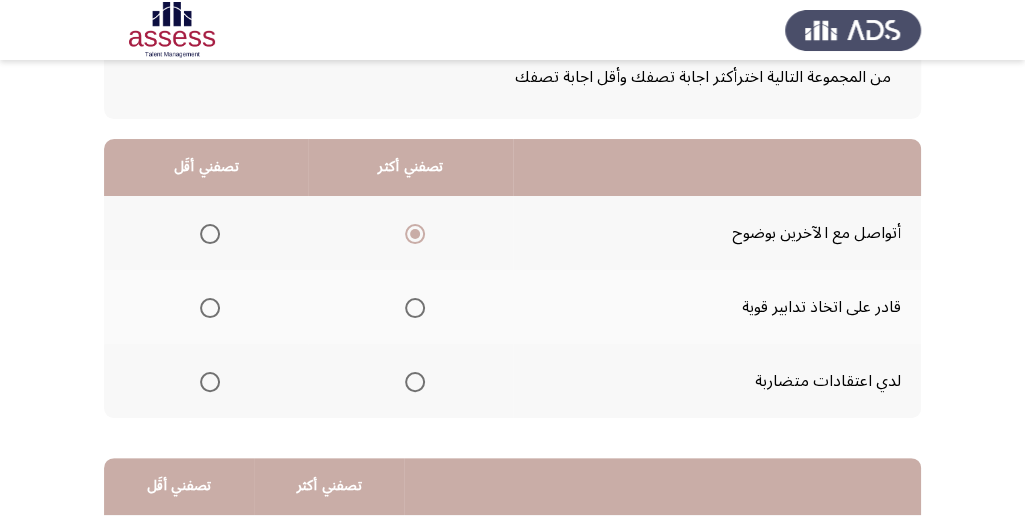 click at bounding box center [210, 382] 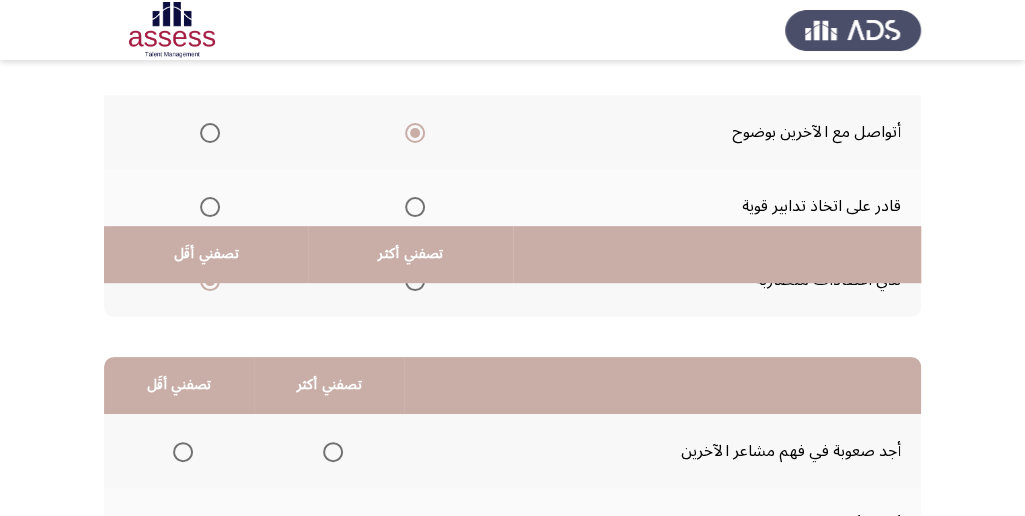 scroll, scrollTop: 400, scrollLeft: 0, axis: vertical 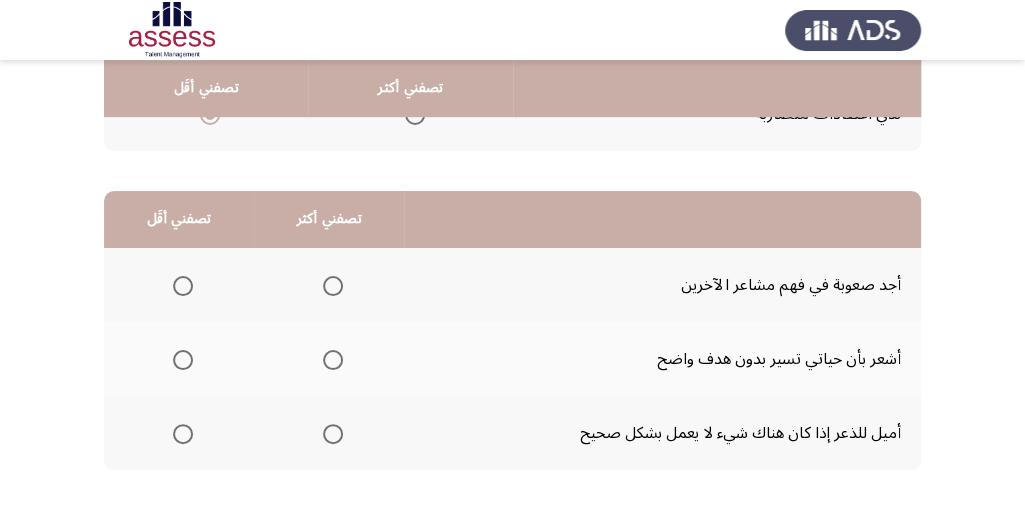 click at bounding box center [333, 434] 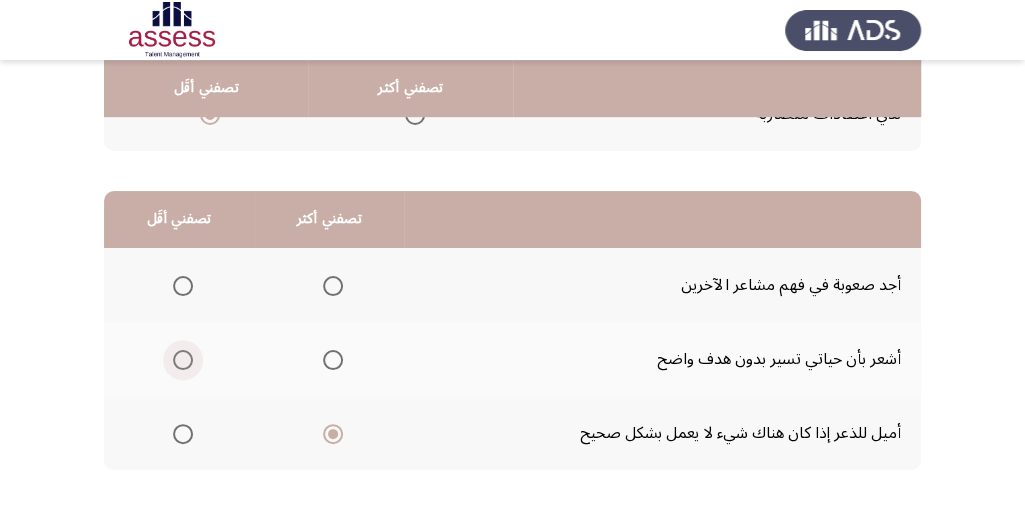 click at bounding box center [183, 360] 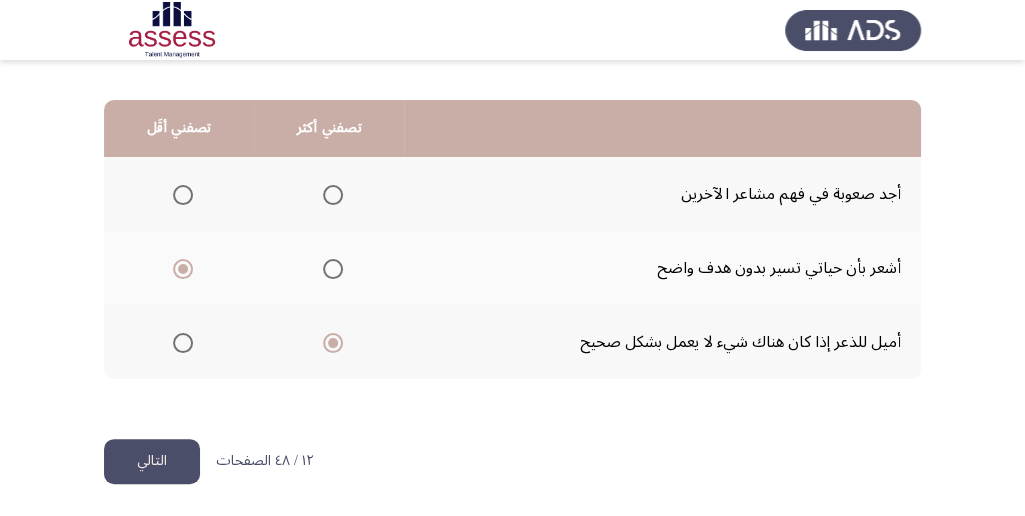 scroll, scrollTop: 494, scrollLeft: 0, axis: vertical 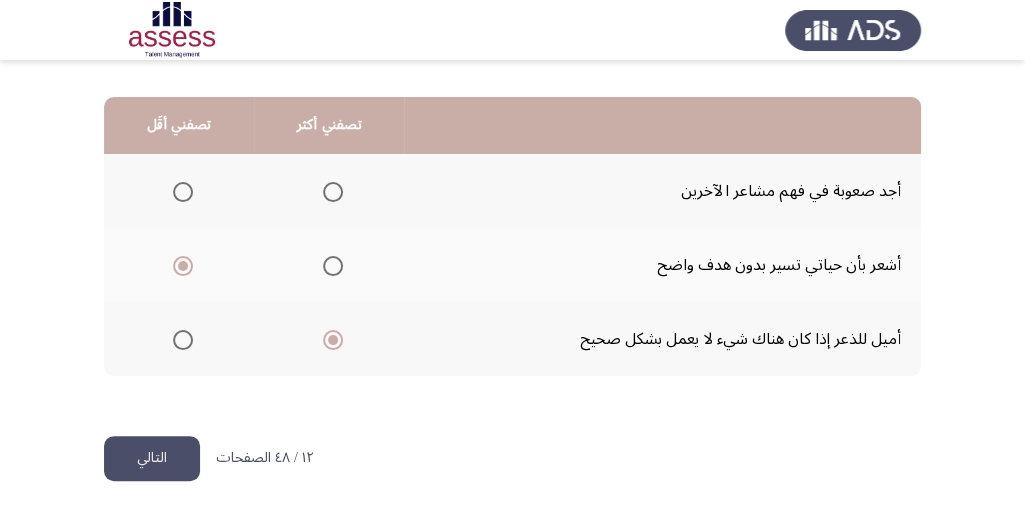 click on "التالي" 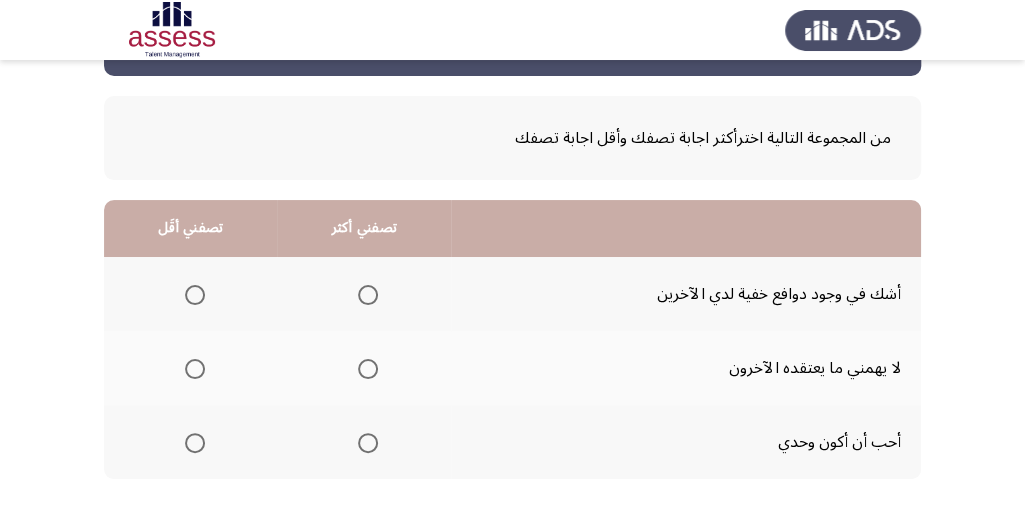scroll, scrollTop: 200, scrollLeft: 0, axis: vertical 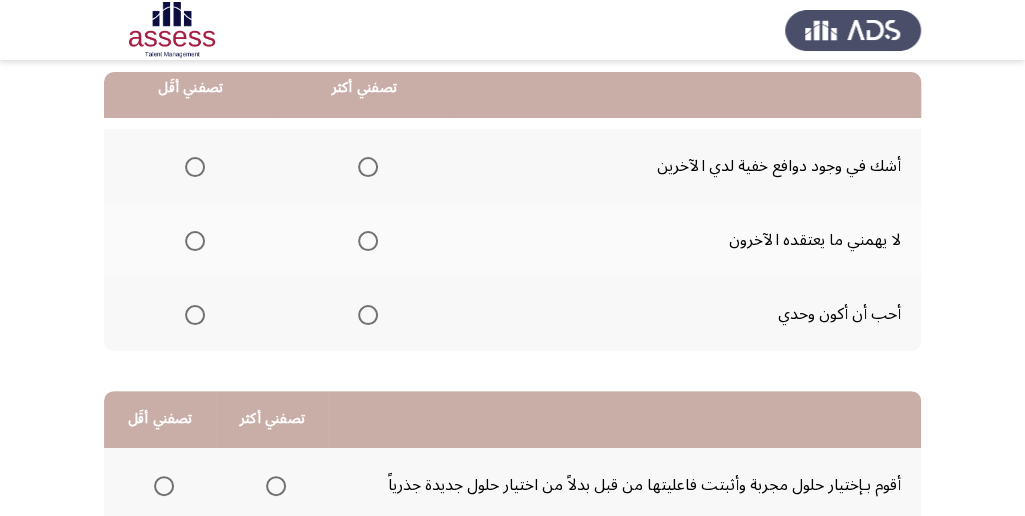 click at bounding box center (195, 315) 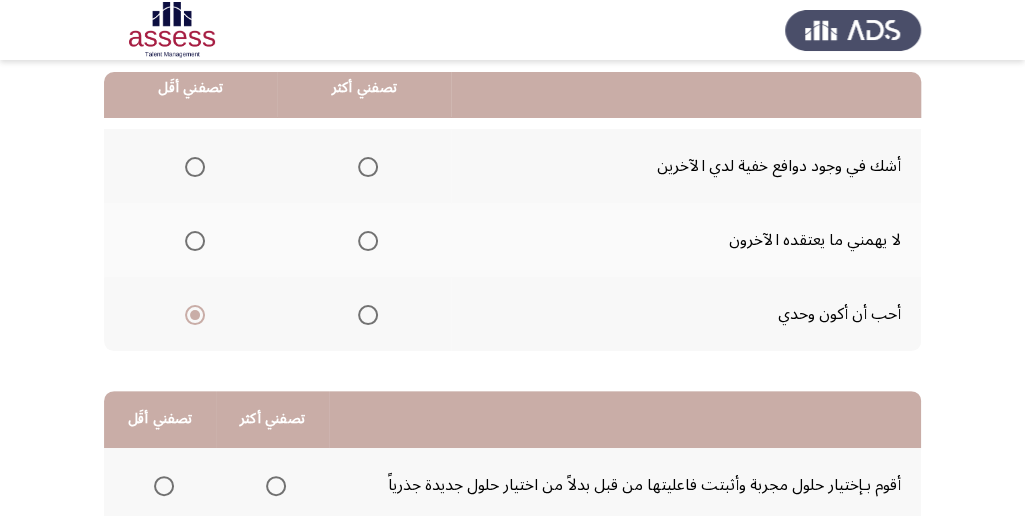 click at bounding box center (368, 241) 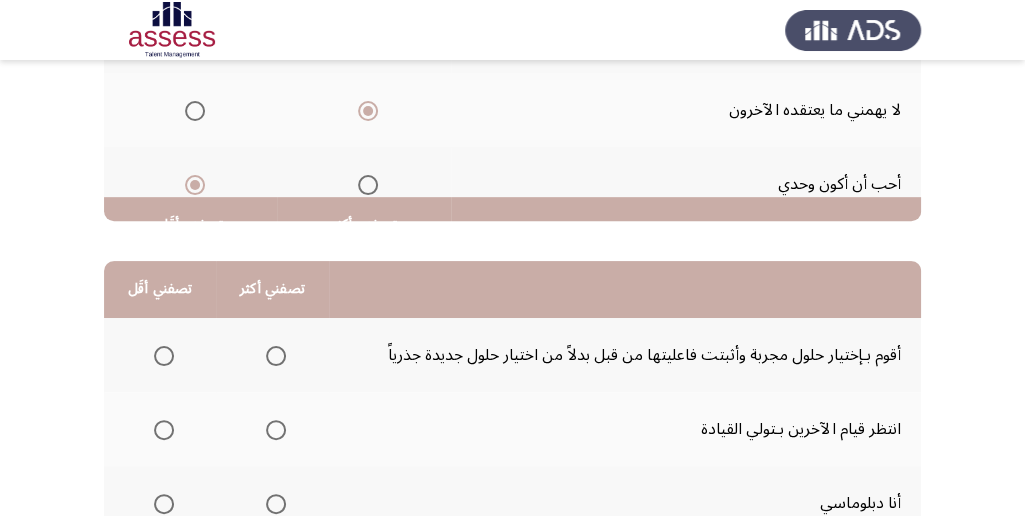 scroll, scrollTop: 466, scrollLeft: 0, axis: vertical 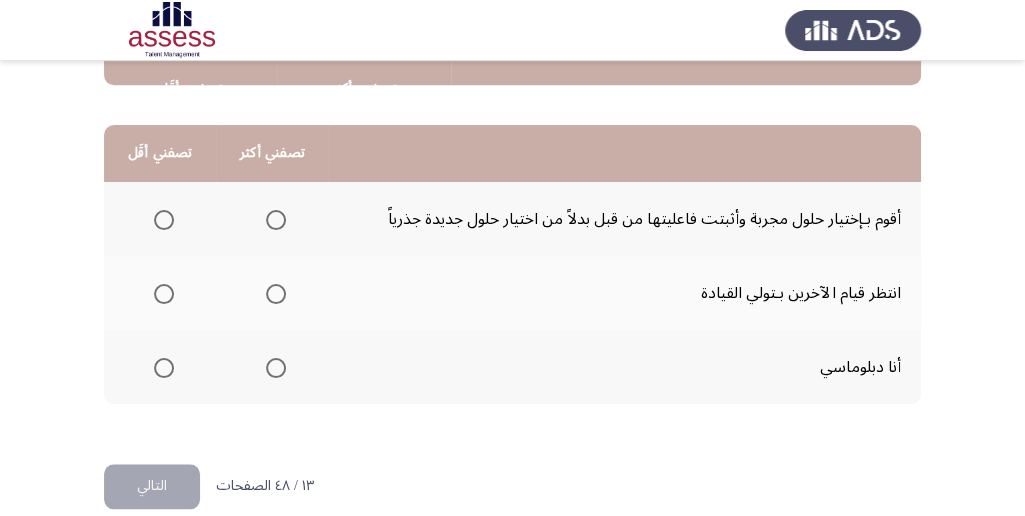 click at bounding box center [164, 220] 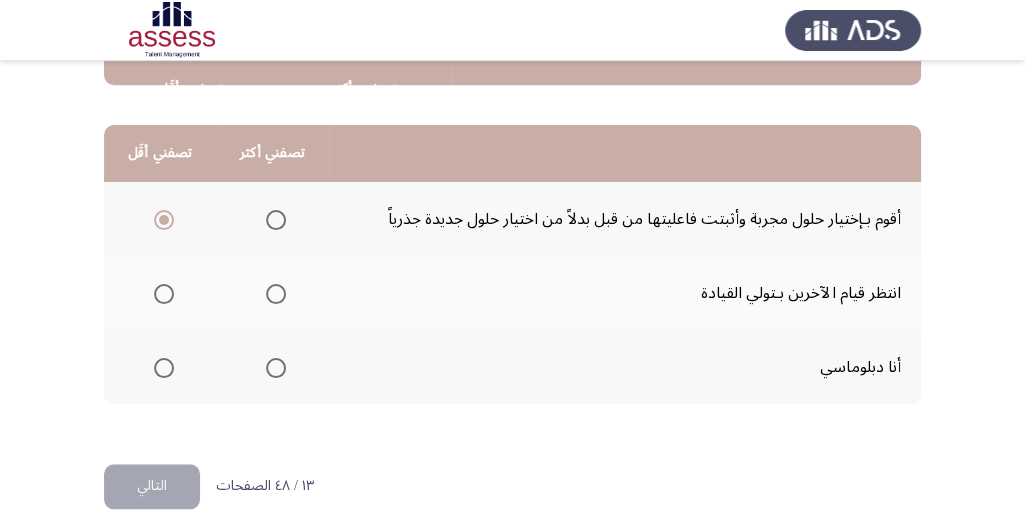 click at bounding box center [276, 368] 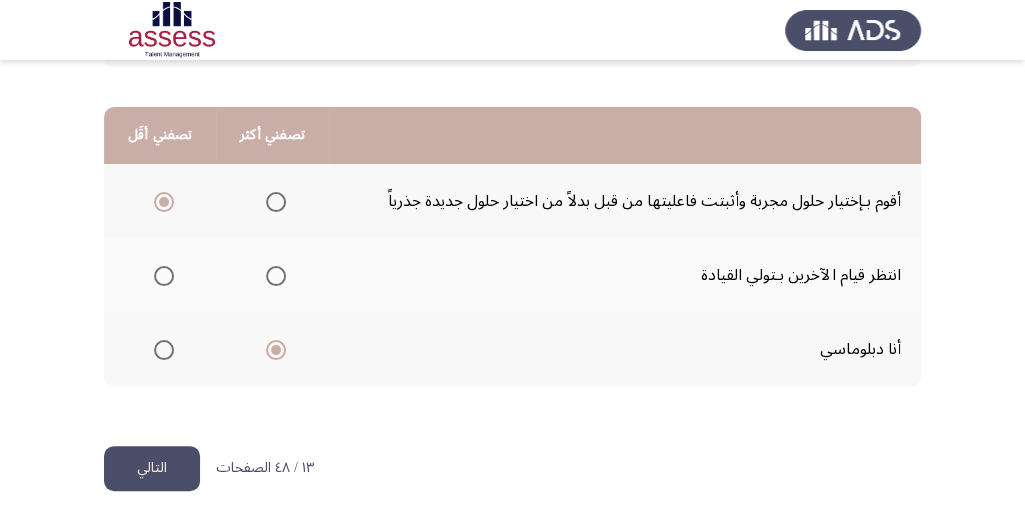 scroll, scrollTop: 494, scrollLeft: 0, axis: vertical 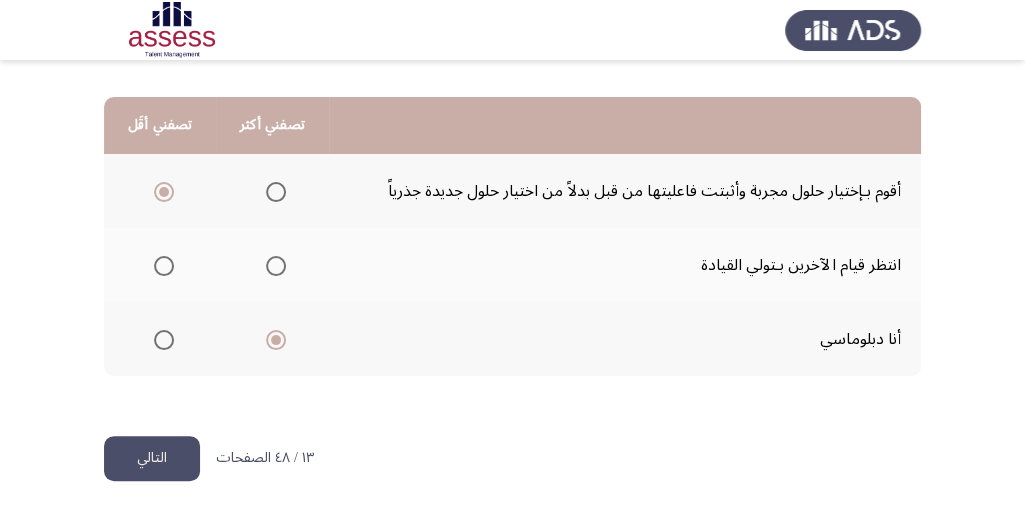 click on "التالي" 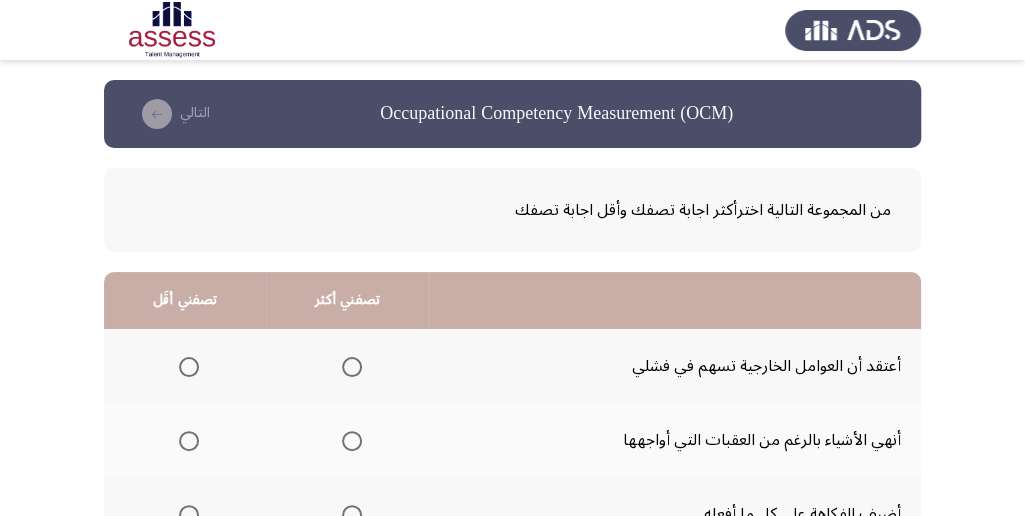 scroll, scrollTop: 200, scrollLeft: 0, axis: vertical 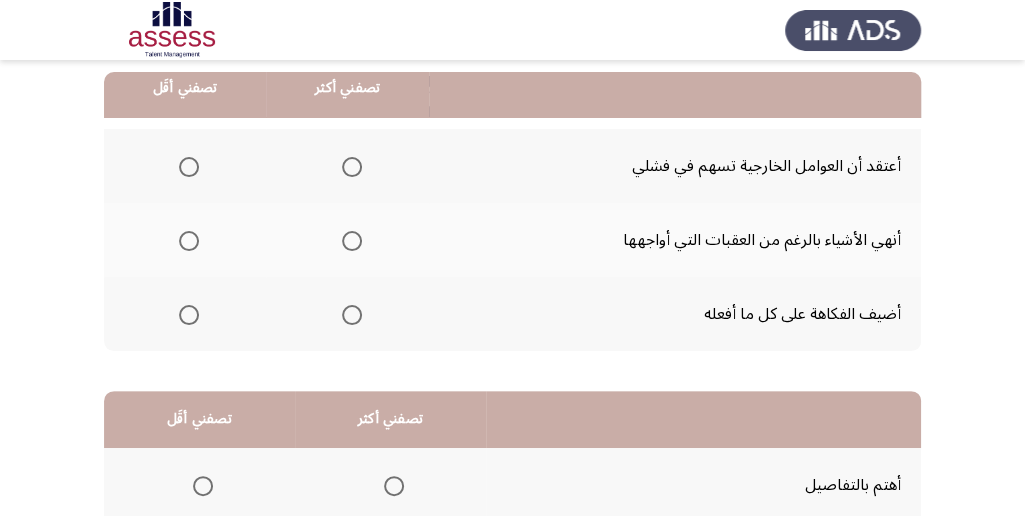 click at bounding box center [352, 315] 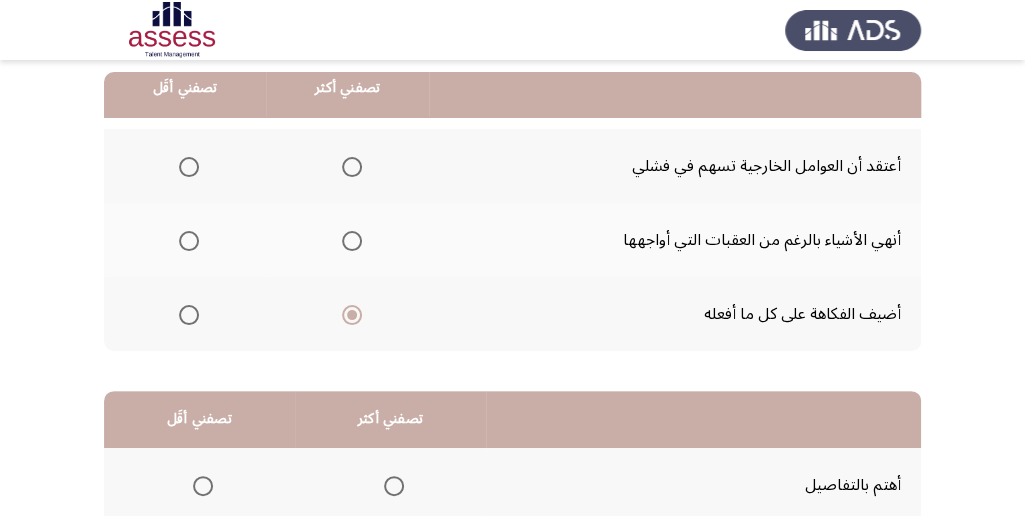 click at bounding box center [189, 167] 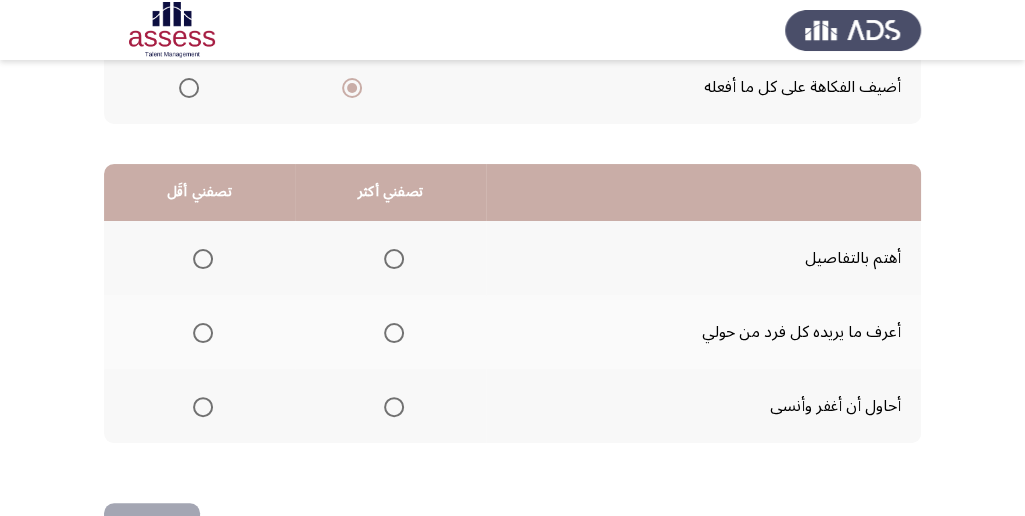 scroll, scrollTop: 494, scrollLeft: 0, axis: vertical 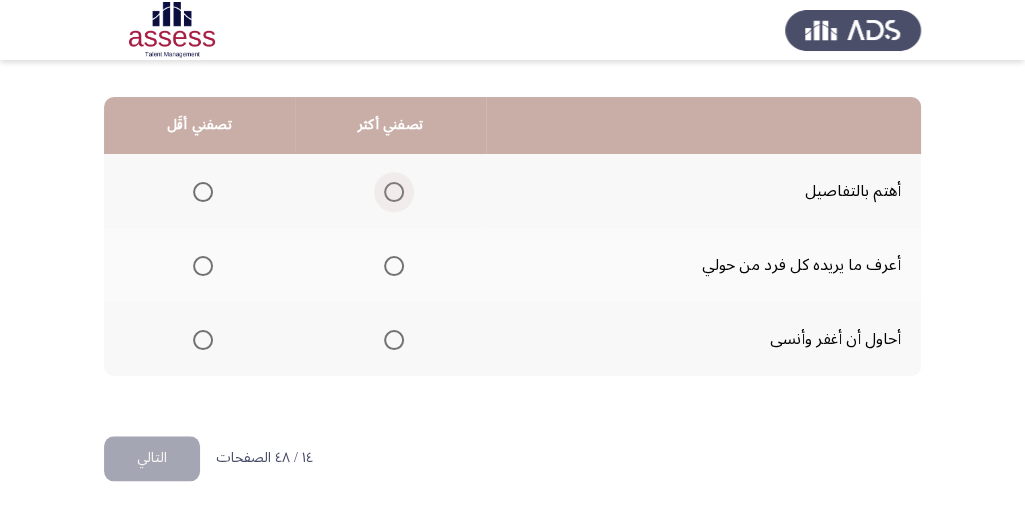 click at bounding box center (394, 192) 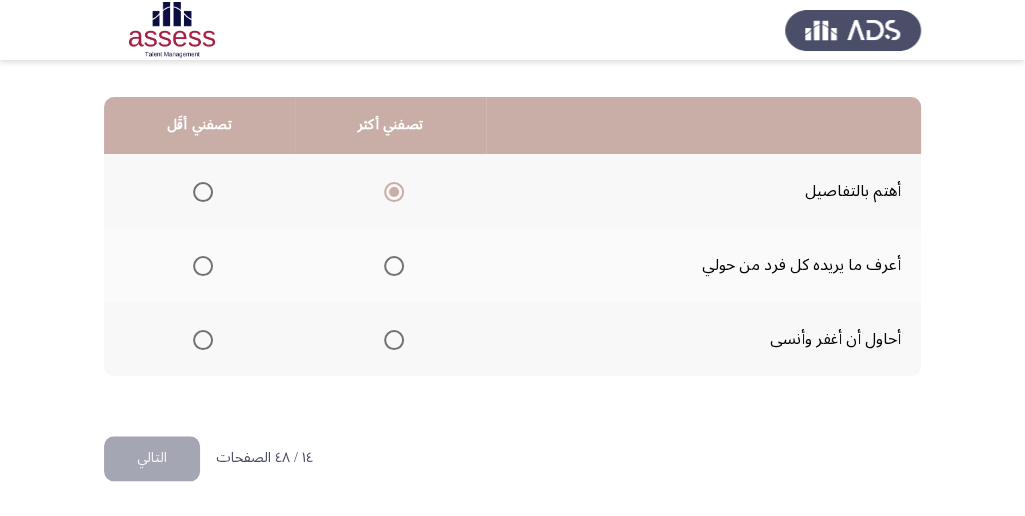 click at bounding box center [203, 266] 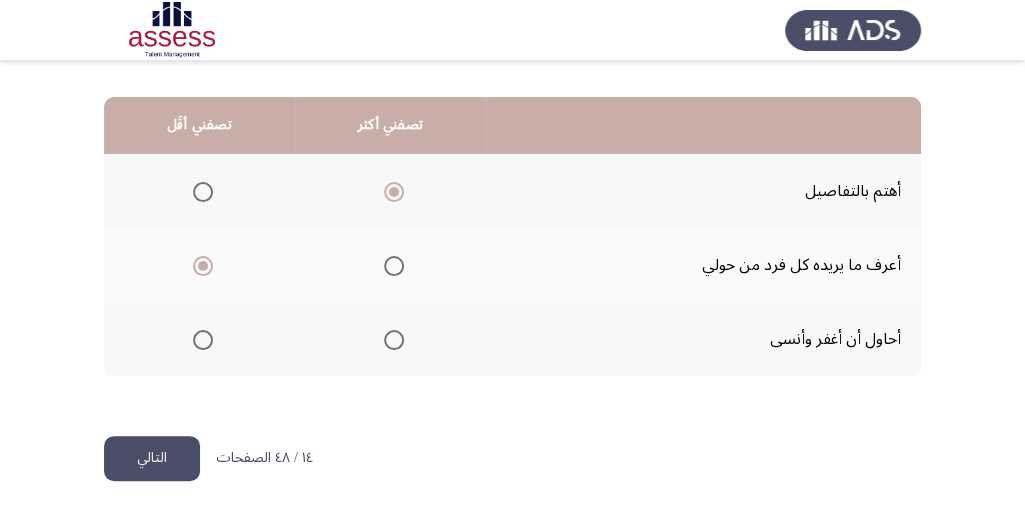 click on "التالي" 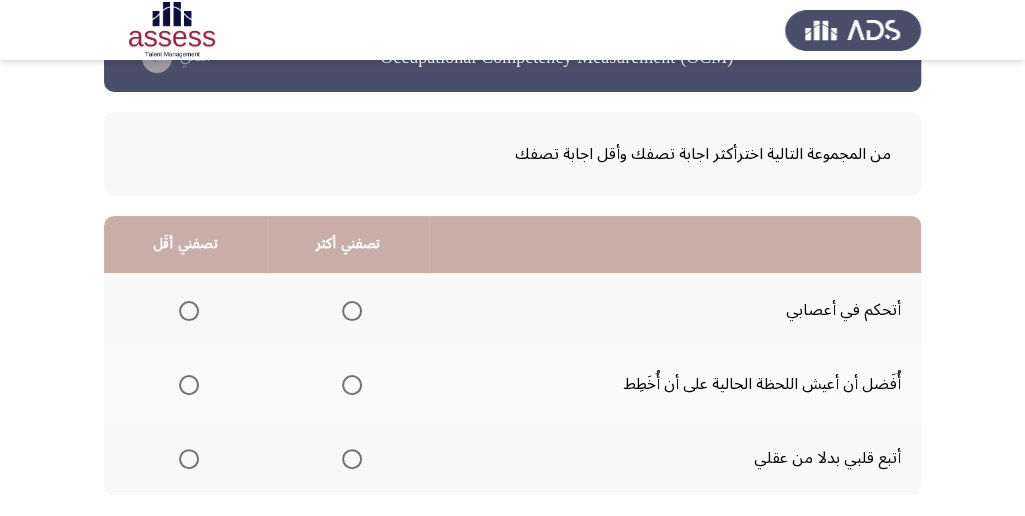 scroll, scrollTop: 200, scrollLeft: 0, axis: vertical 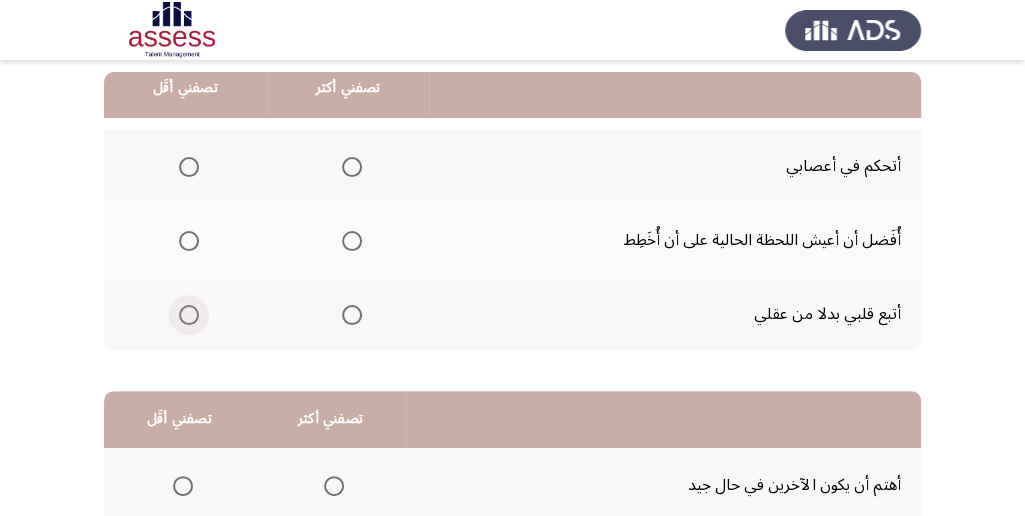 click at bounding box center (189, 315) 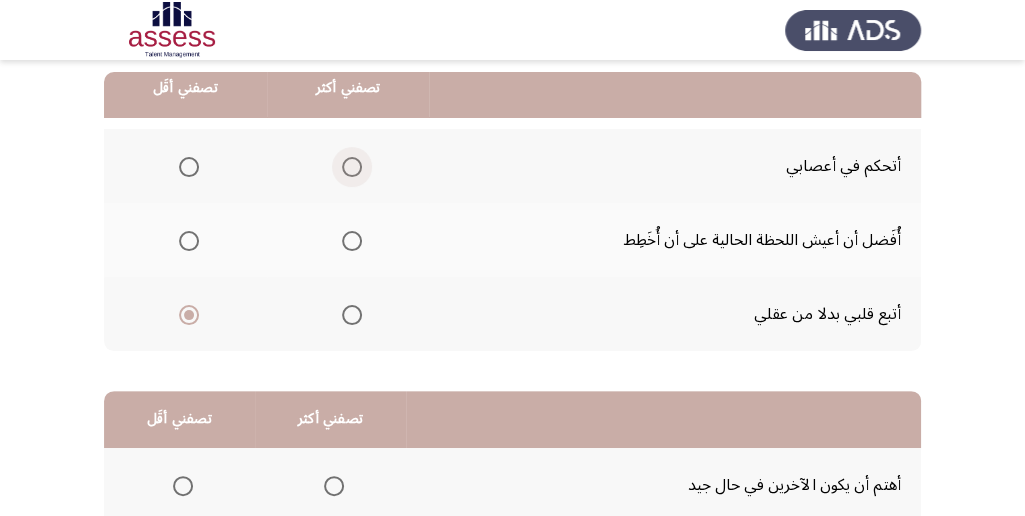 click at bounding box center [352, 167] 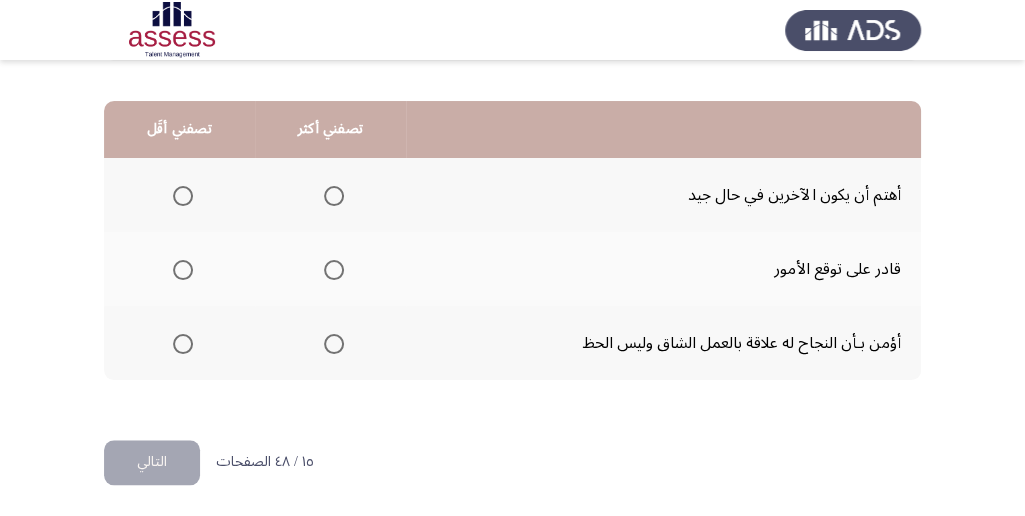 scroll, scrollTop: 494, scrollLeft: 0, axis: vertical 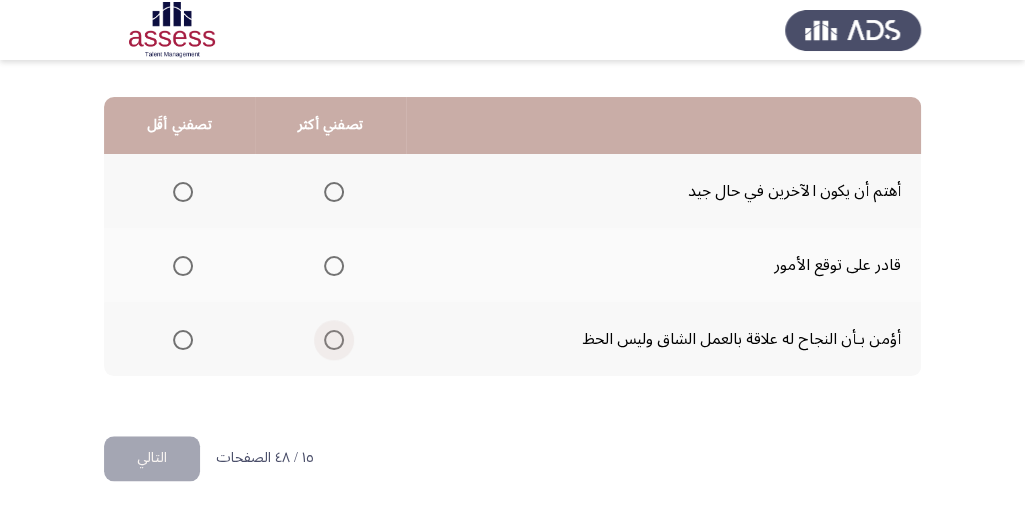 click at bounding box center (334, 340) 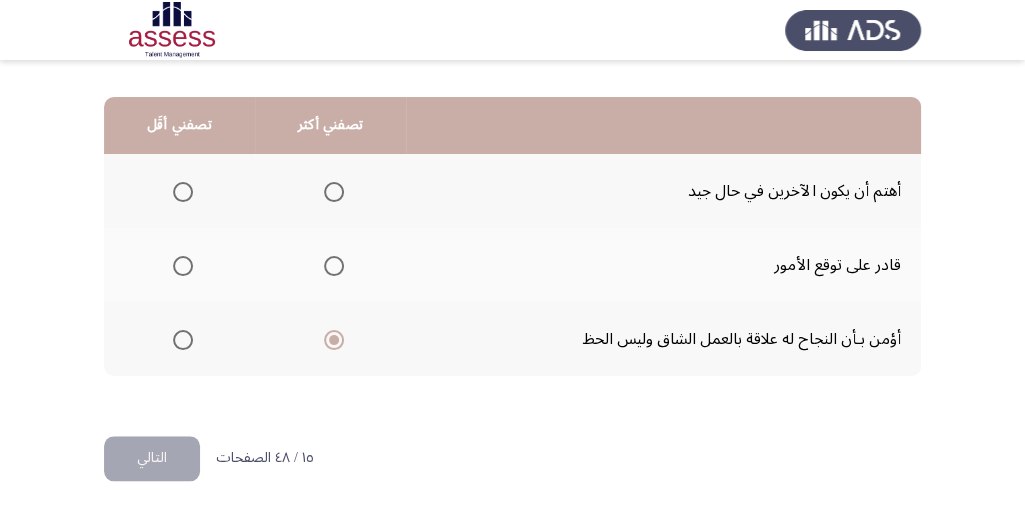 click at bounding box center [183, 192] 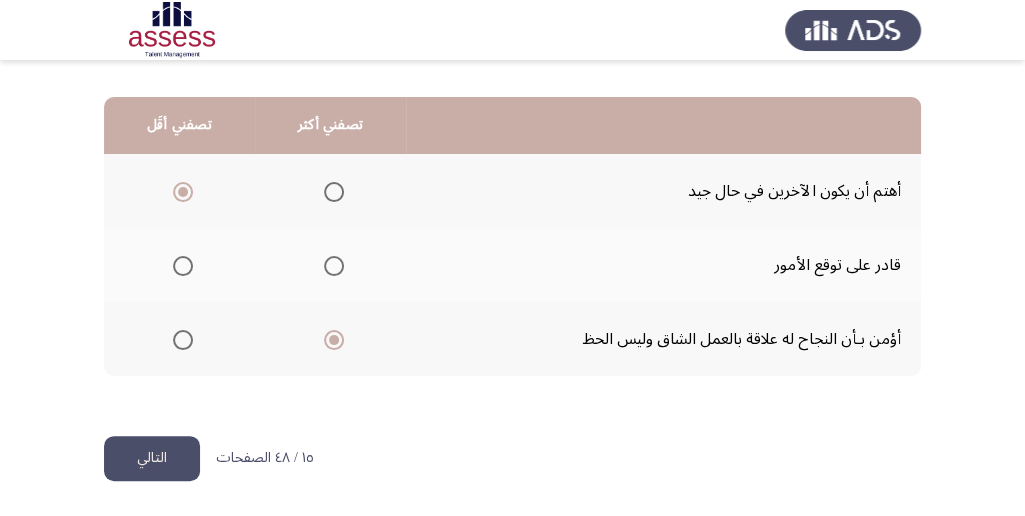 click on "التالي" 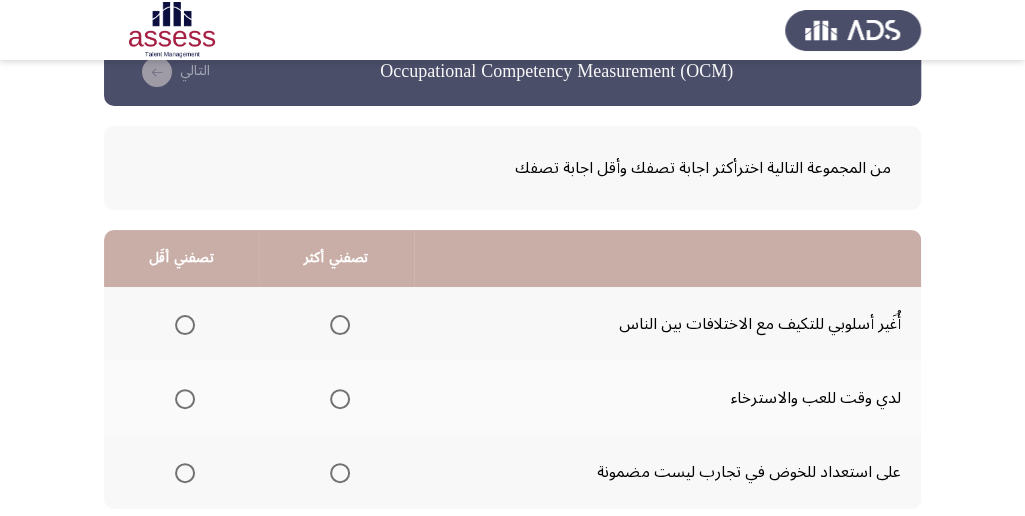 scroll, scrollTop: 200, scrollLeft: 0, axis: vertical 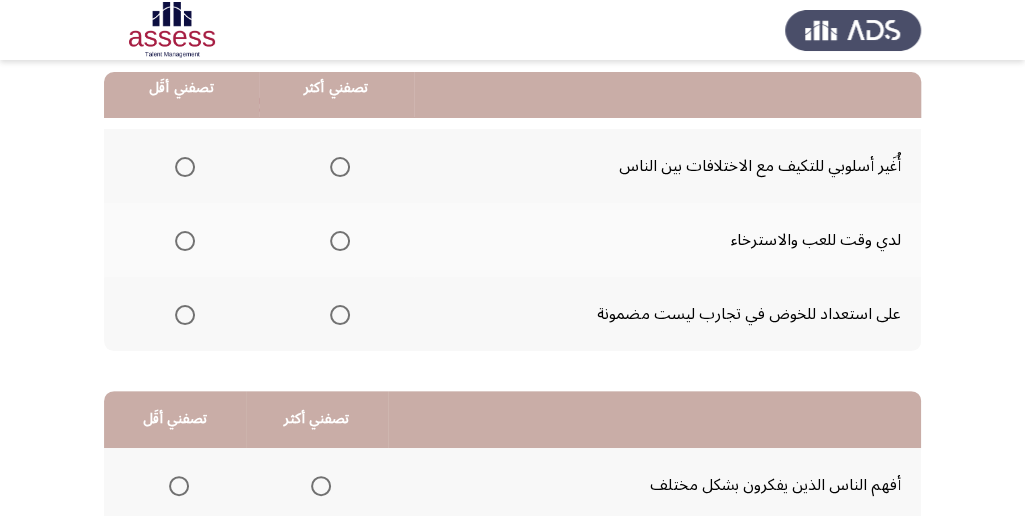 click at bounding box center [340, 167] 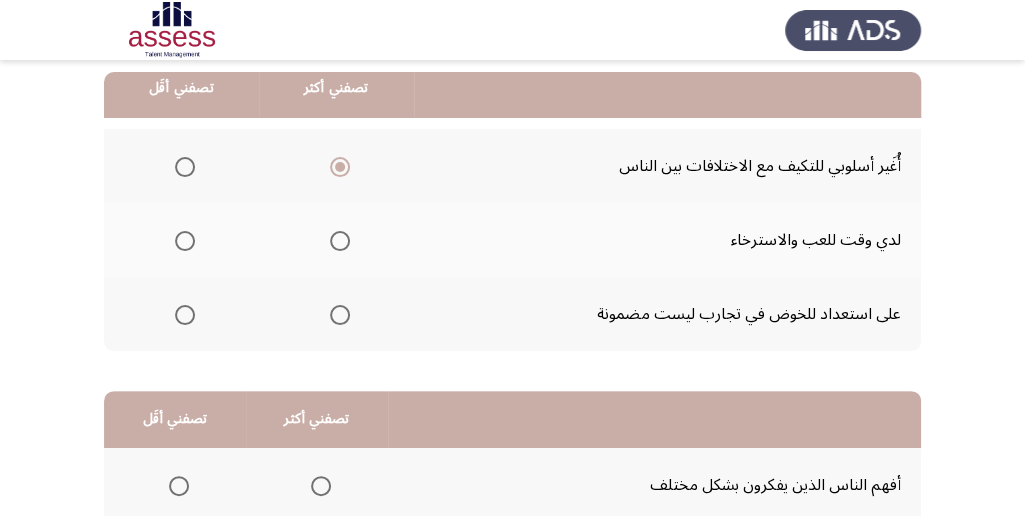 click at bounding box center [185, 241] 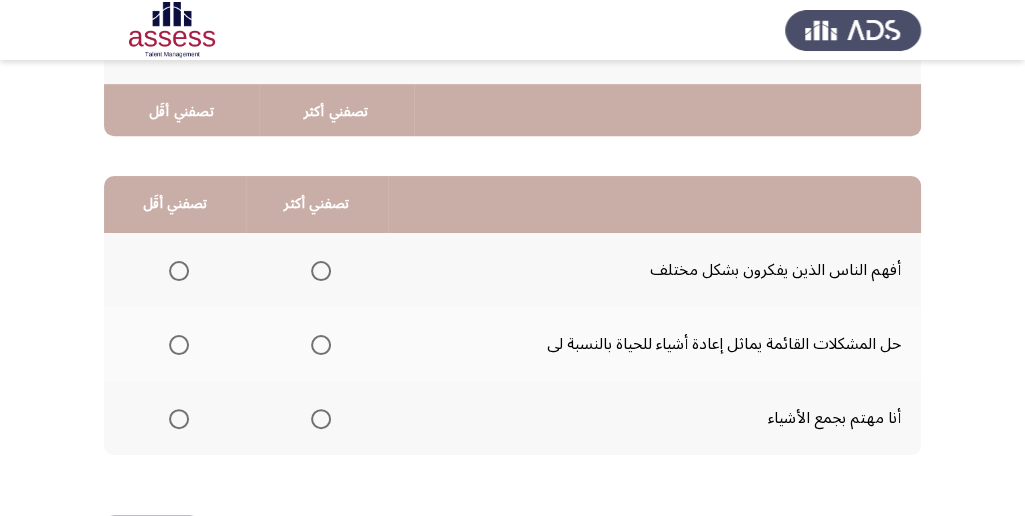 scroll, scrollTop: 494, scrollLeft: 0, axis: vertical 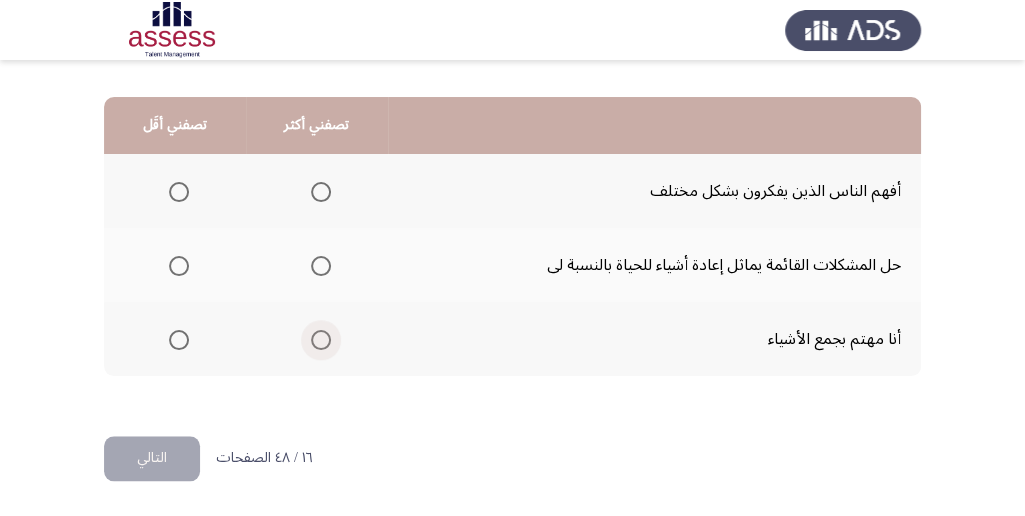 click at bounding box center [321, 340] 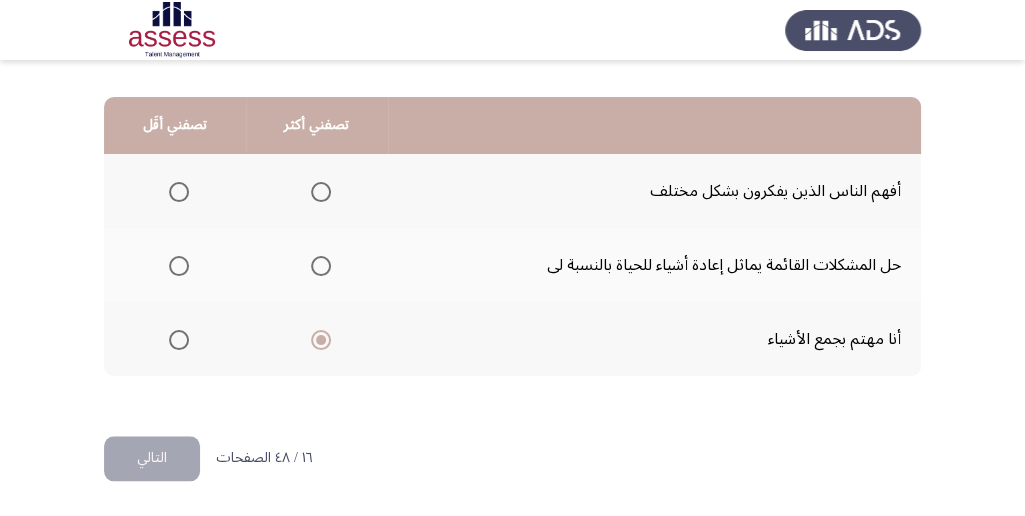 click at bounding box center [179, 192] 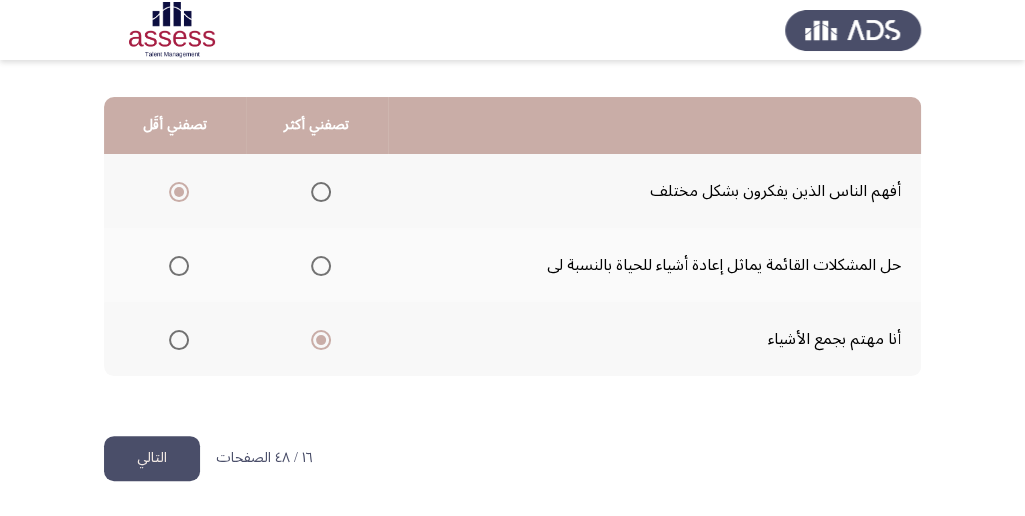 click on "التالي" 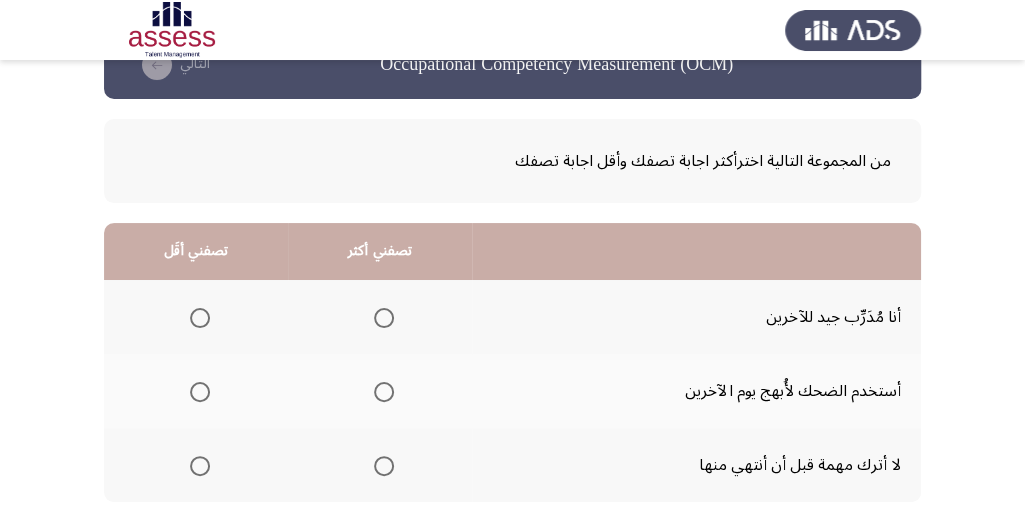 scroll, scrollTop: 200, scrollLeft: 0, axis: vertical 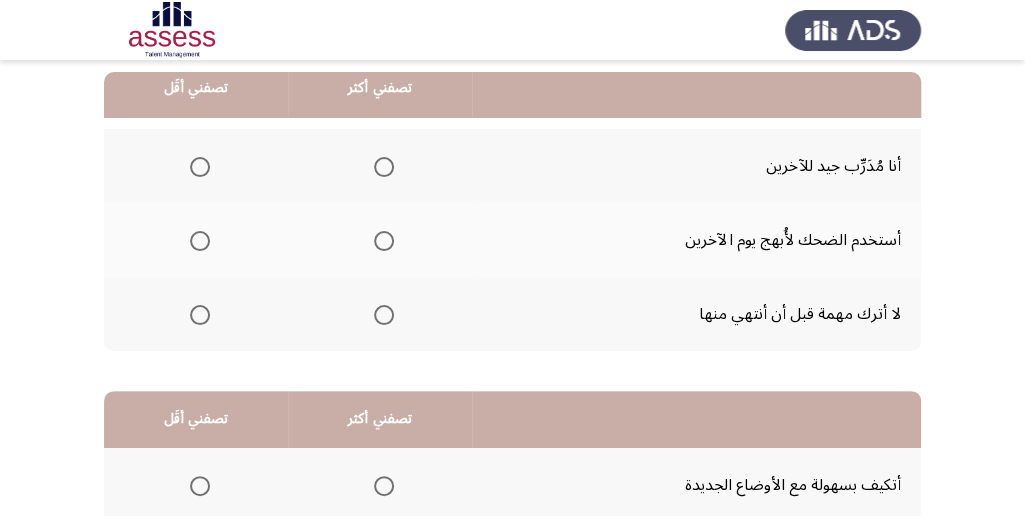click at bounding box center [384, 315] 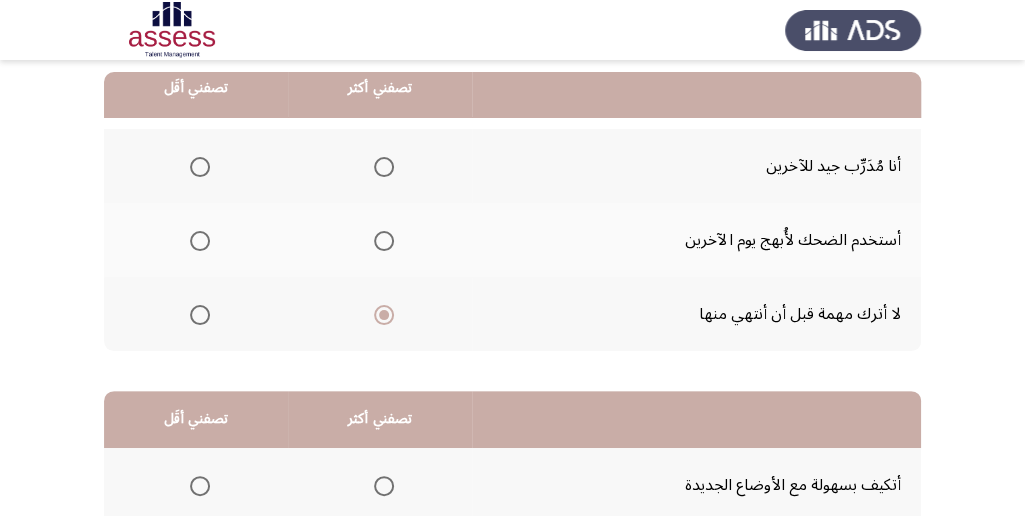 click at bounding box center [200, 167] 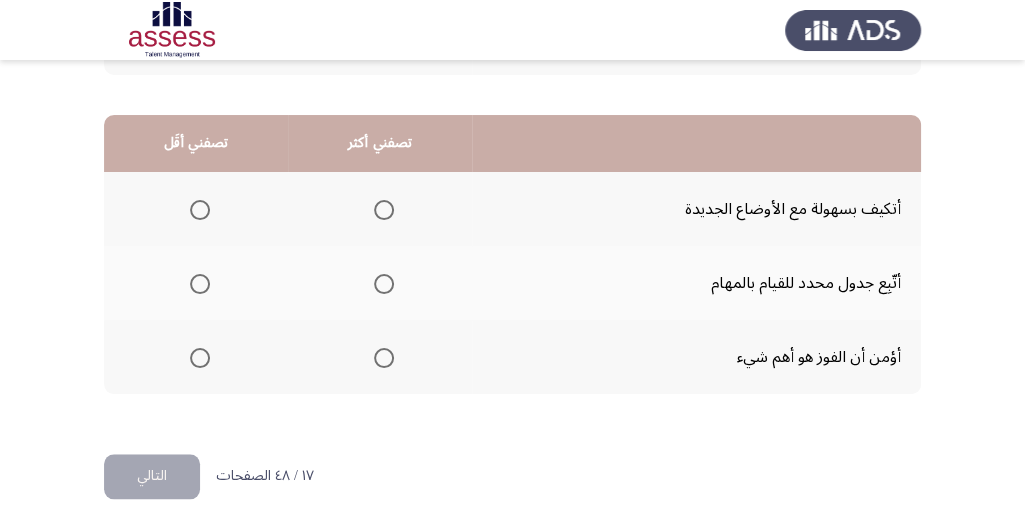 scroll, scrollTop: 494, scrollLeft: 0, axis: vertical 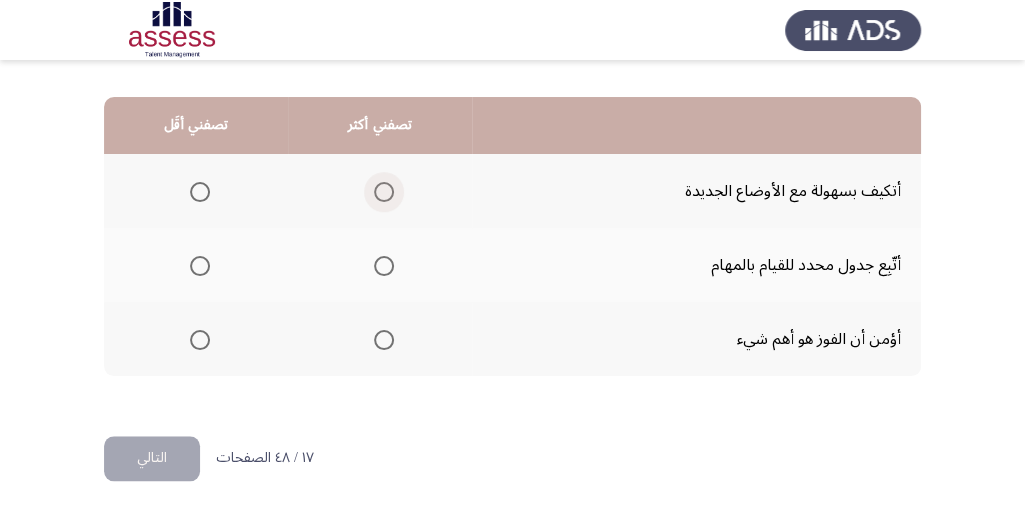 click at bounding box center [384, 192] 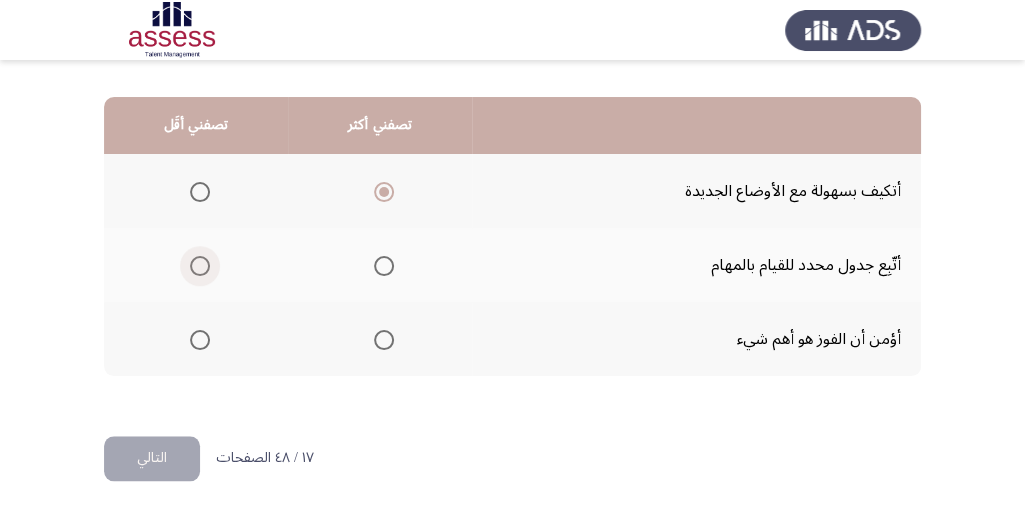 click at bounding box center [200, 266] 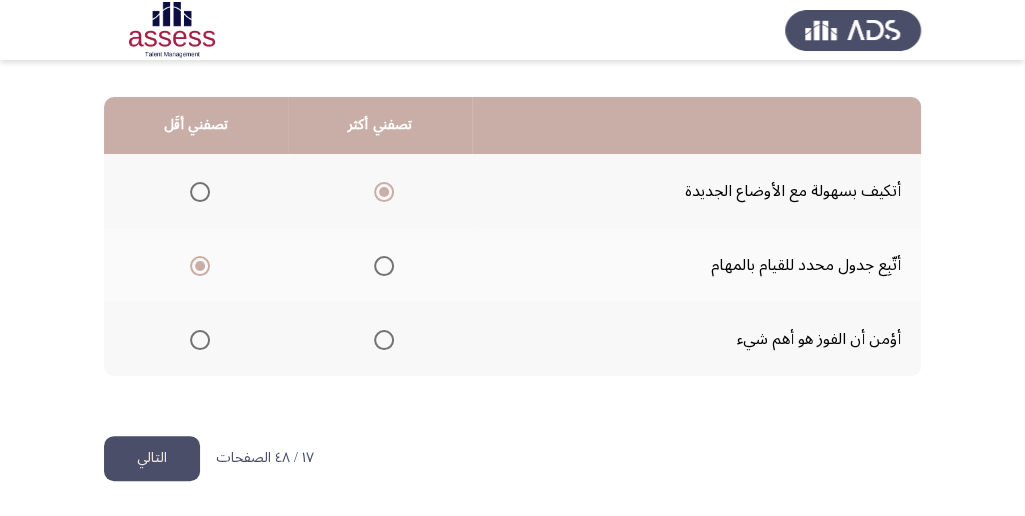 click on "التالي" 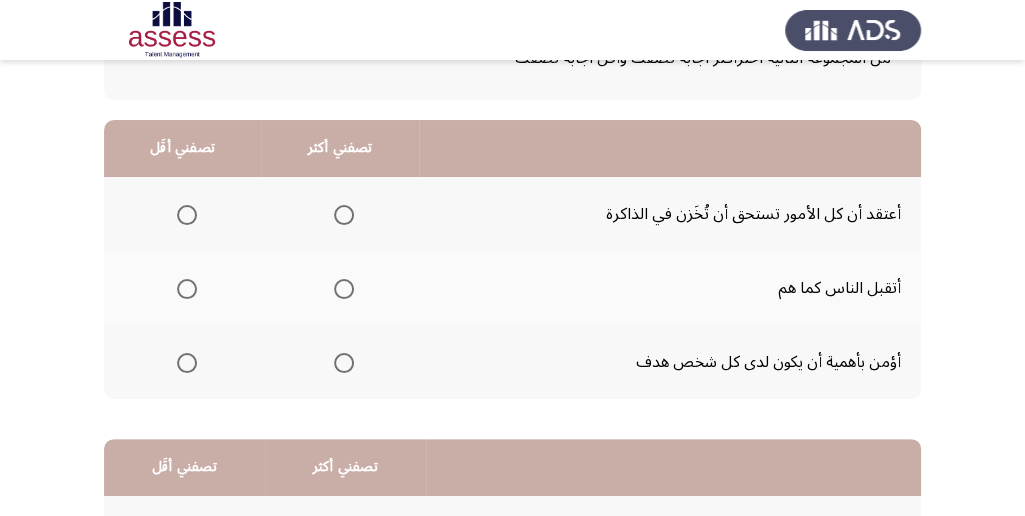 scroll, scrollTop: 133, scrollLeft: 0, axis: vertical 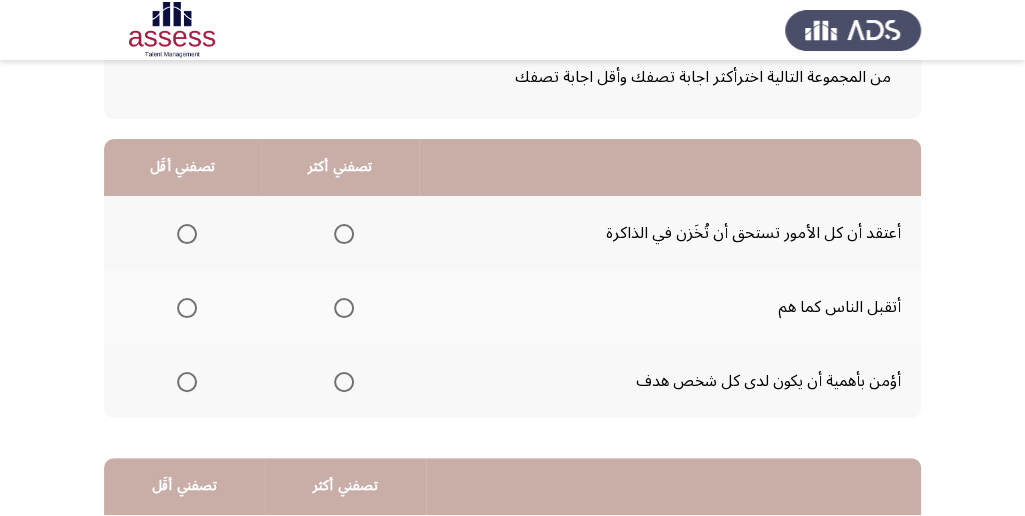 click at bounding box center (344, 308) 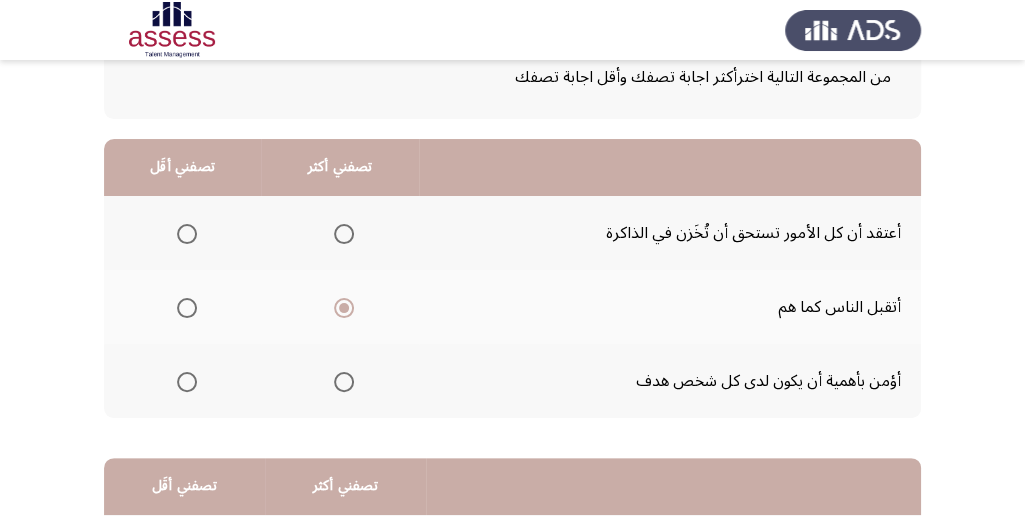 click at bounding box center (183, 234) 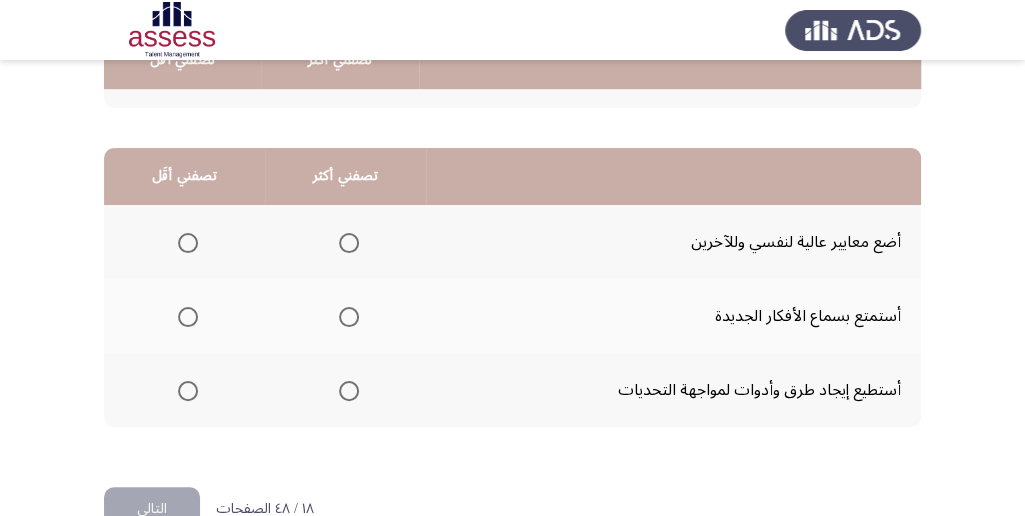 scroll, scrollTop: 466, scrollLeft: 0, axis: vertical 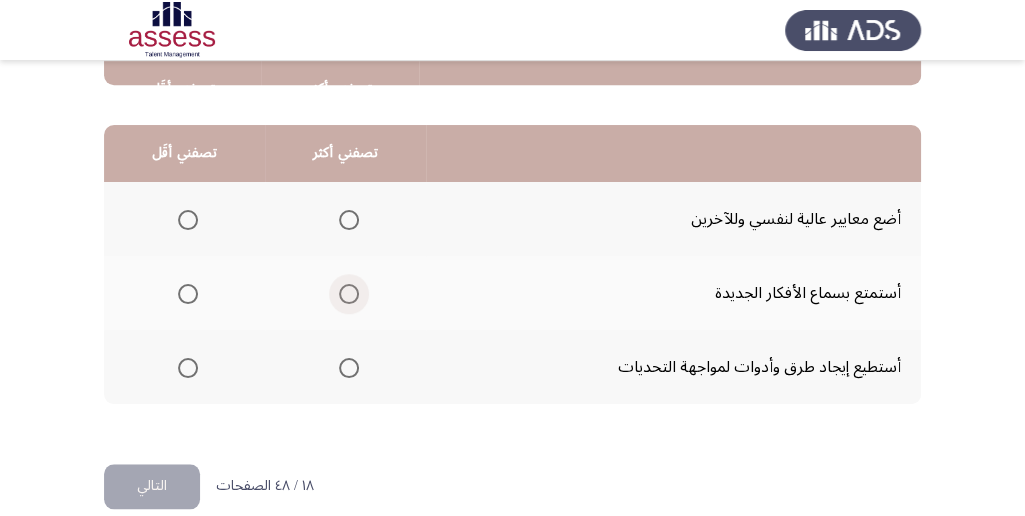 click at bounding box center [349, 294] 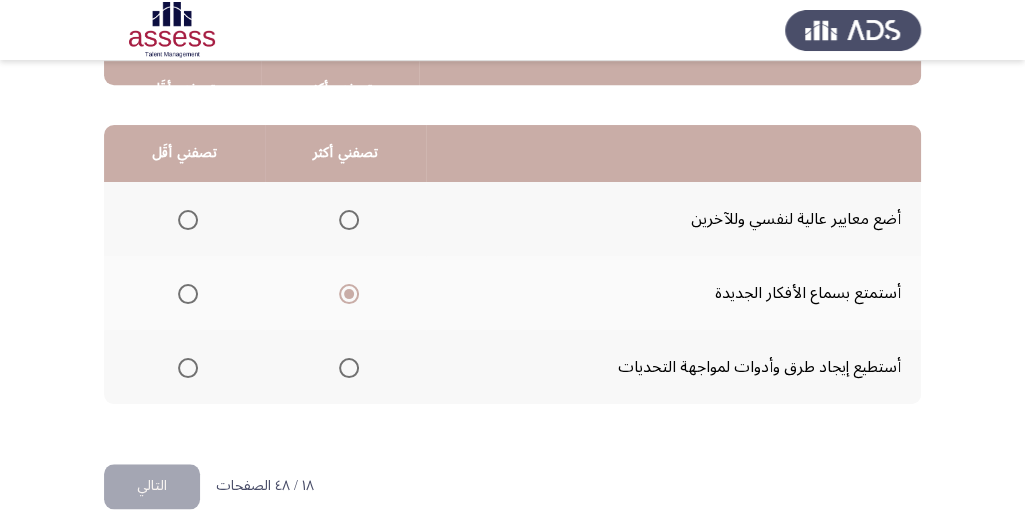 click at bounding box center [188, 368] 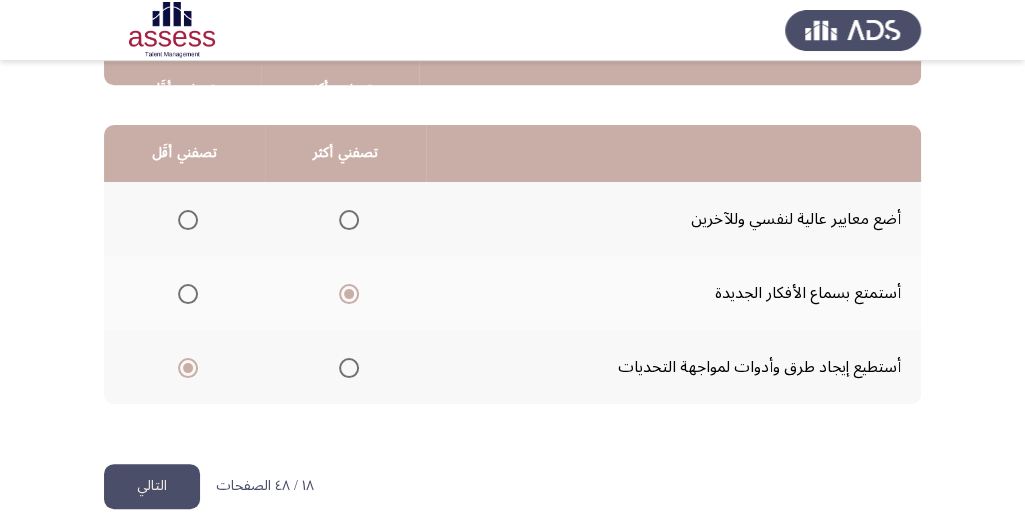 click on "التالي" 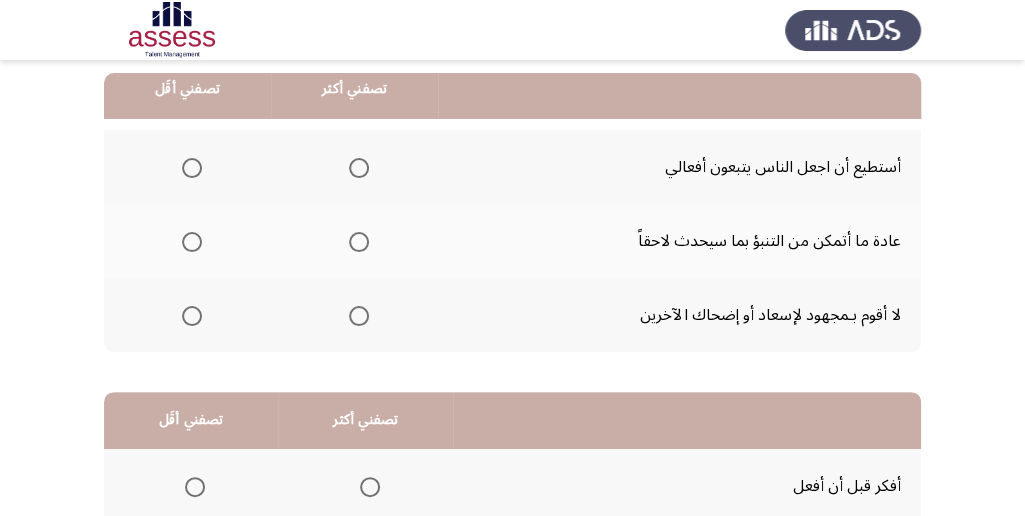scroll, scrollTop: 200, scrollLeft: 0, axis: vertical 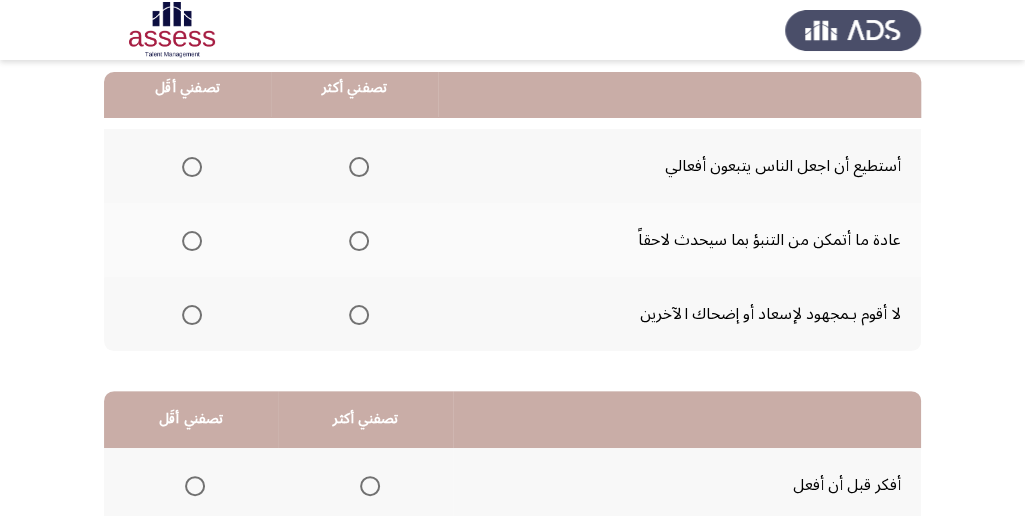 click at bounding box center (359, 315) 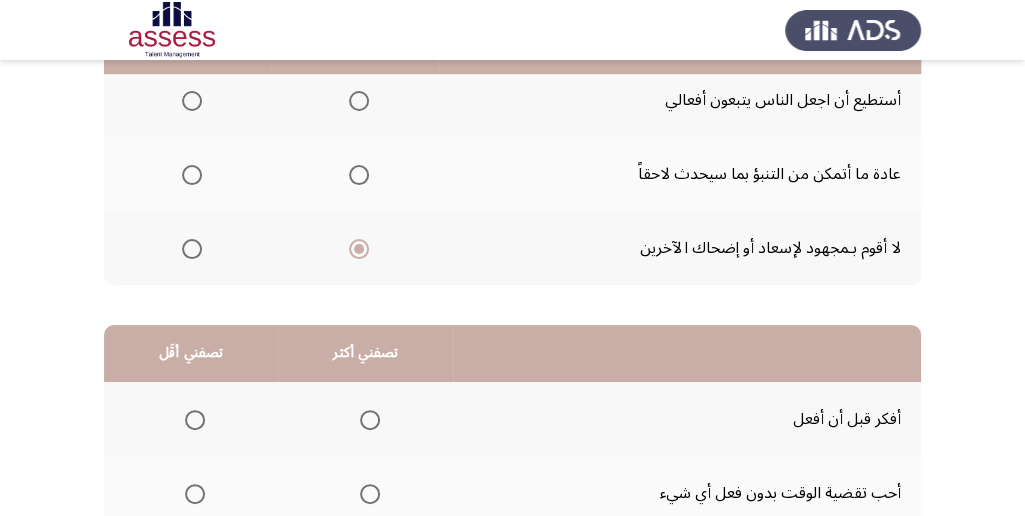 scroll, scrollTop: 200, scrollLeft: 0, axis: vertical 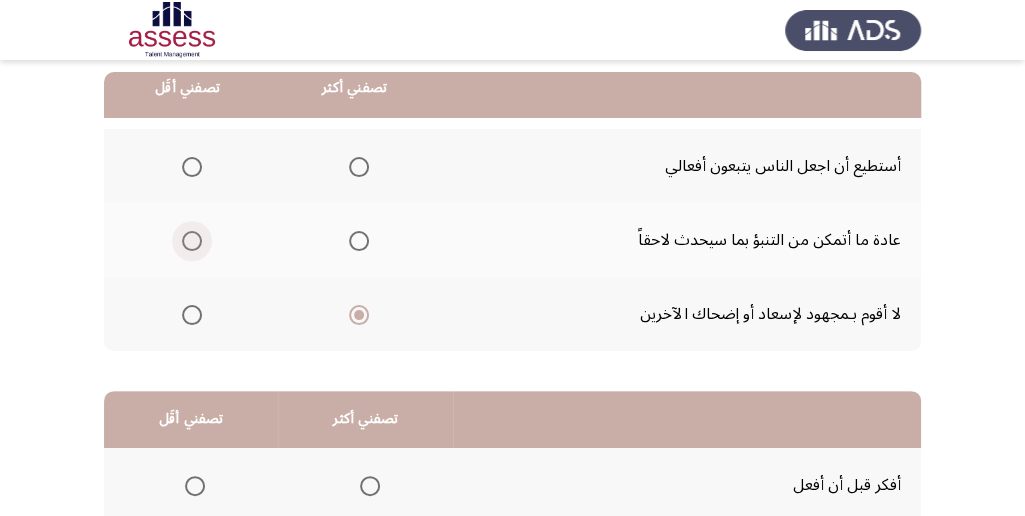 click at bounding box center [192, 241] 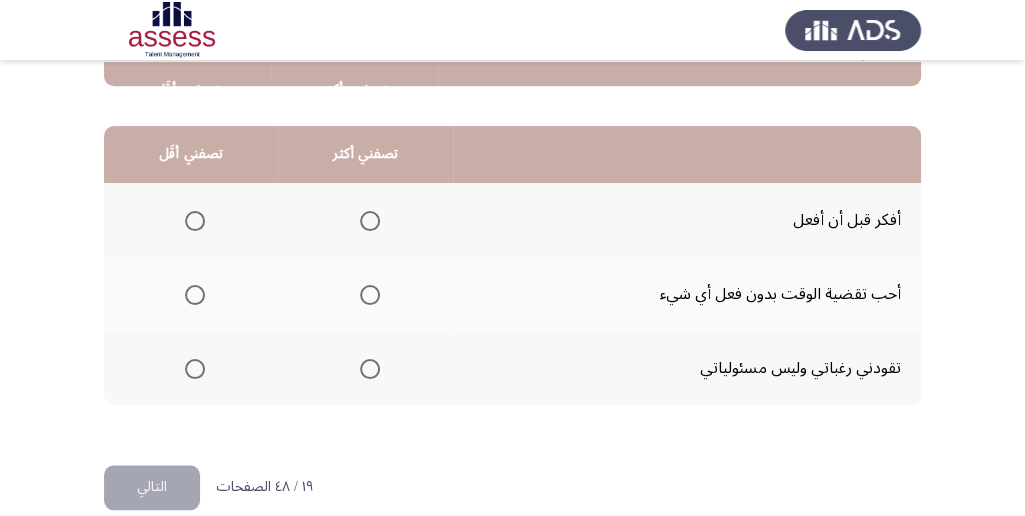 scroll, scrollTop: 466, scrollLeft: 0, axis: vertical 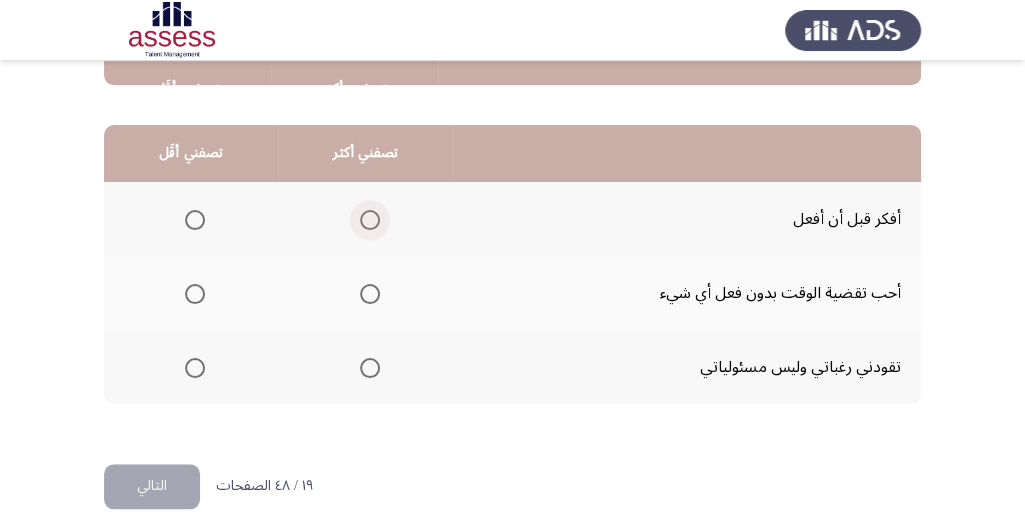 click at bounding box center [370, 220] 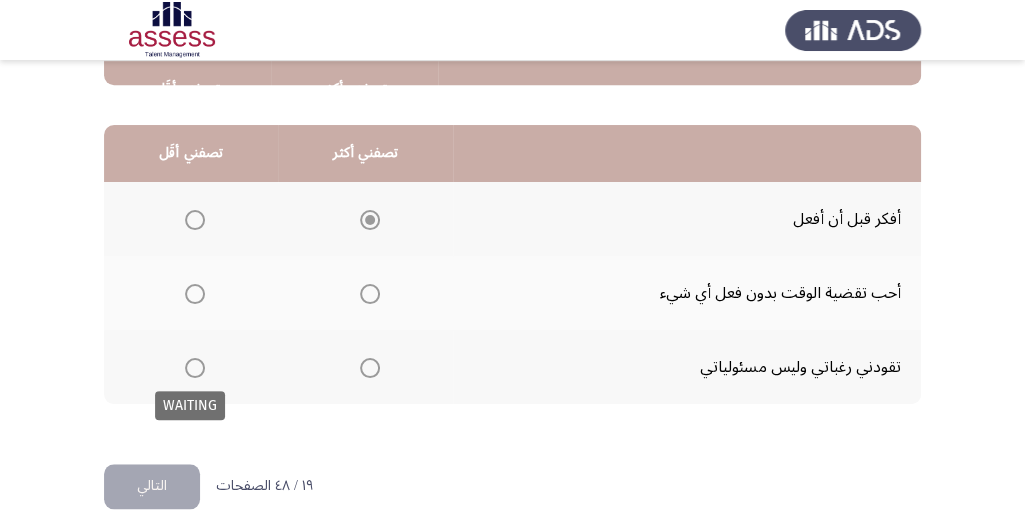 click at bounding box center [195, 368] 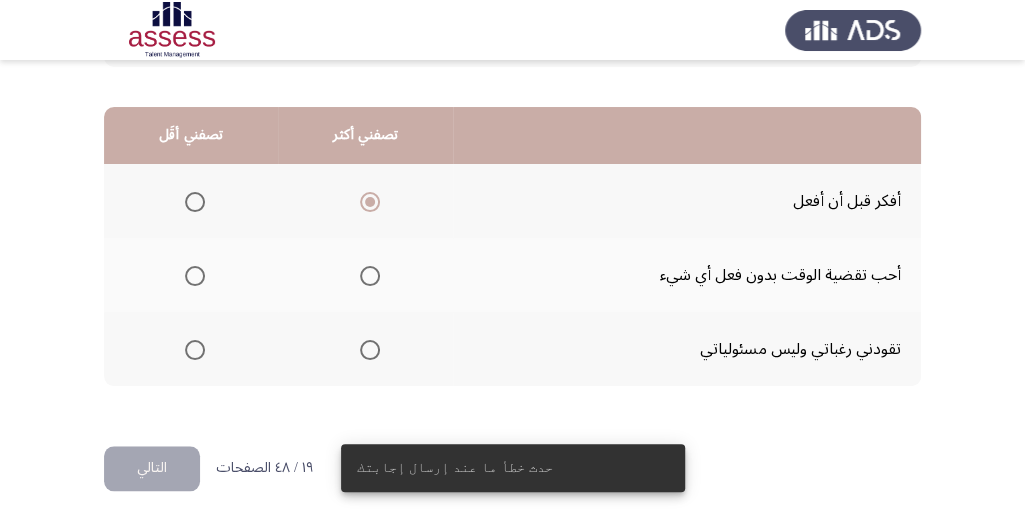 scroll, scrollTop: 494, scrollLeft: 0, axis: vertical 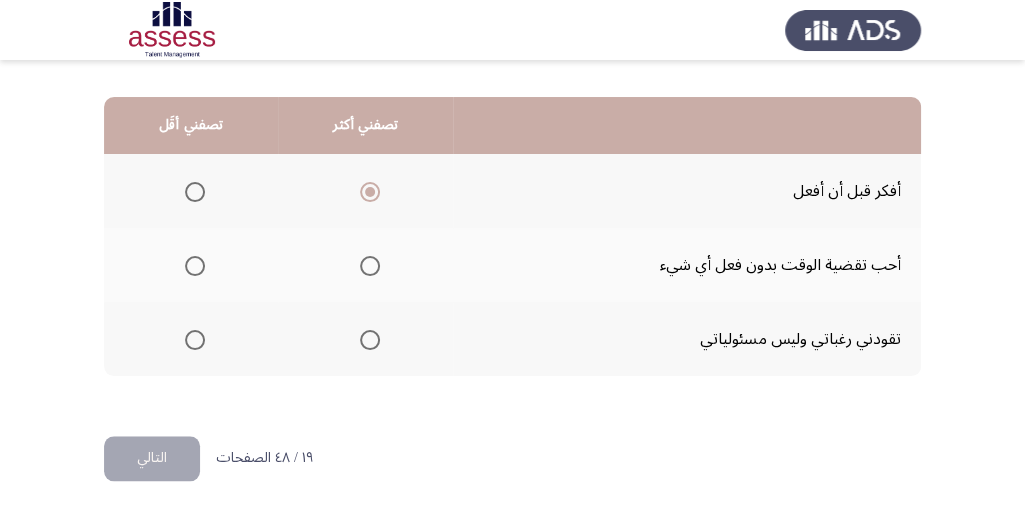 click at bounding box center (195, 340) 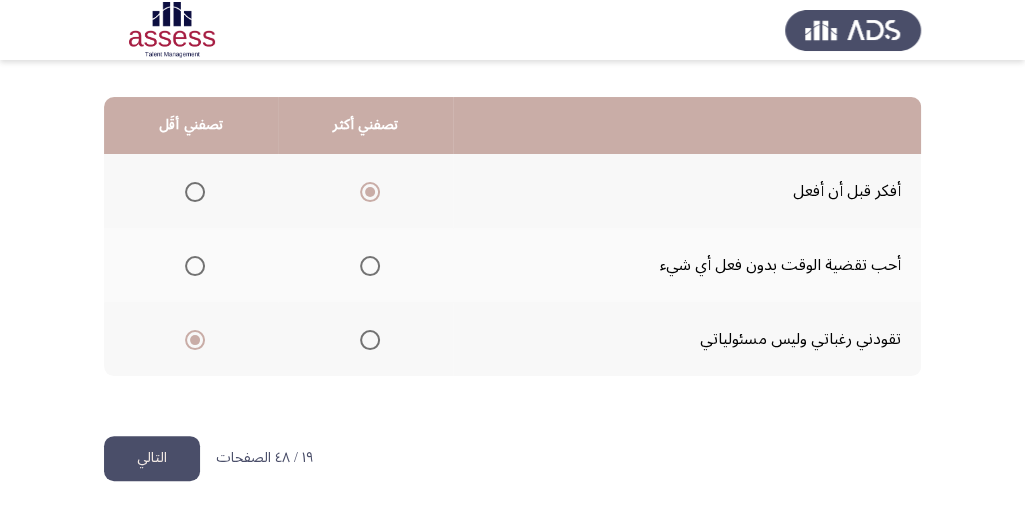 click on "التالي" 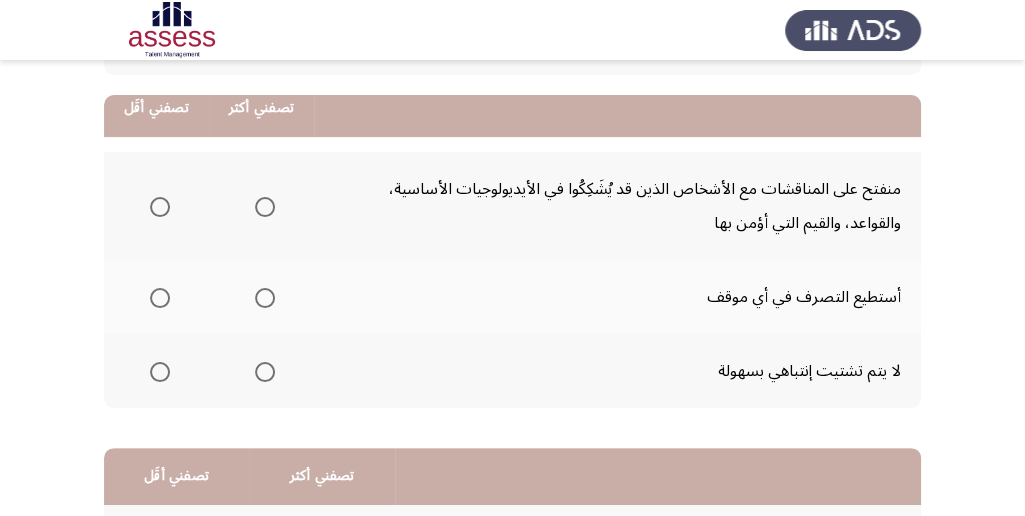 scroll, scrollTop: 200, scrollLeft: 0, axis: vertical 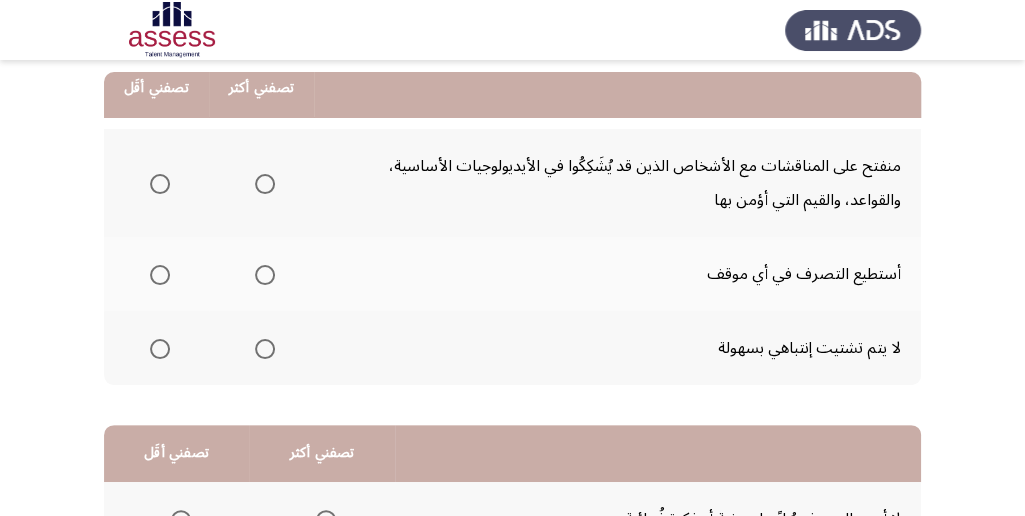 click at bounding box center [265, 275] 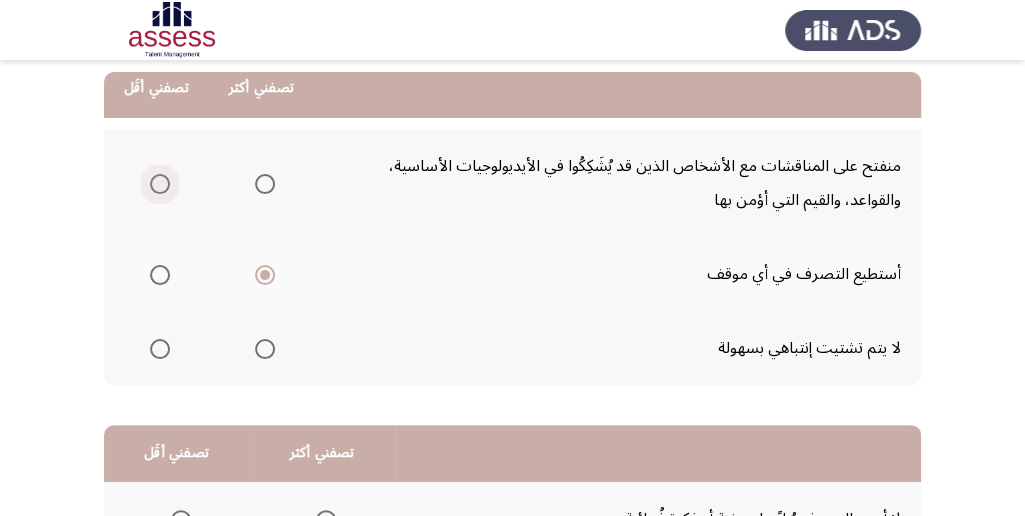 click at bounding box center (160, 184) 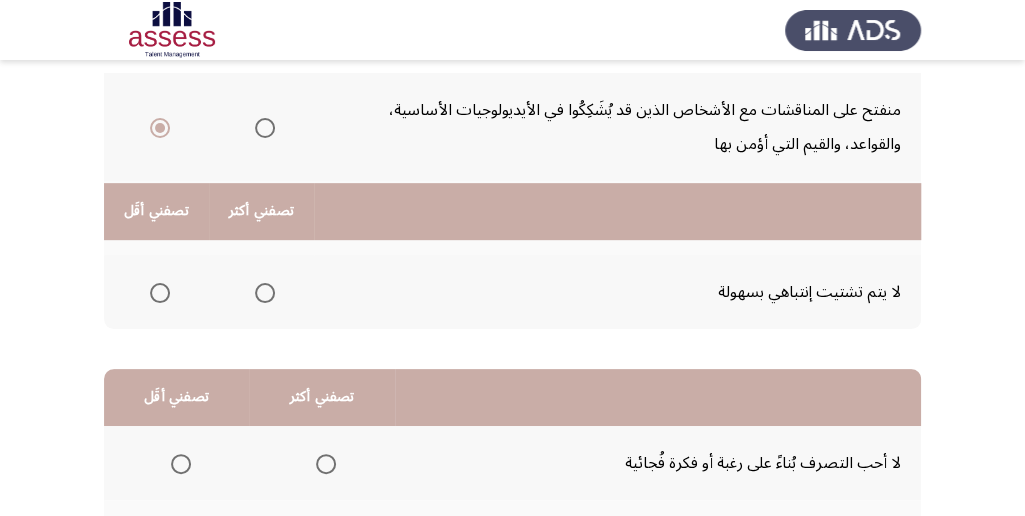 scroll, scrollTop: 466, scrollLeft: 0, axis: vertical 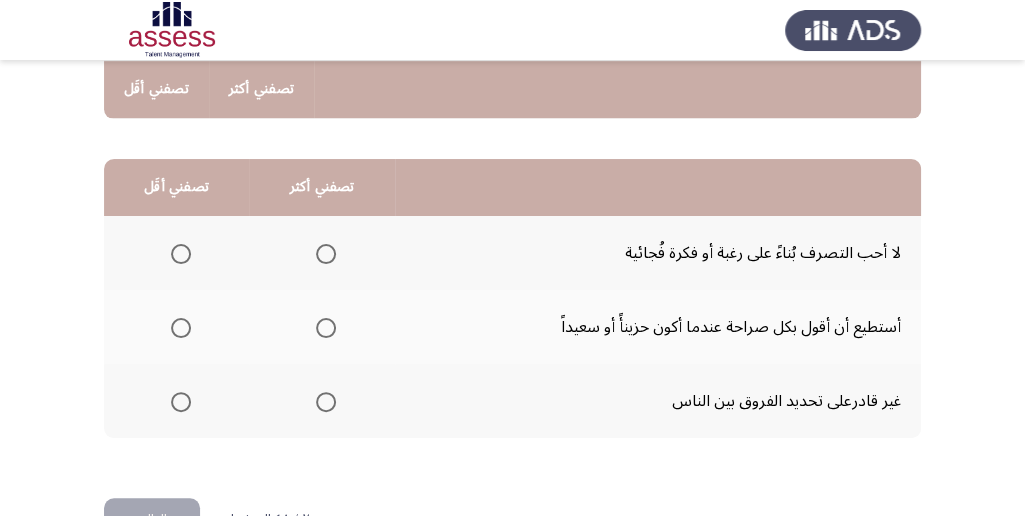 click at bounding box center (326, 328) 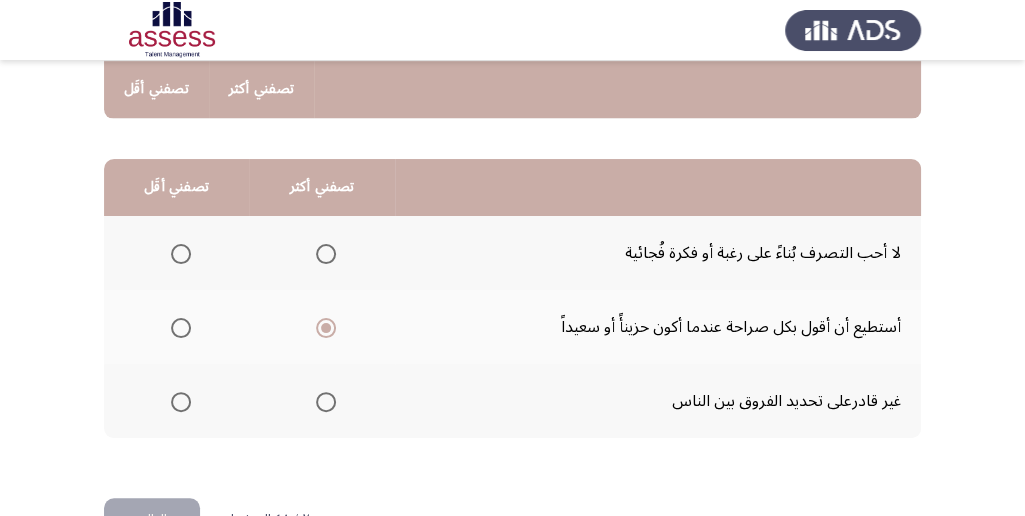 click at bounding box center [181, 402] 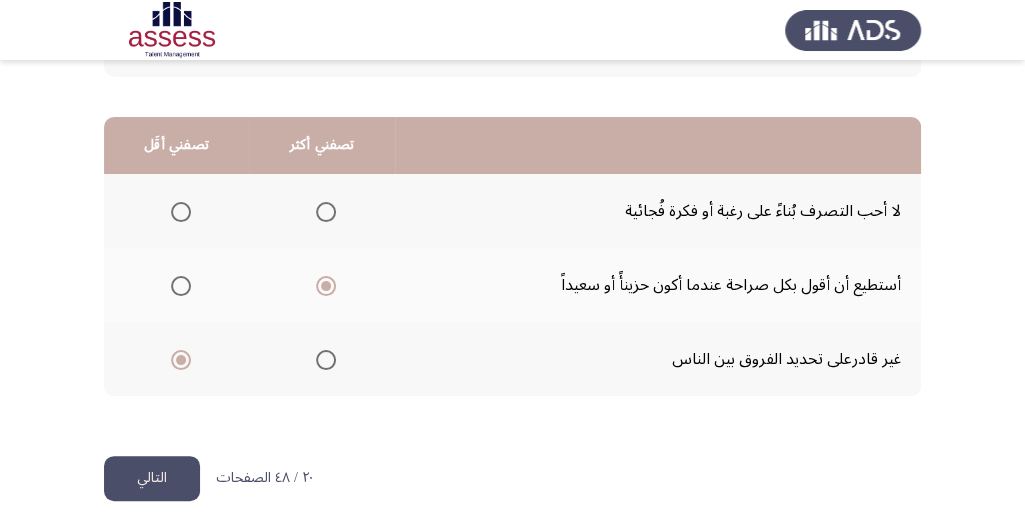 scroll, scrollTop: 528, scrollLeft: 0, axis: vertical 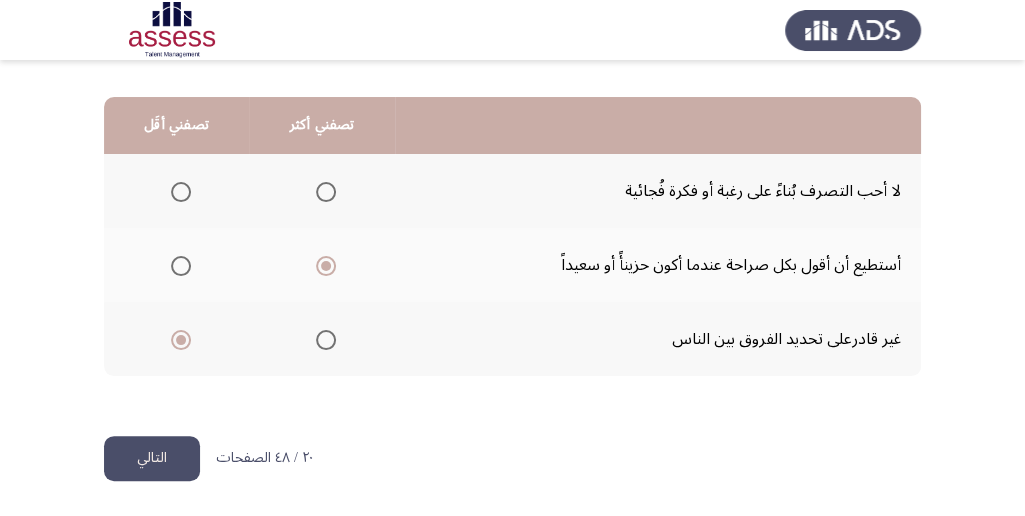 click on "التالي" 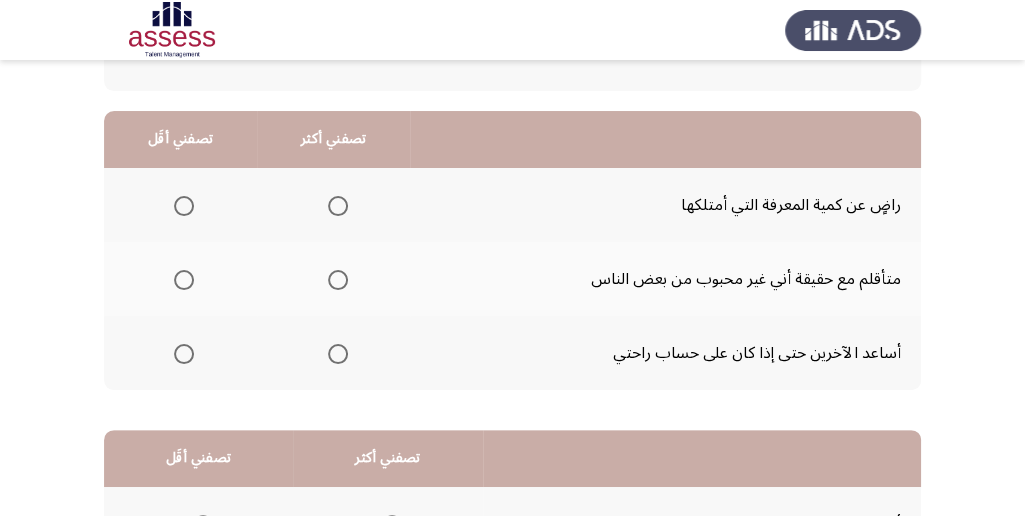 scroll, scrollTop: 200, scrollLeft: 0, axis: vertical 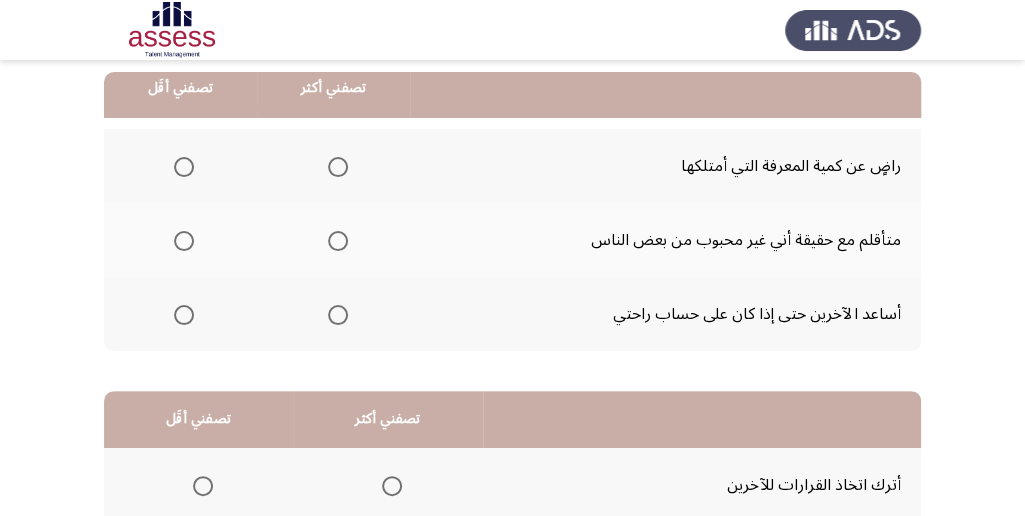 click at bounding box center (338, 167) 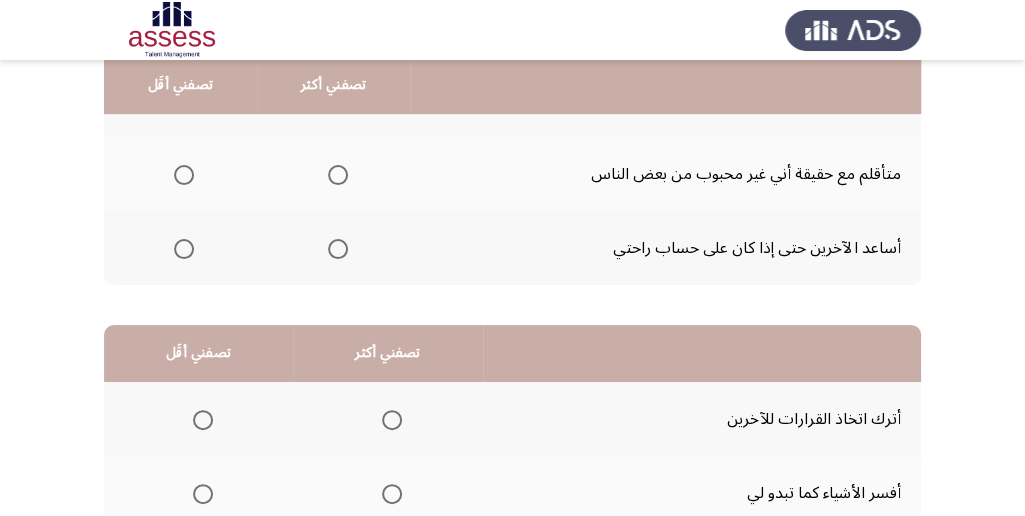 scroll, scrollTop: 200, scrollLeft: 0, axis: vertical 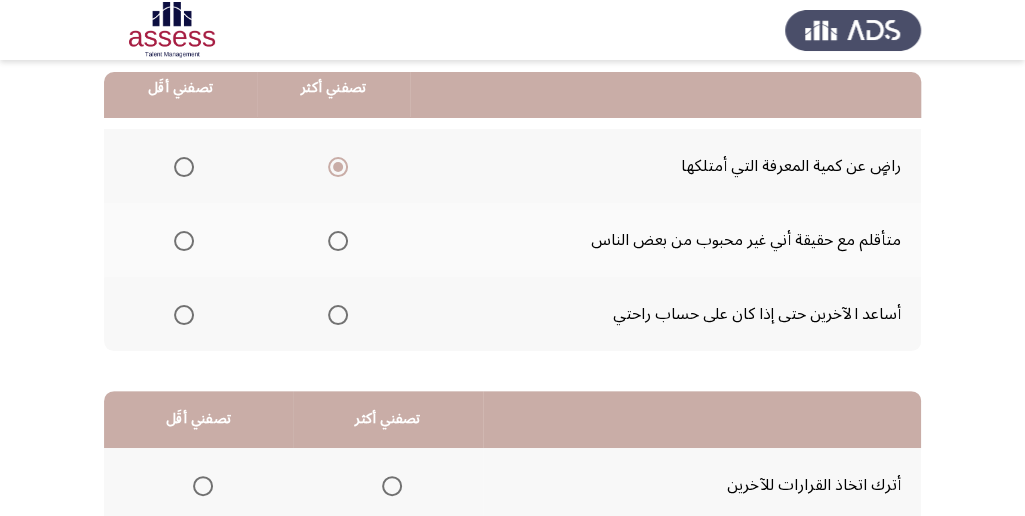 click at bounding box center (184, 241) 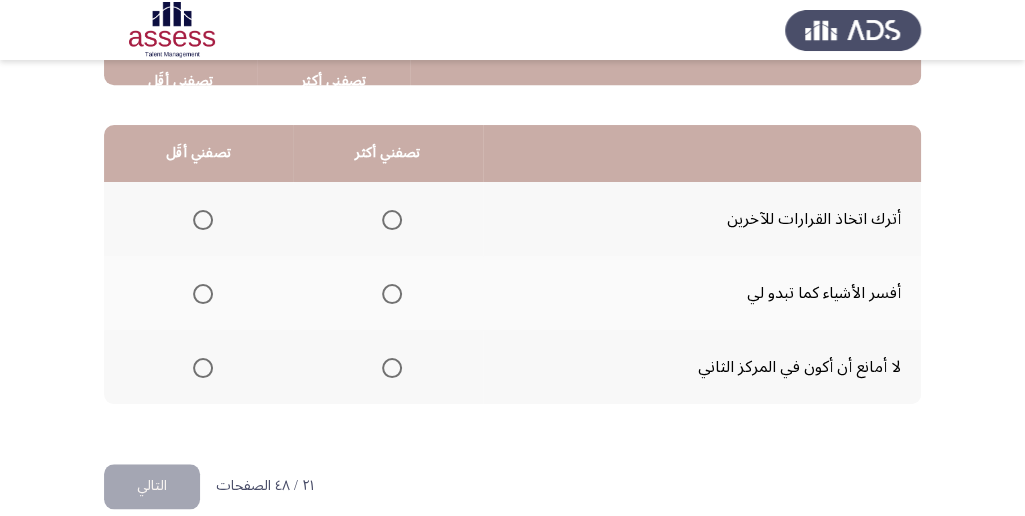 scroll, scrollTop: 466, scrollLeft: 0, axis: vertical 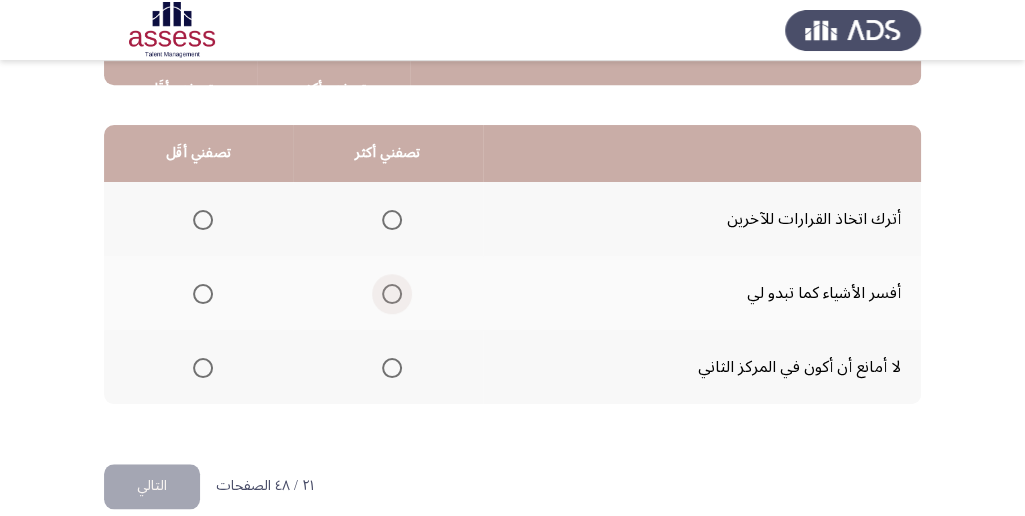 click at bounding box center [392, 294] 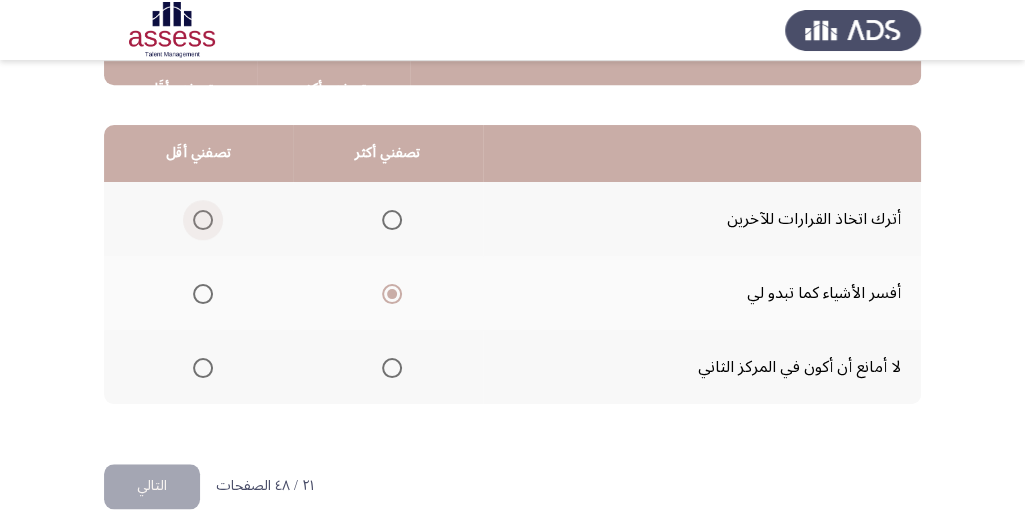 click at bounding box center [203, 220] 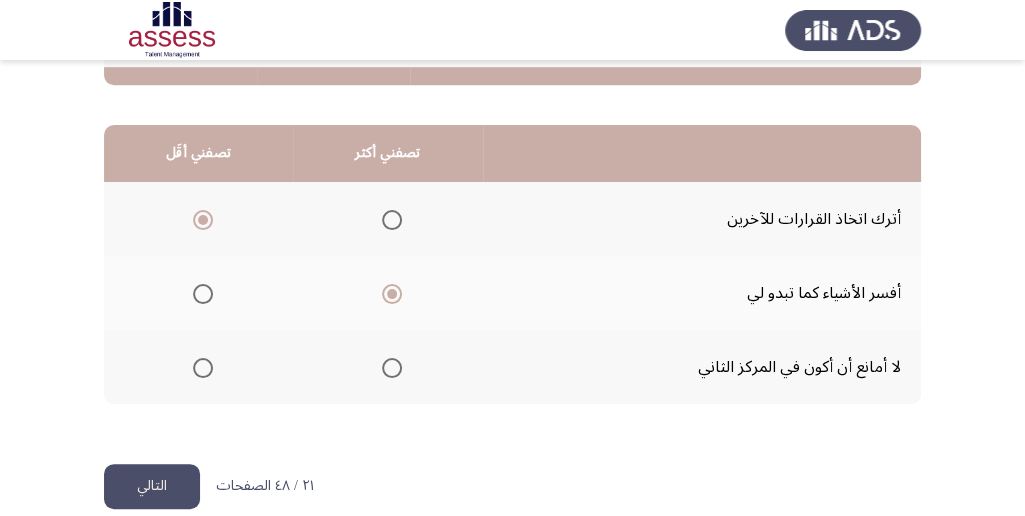 scroll, scrollTop: 494, scrollLeft: 0, axis: vertical 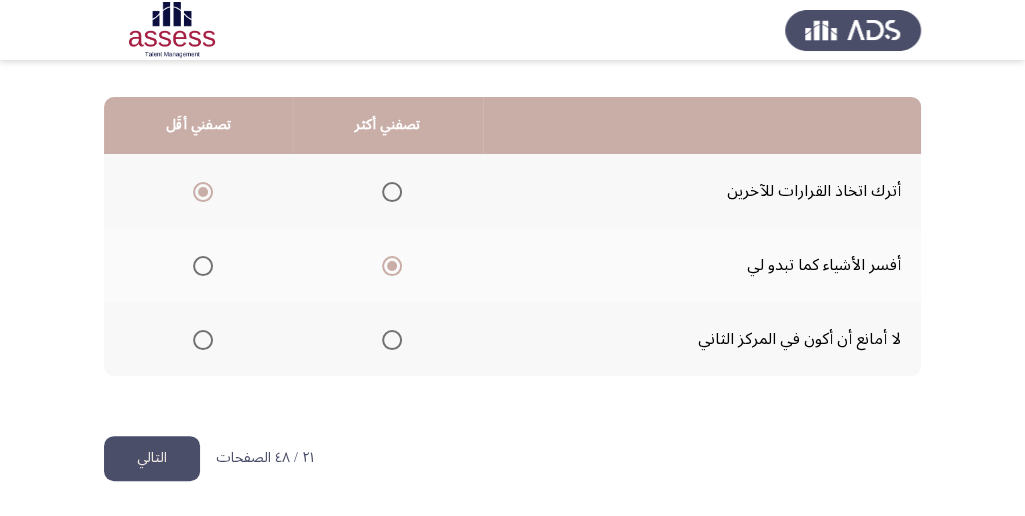 click on "التالي" 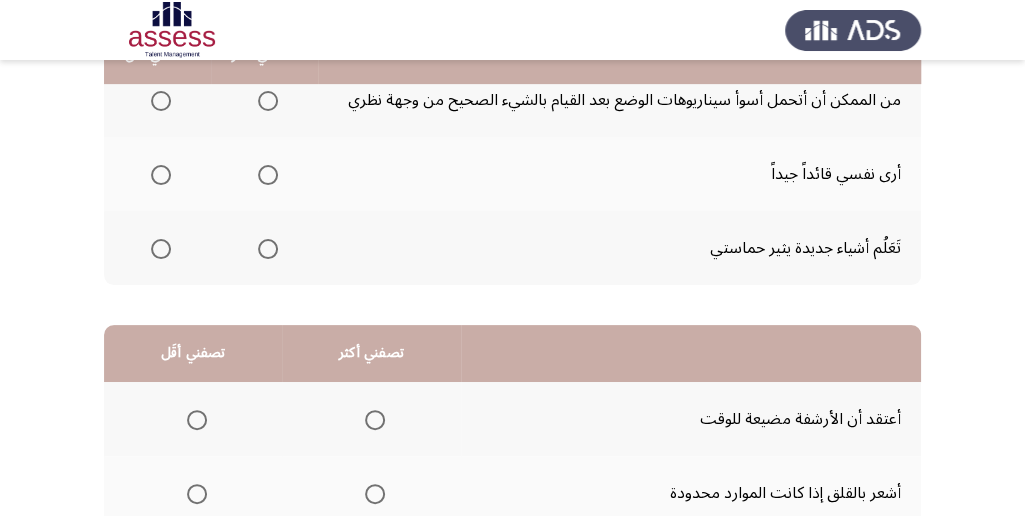 scroll, scrollTop: 200, scrollLeft: 0, axis: vertical 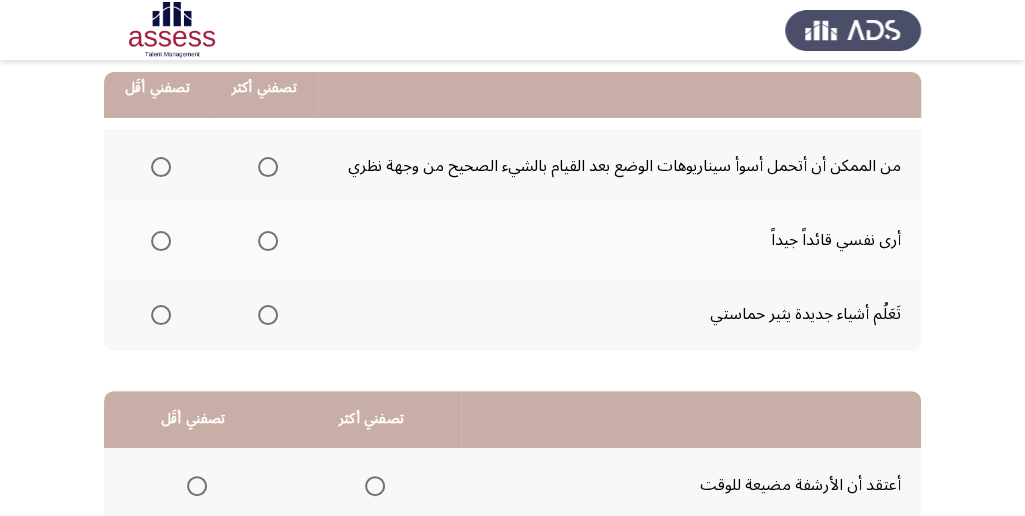 click at bounding box center [268, 167] 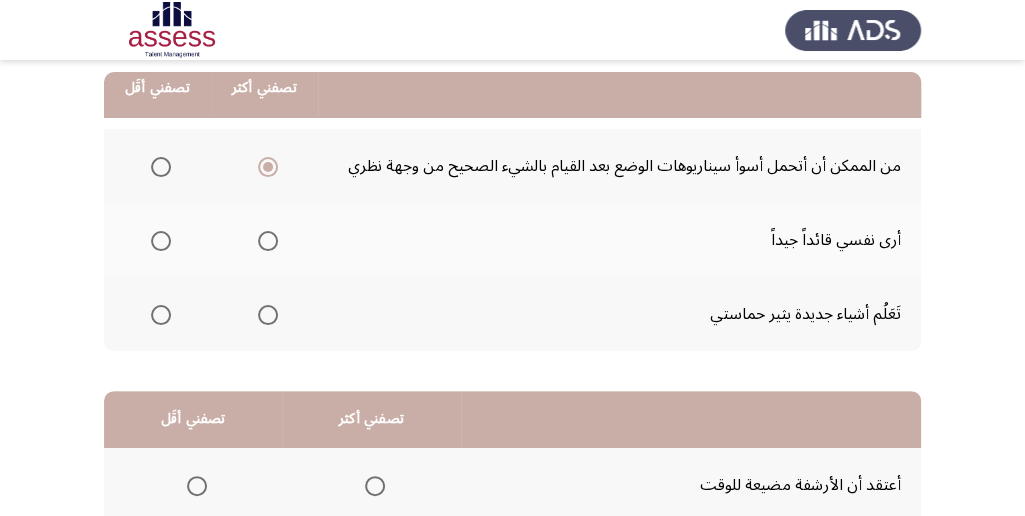 click at bounding box center [268, 167] 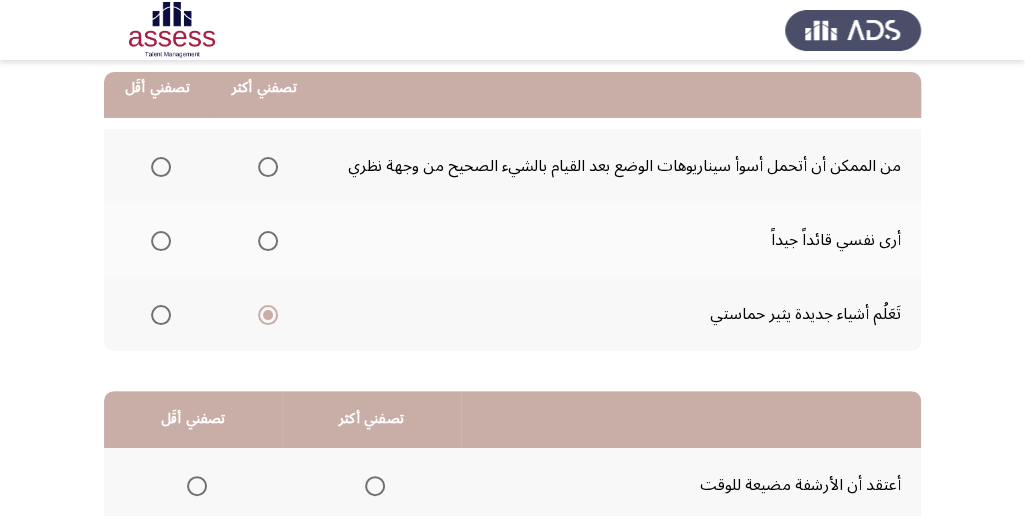 click at bounding box center [161, 167] 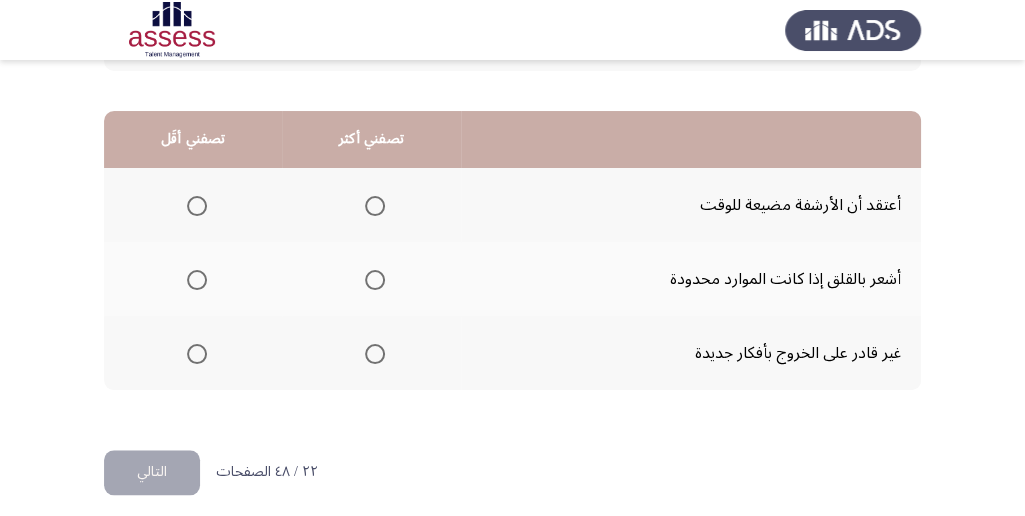 scroll, scrollTop: 494, scrollLeft: 0, axis: vertical 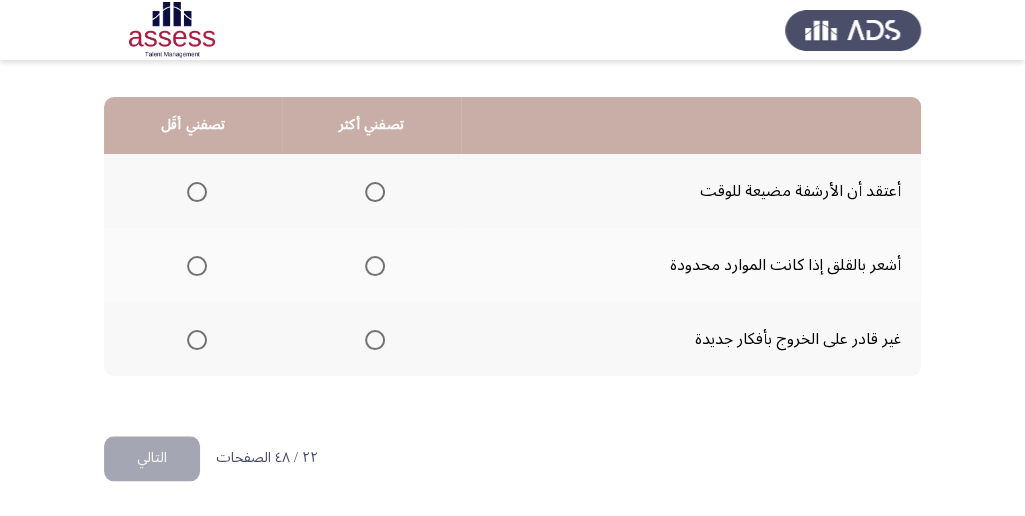 click at bounding box center (375, 192) 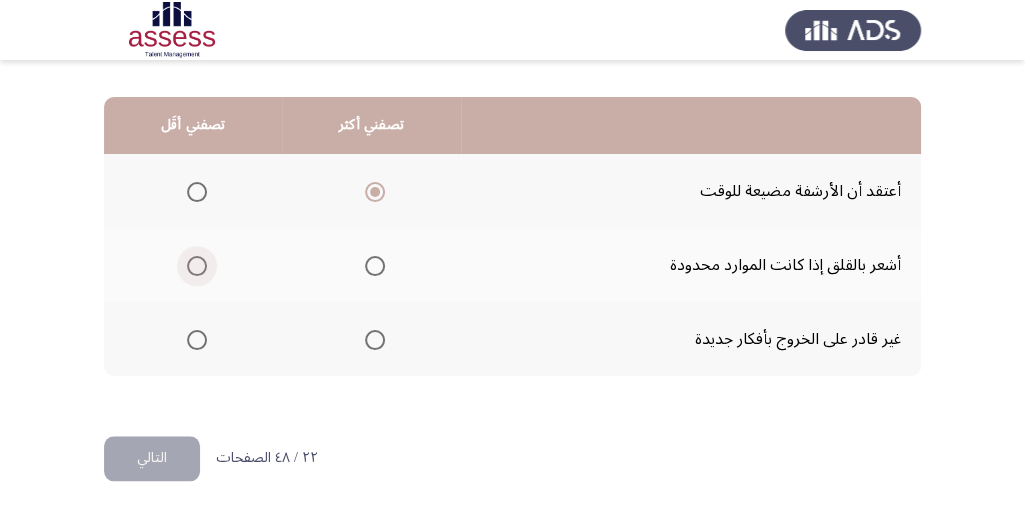 click at bounding box center [197, 266] 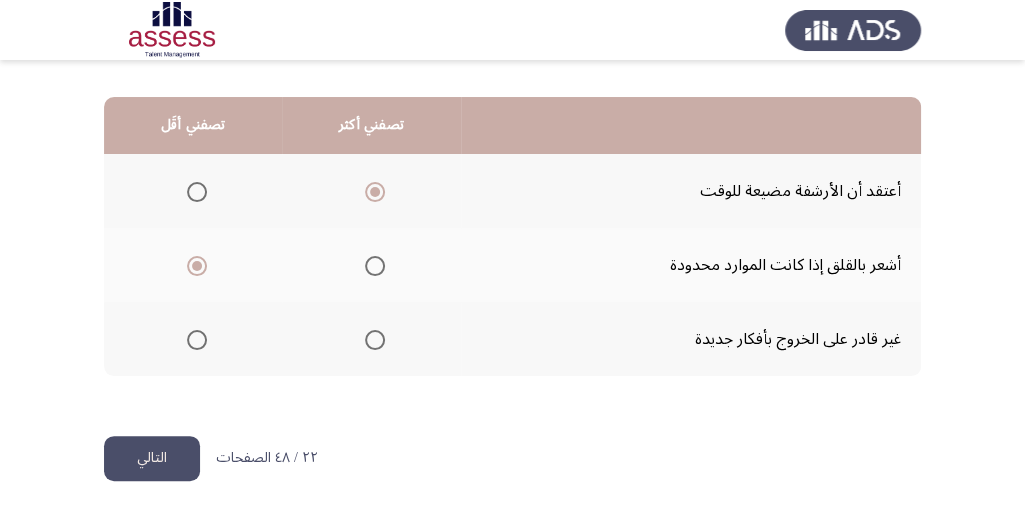 click on "التالي" 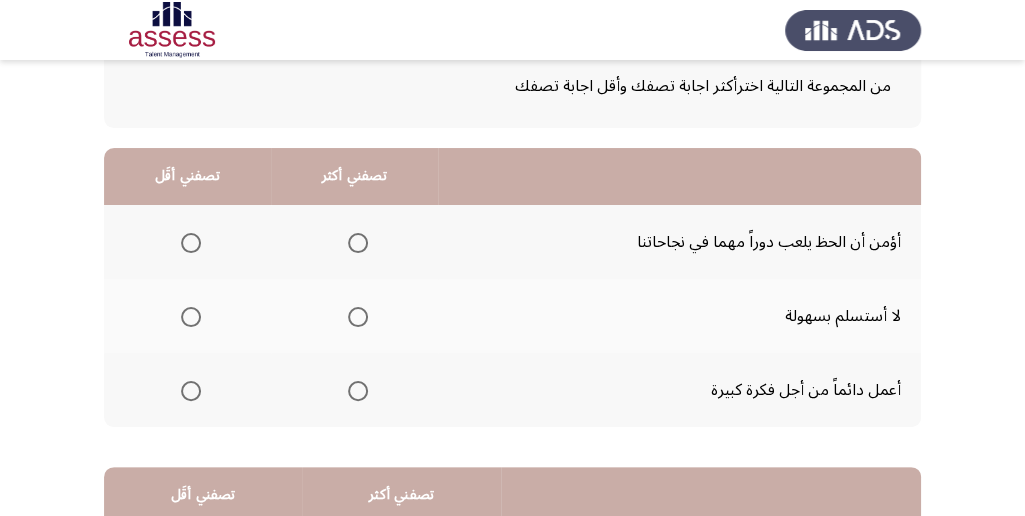 scroll, scrollTop: 133, scrollLeft: 0, axis: vertical 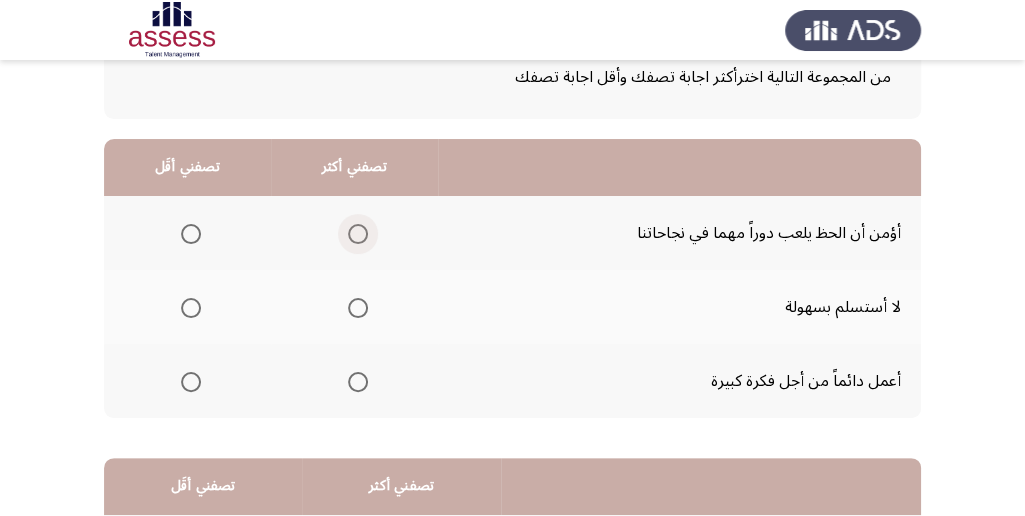 click at bounding box center [358, 234] 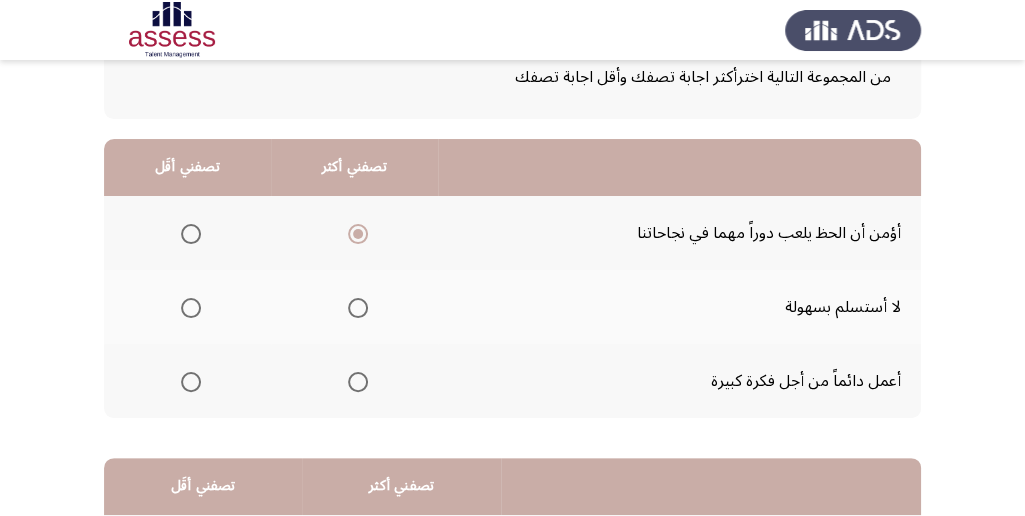 click at bounding box center (191, 308) 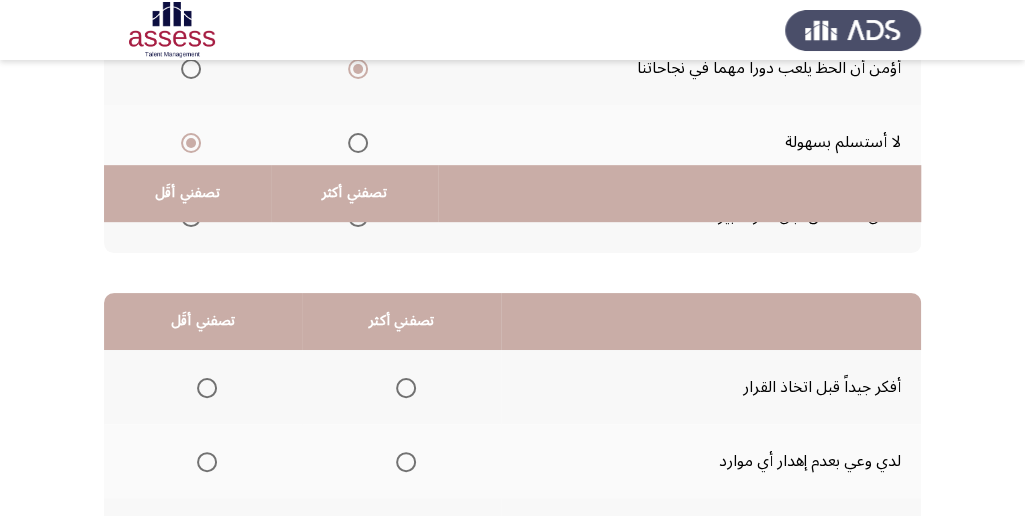 scroll, scrollTop: 466, scrollLeft: 0, axis: vertical 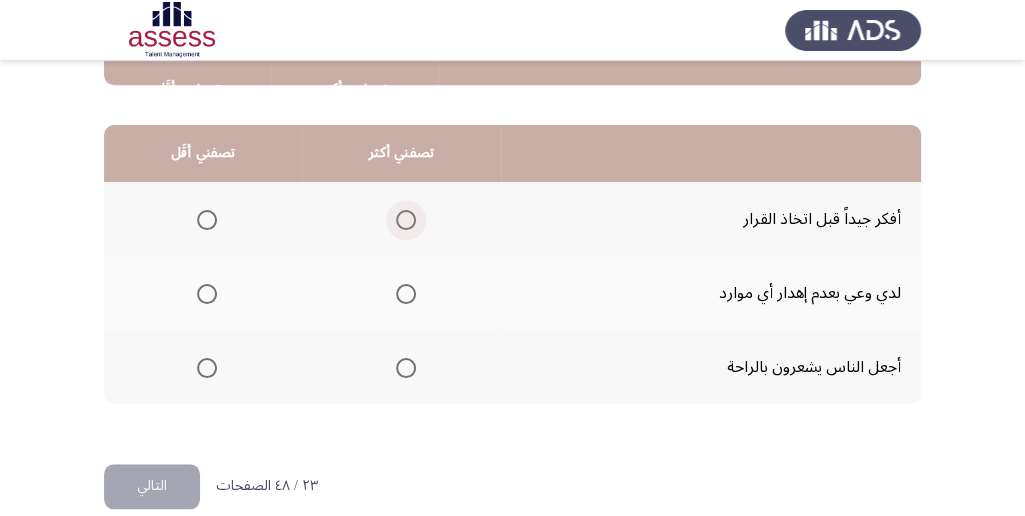 click at bounding box center [406, 220] 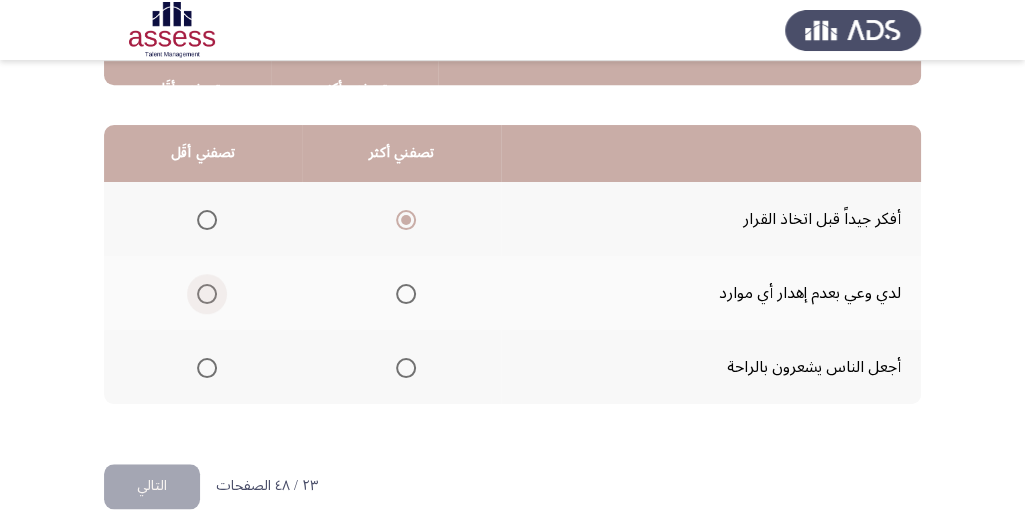 click at bounding box center [207, 294] 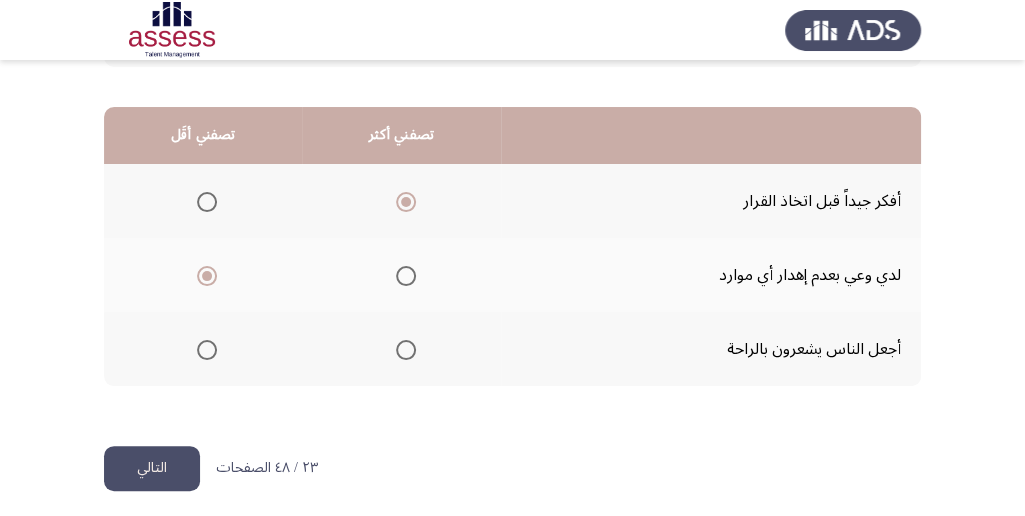 scroll, scrollTop: 494, scrollLeft: 0, axis: vertical 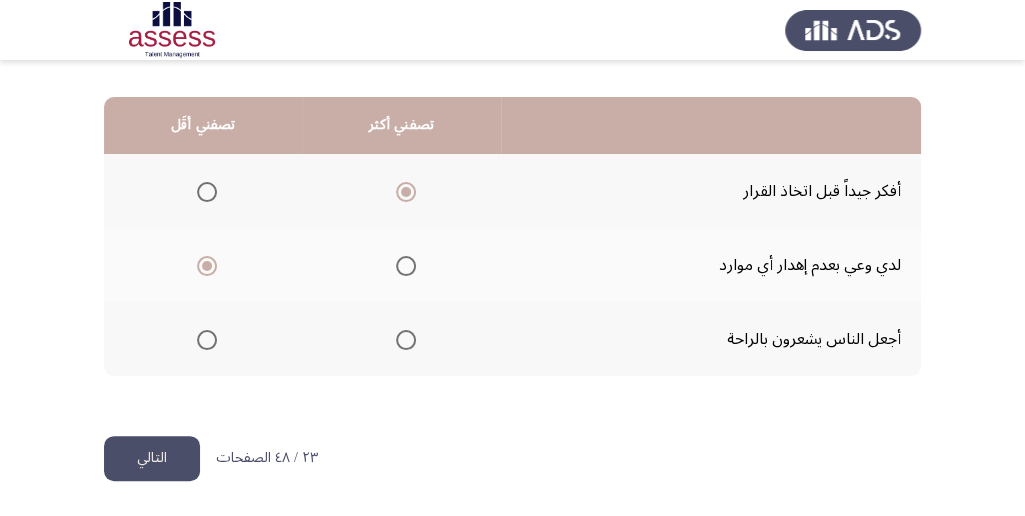 click on "التالي" 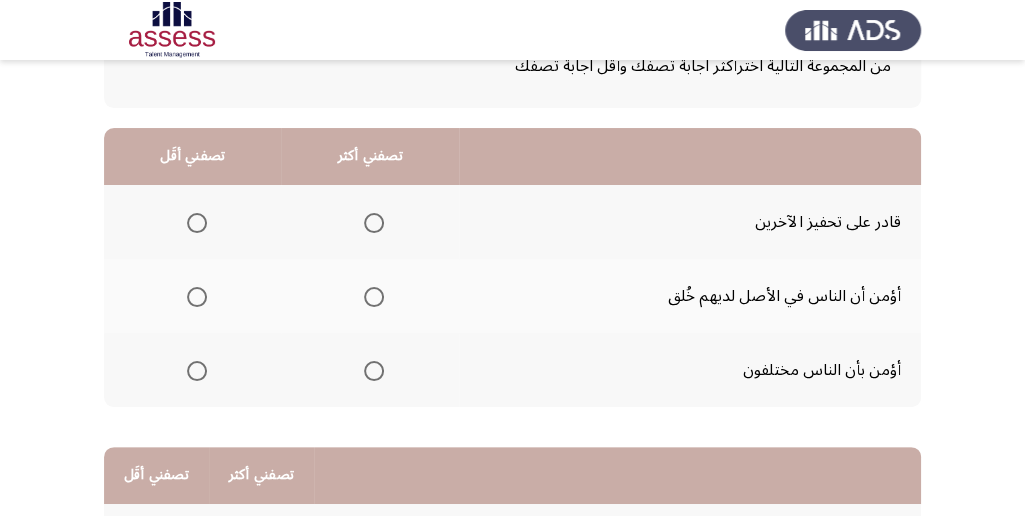 scroll, scrollTop: 200, scrollLeft: 0, axis: vertical 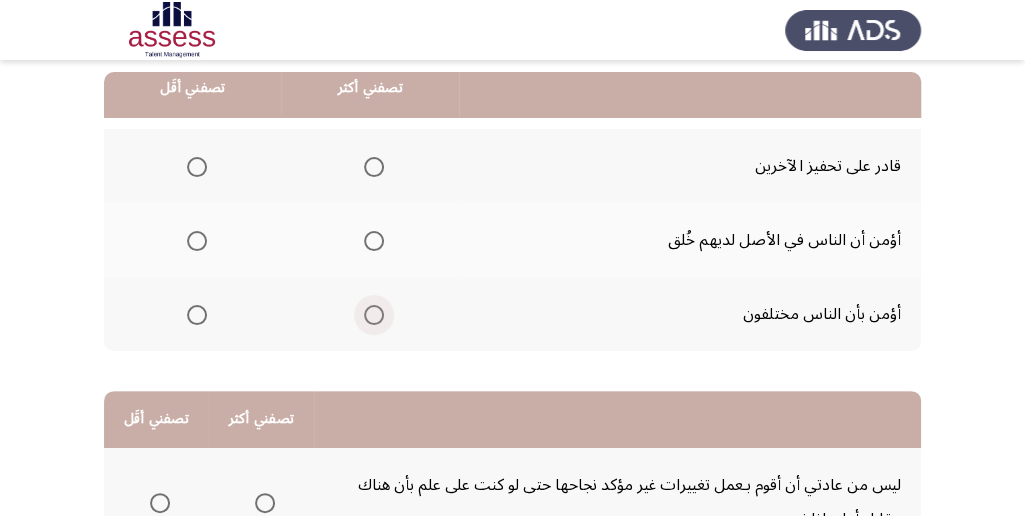 click at bounding box center (374, 315) 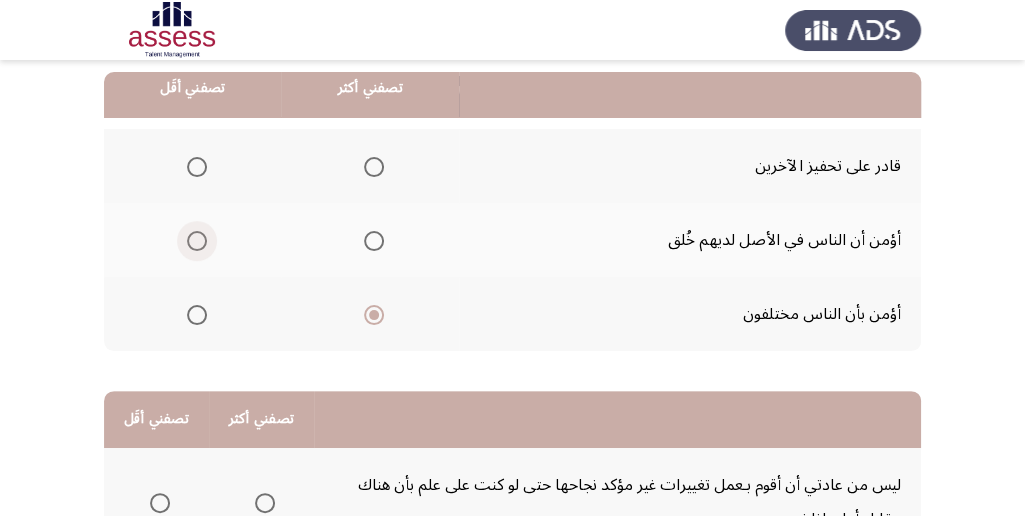 click at bounding box center [197, 241] 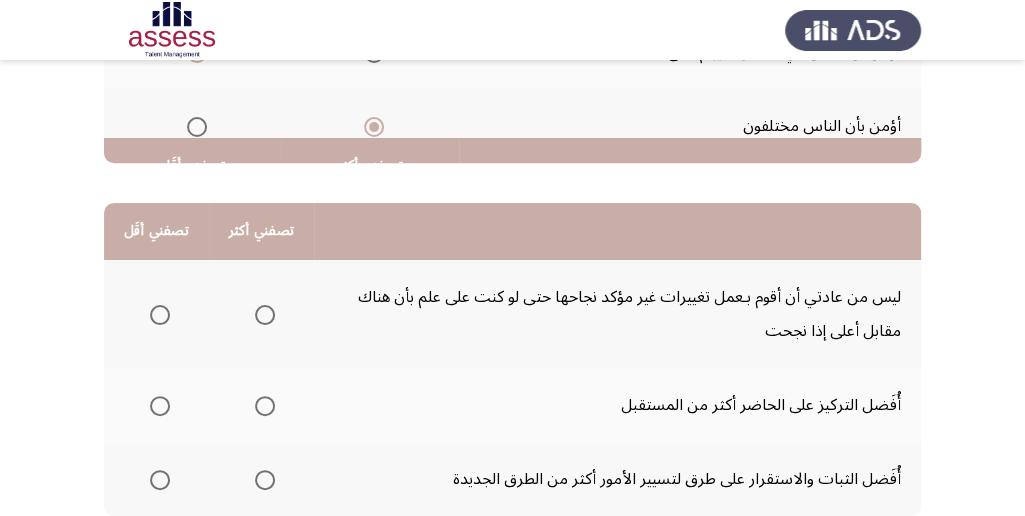 scroll, scrollTop: 466, scrollLeft: 0, axis: vertical 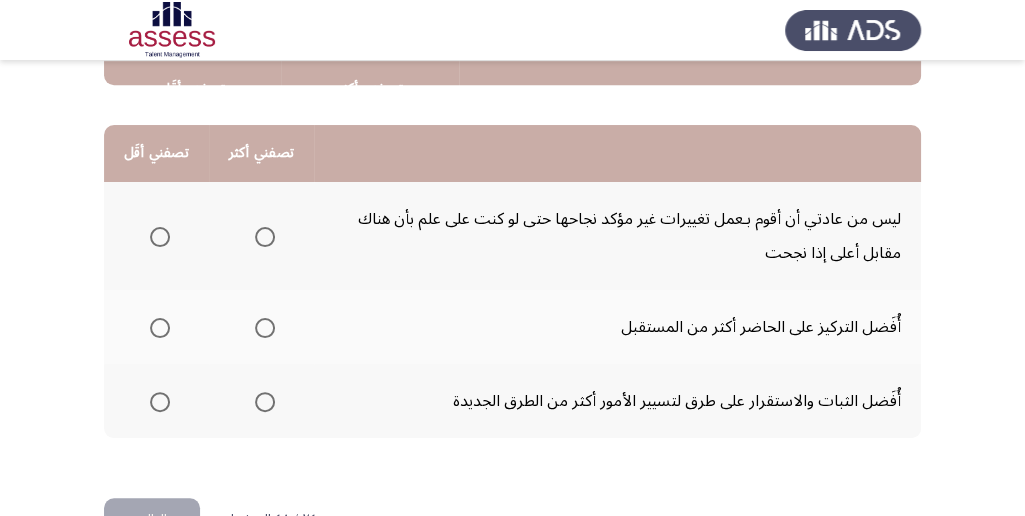 click at bounding box center [265, 328] 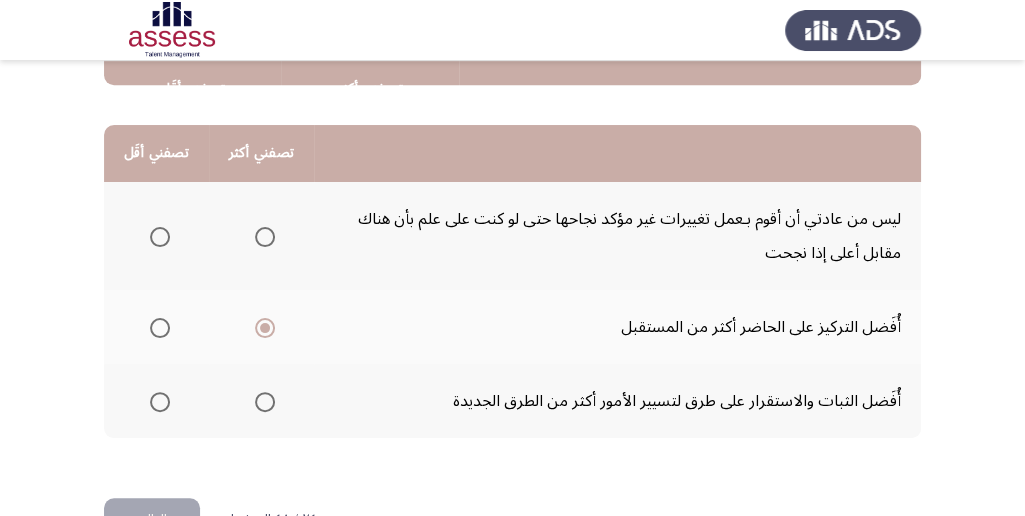 click at bounding box center (160, 402) 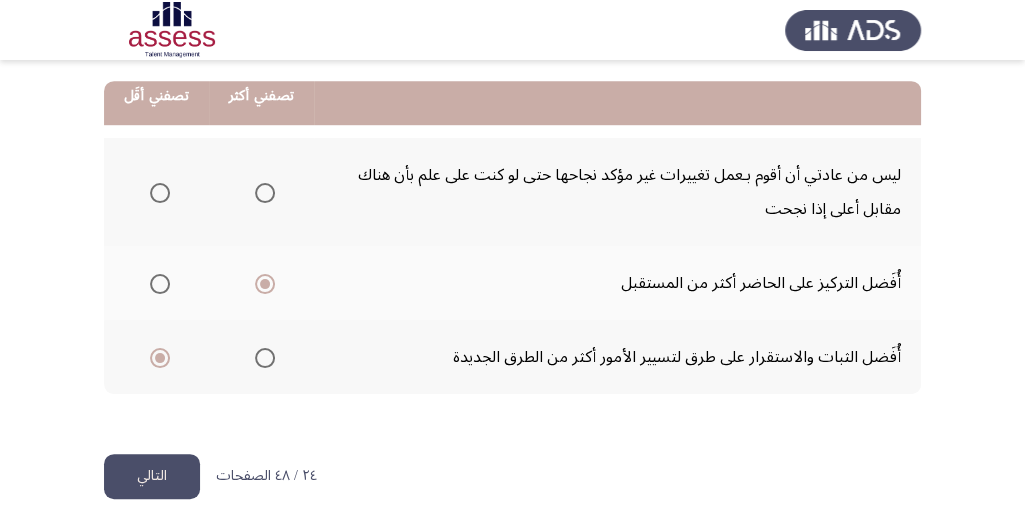 scroll, scrollTop: 528, scrollLeft: 0, axis: vertical 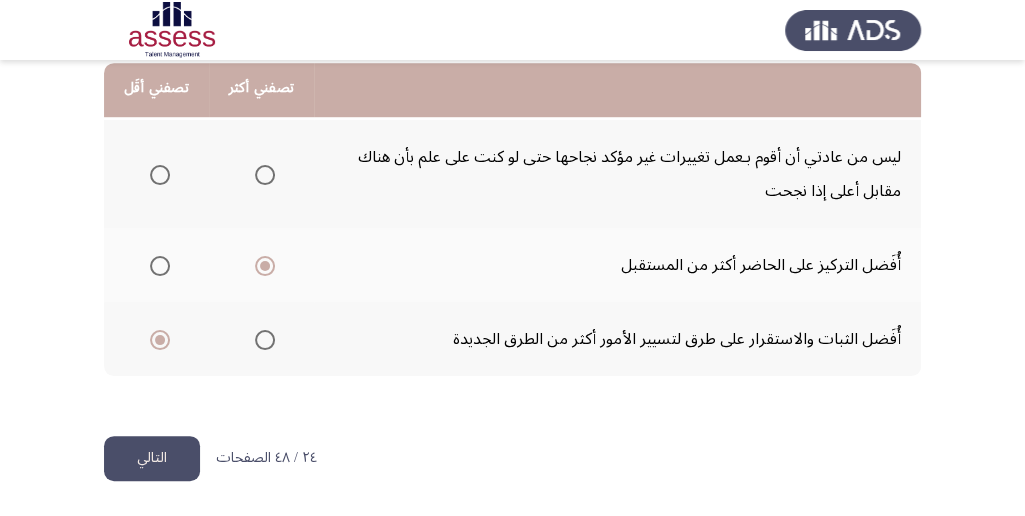 click on "التالي" 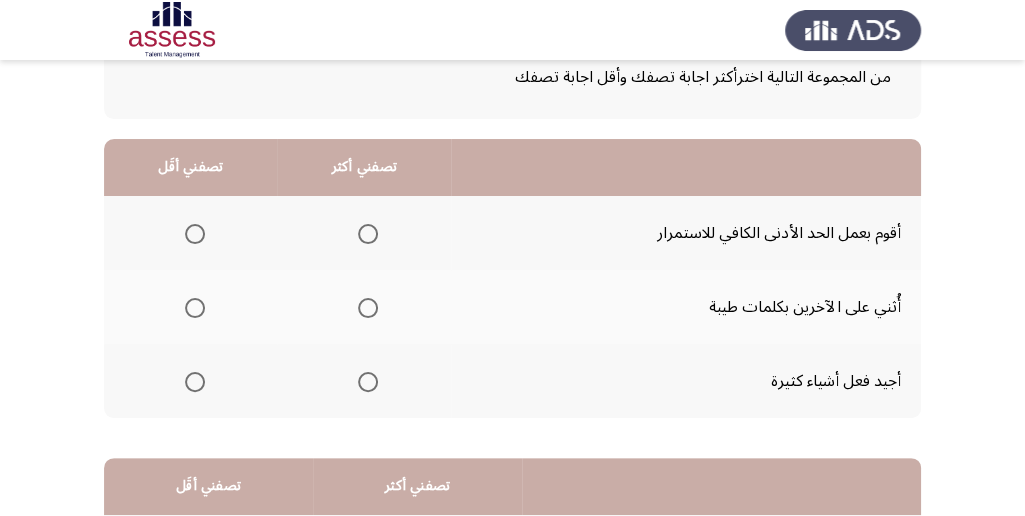scroll, scrollTop: 200, scrollLeft: 0, axis: vertical 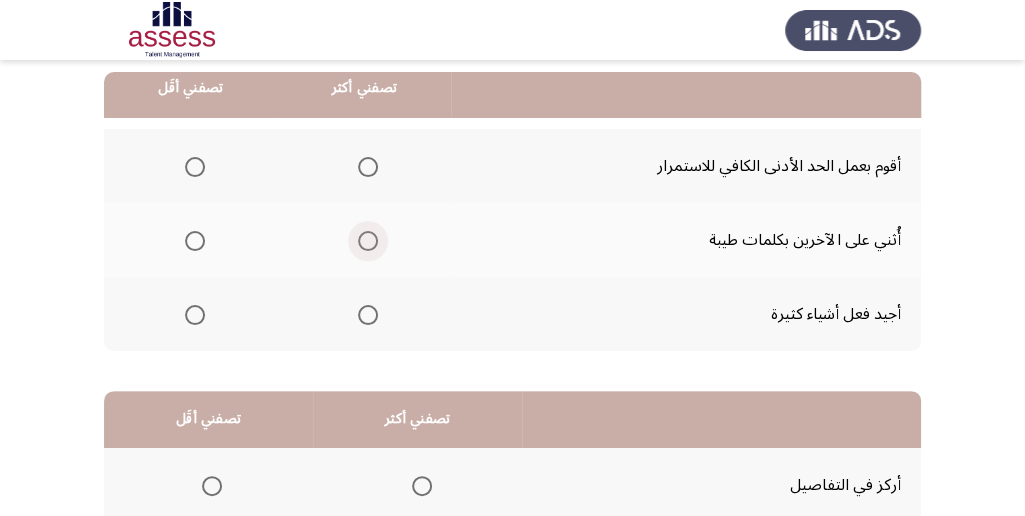 click at bounding box center (368, 241) 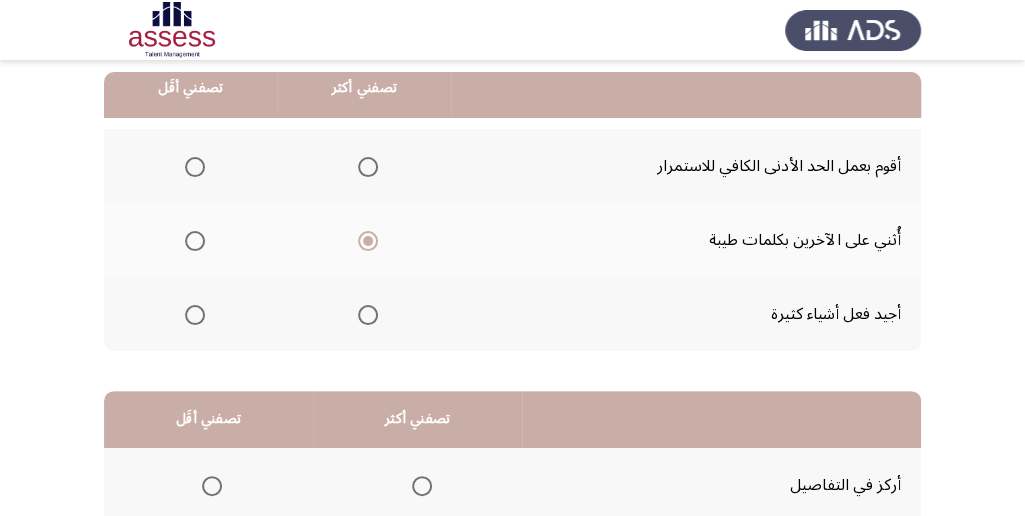 click at bounding box center (195, 167) 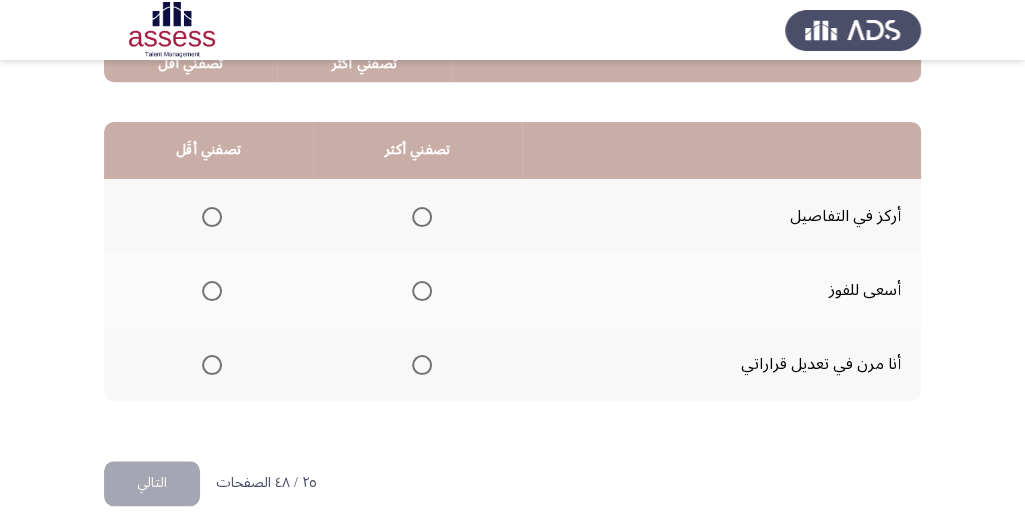 scroll, scrollTop: 494, scrollLeft: 0, axis: vertical 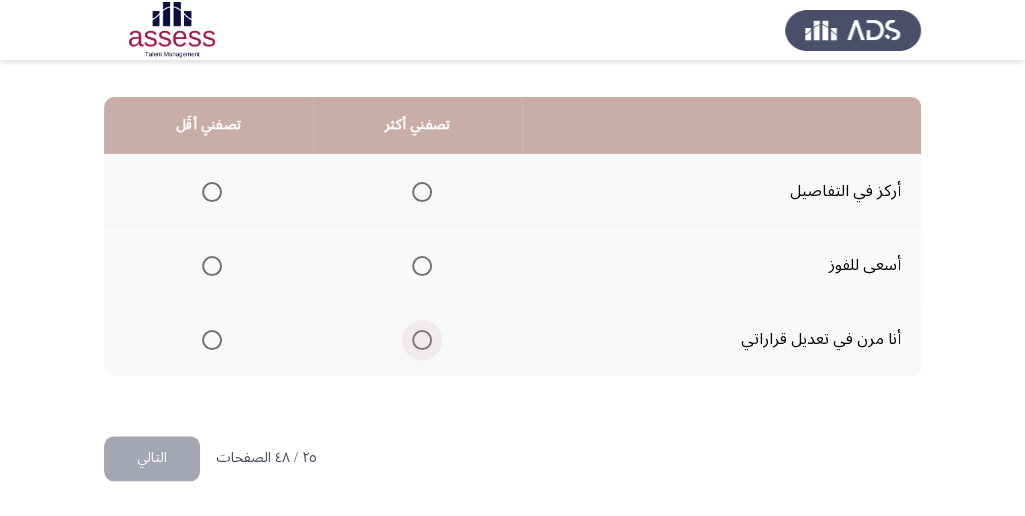 click at bounding box center (422, 340) 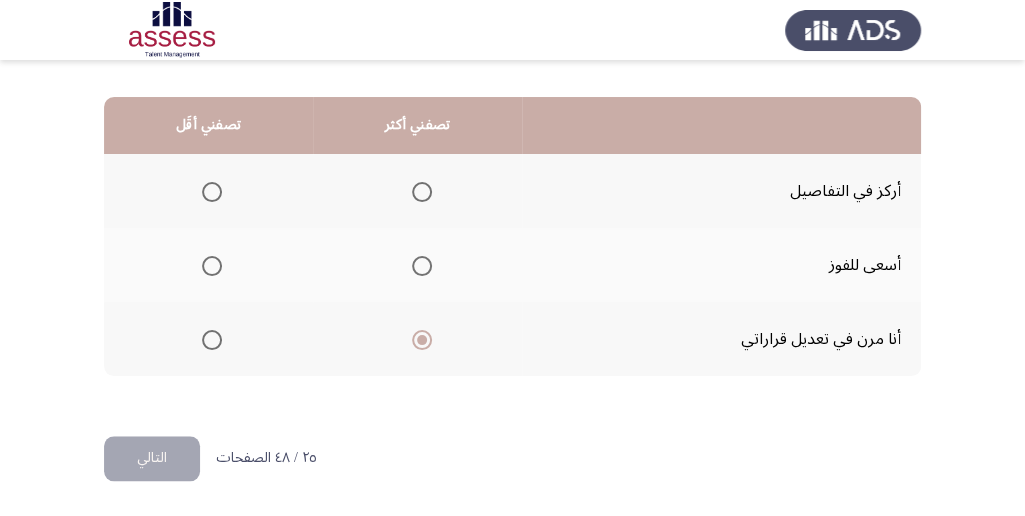 click at bounding box center [212, 192] 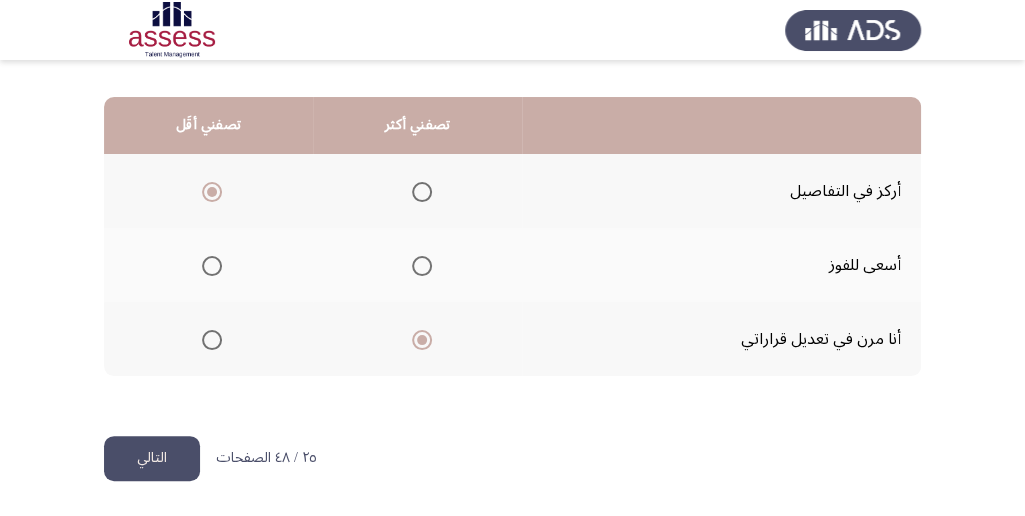 click on "التالي" 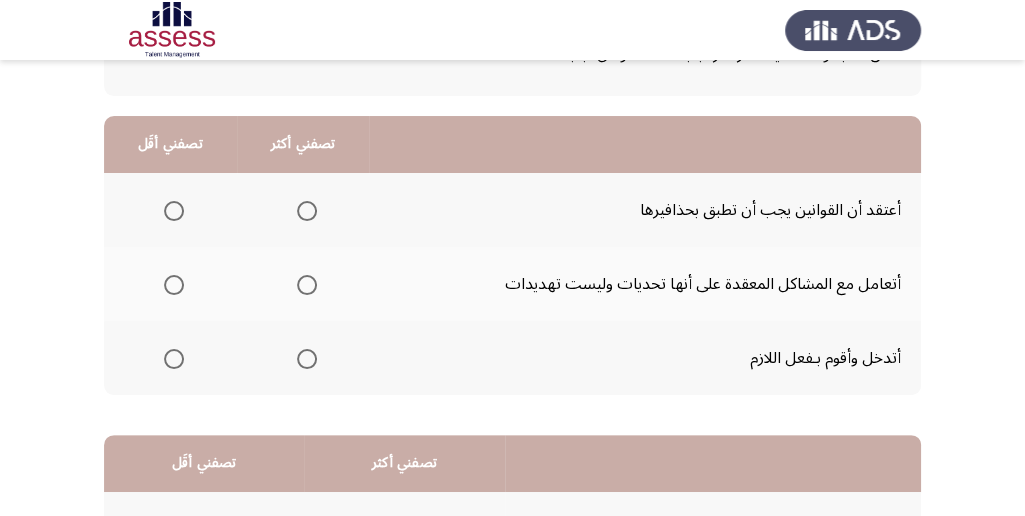 scroll, scrollTop: 200, scrollLeft: 0, axis: vertical 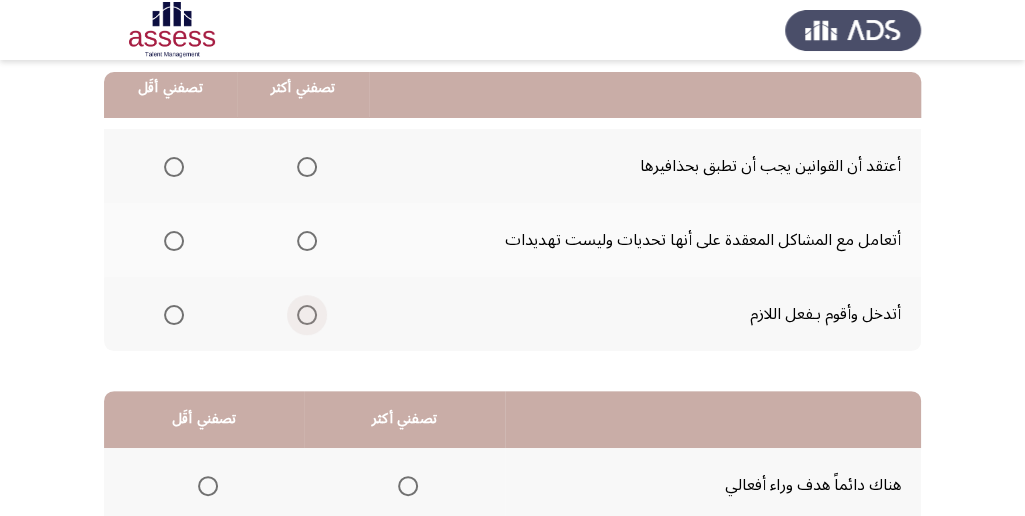 click at bounding box center [307, 315] 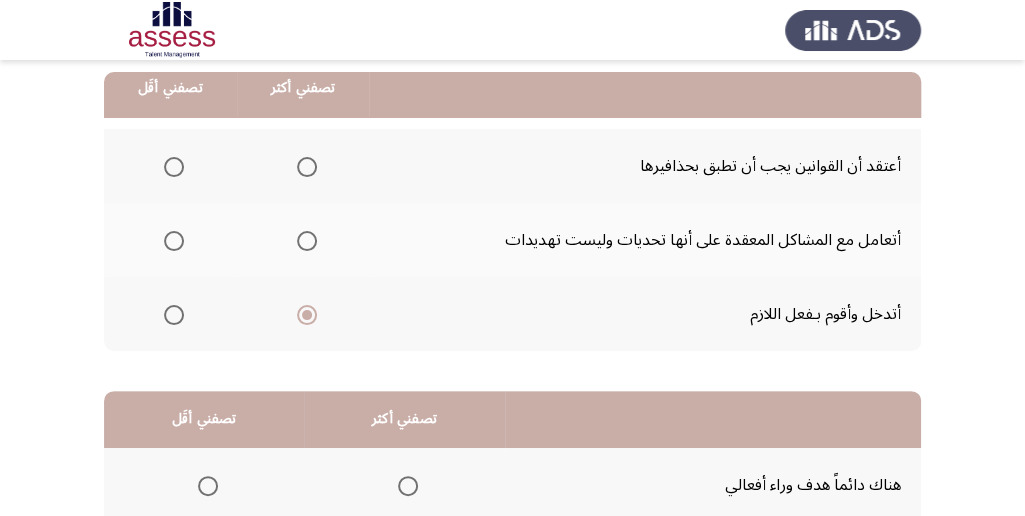 click at bounding box center [174, 167] 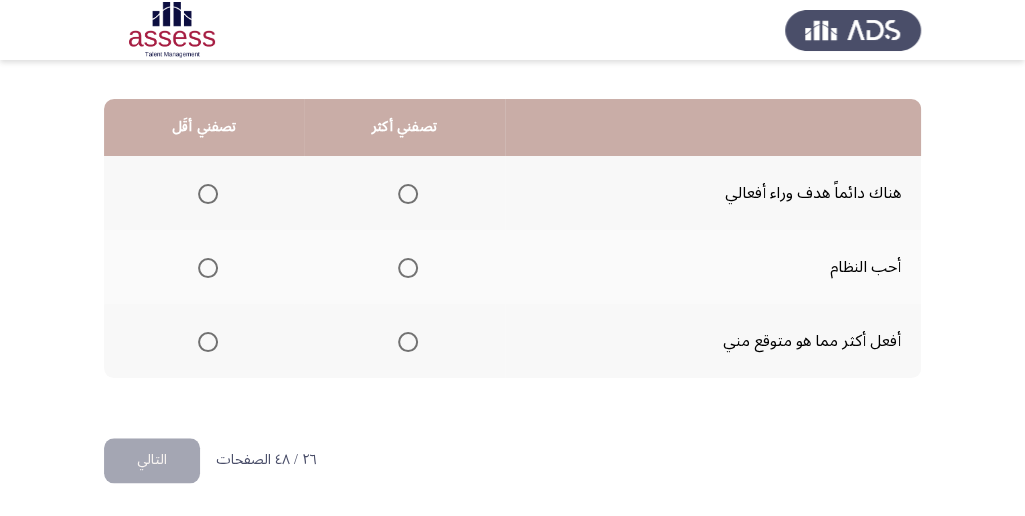 scroll, scrollTop: 494, scrollLeft: 0, axis: vertical 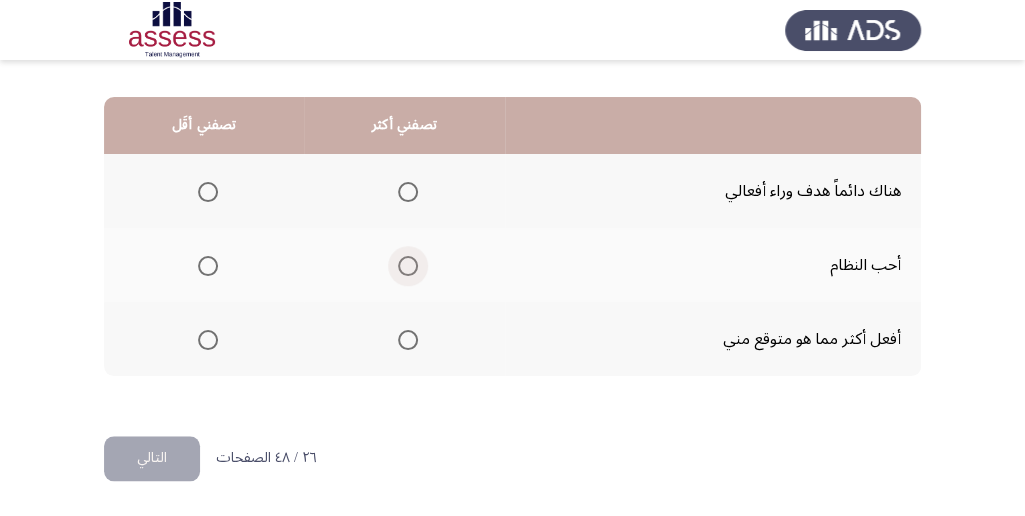 click at bounding box center [408, 266] 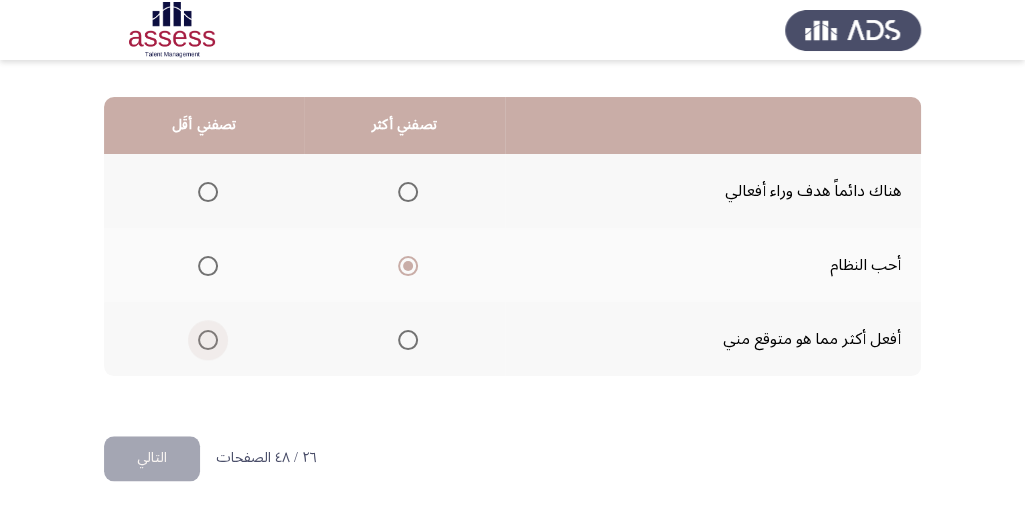 click at bounding box center [208, 340] 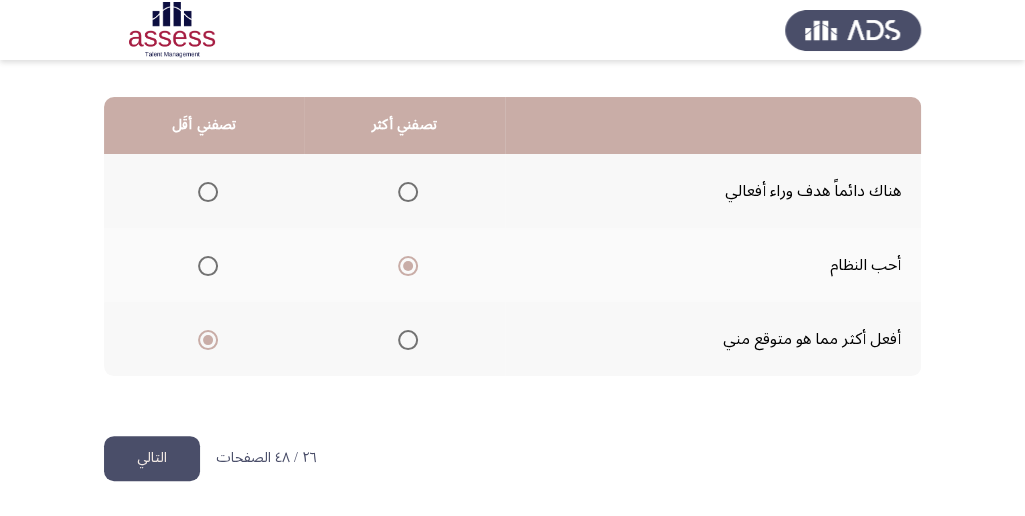 click on "التالي" 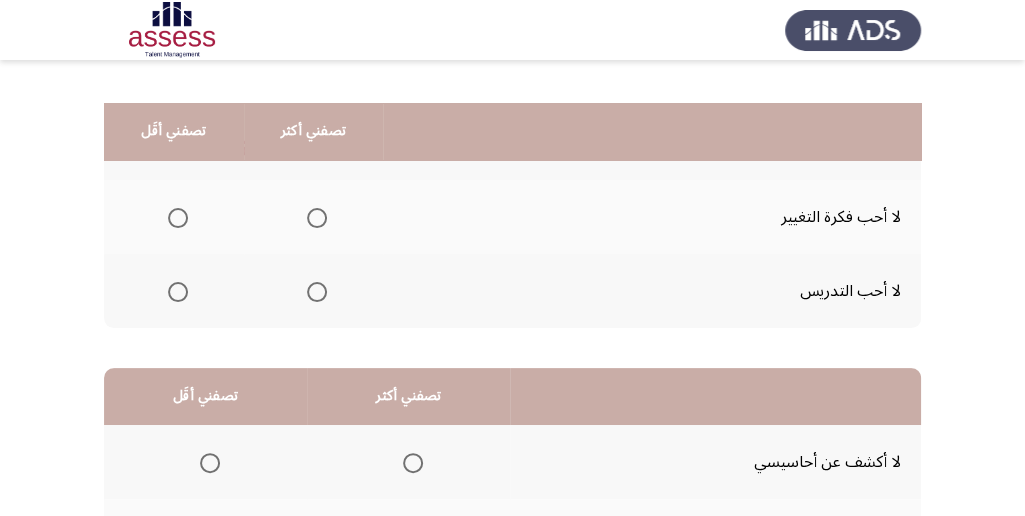 scroll, scrollTop: 200, scrollLeft: 0, axis: vertical 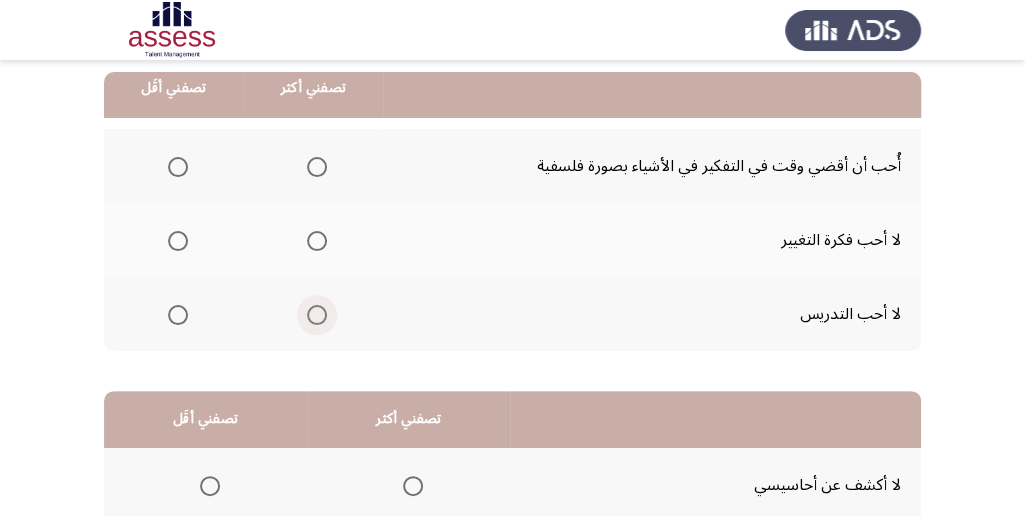 click at bounding box center [317, 315] 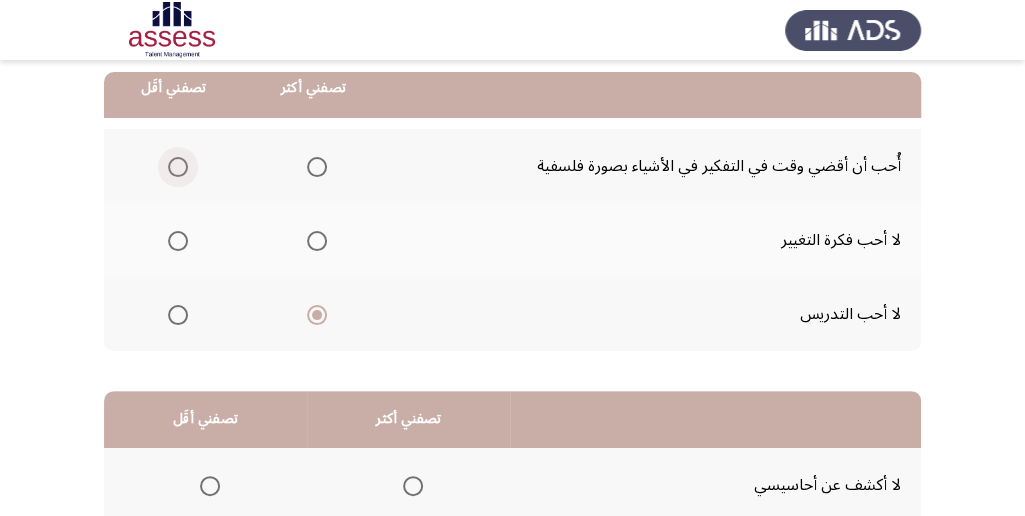 click at bounding box center (178, 167) 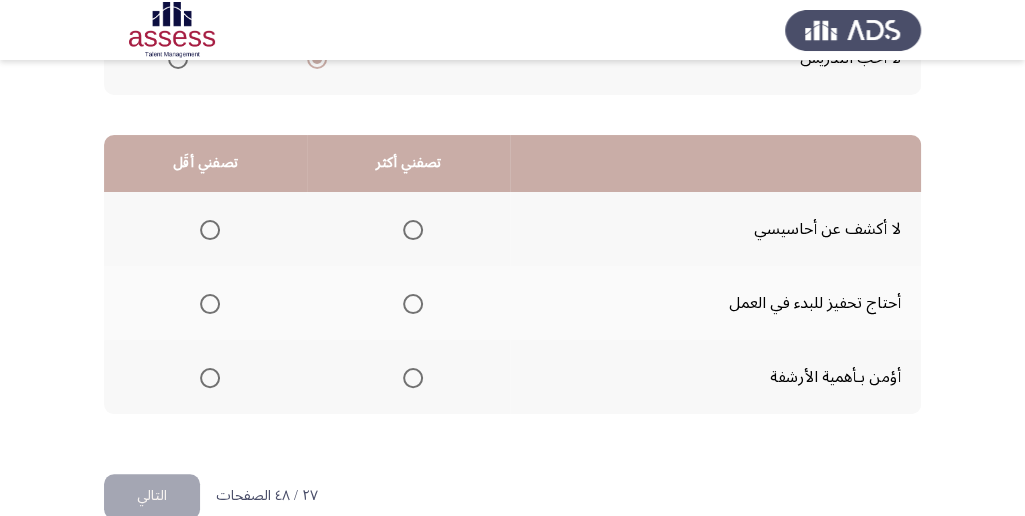 scroll, scrollTop: 494, scrollLeft: 0, axis: vertical 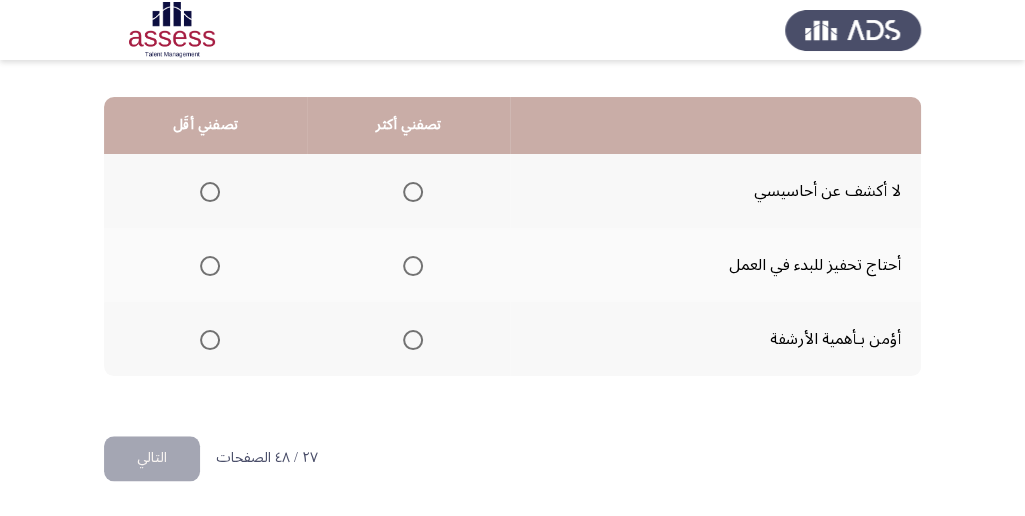 click at bounding box center [413, 266] 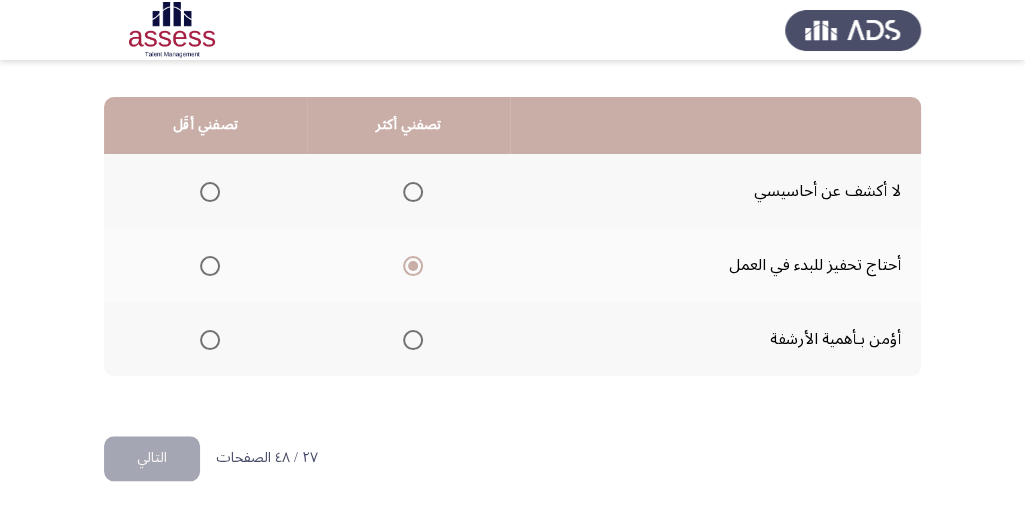 click at bounding box center [413, 192] 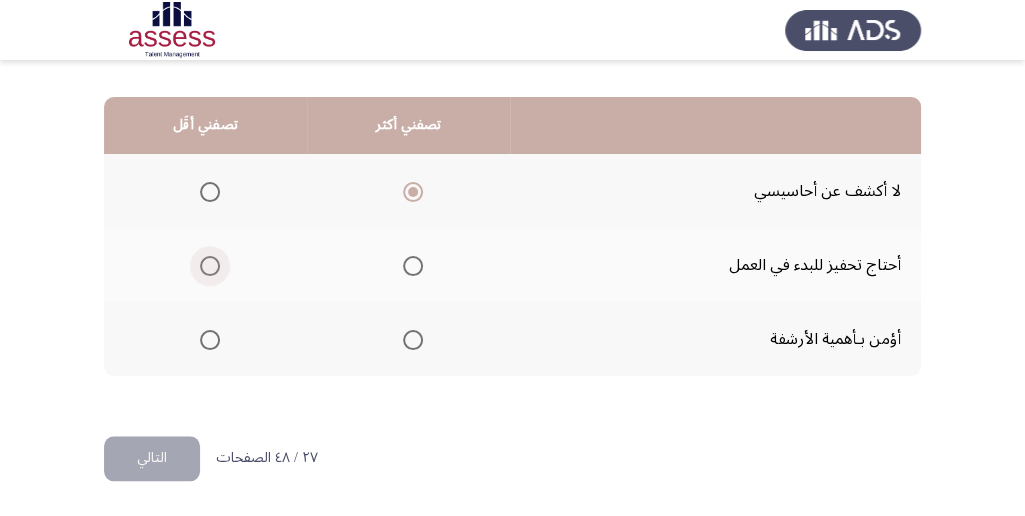 click at bounding box center (210, 266) 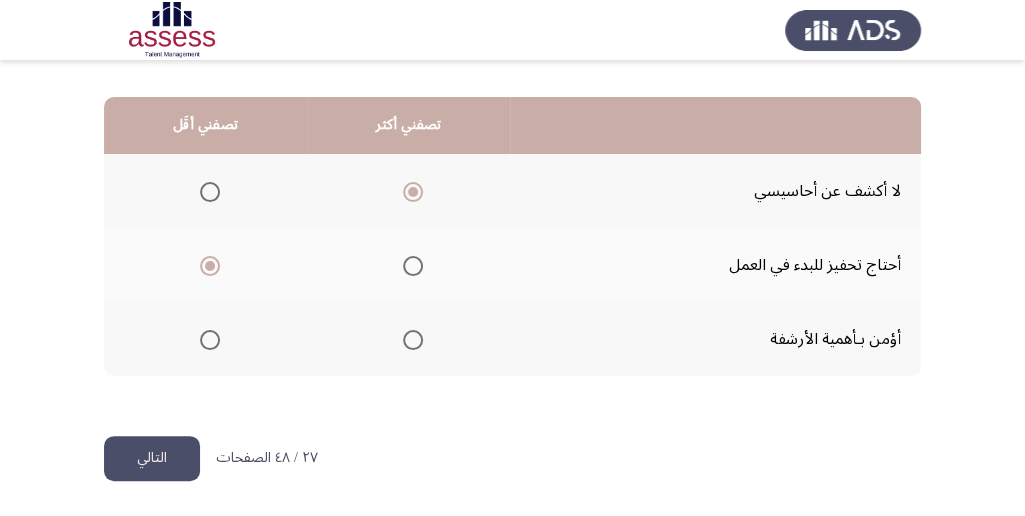 click on "التالي" 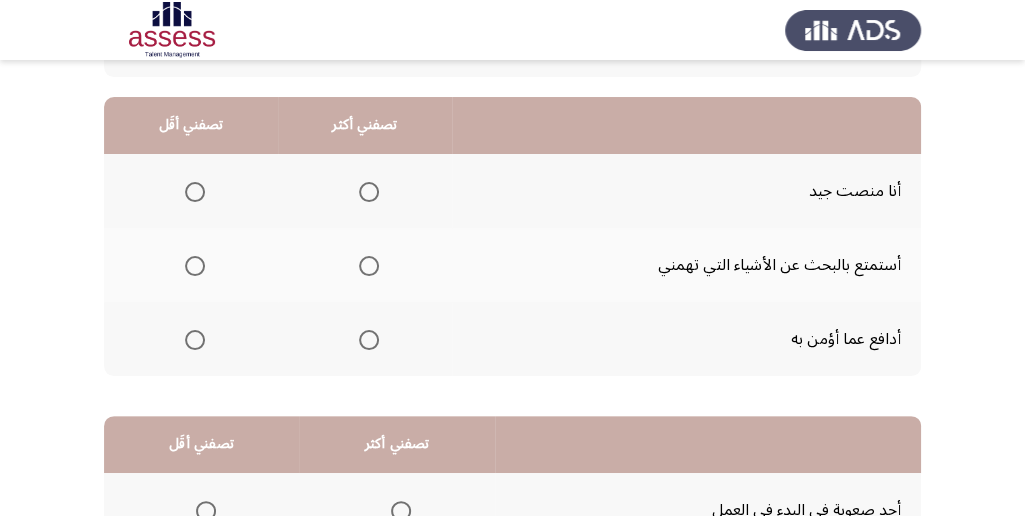 scroll, scrollTop: 200, scrollLeft: 0, axis: vertical 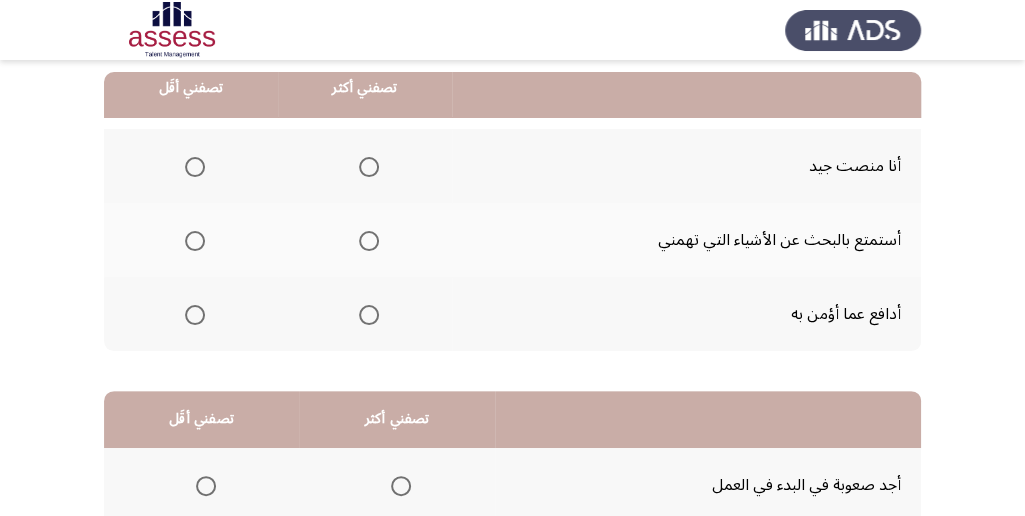 click at bounding box center [369, 167] 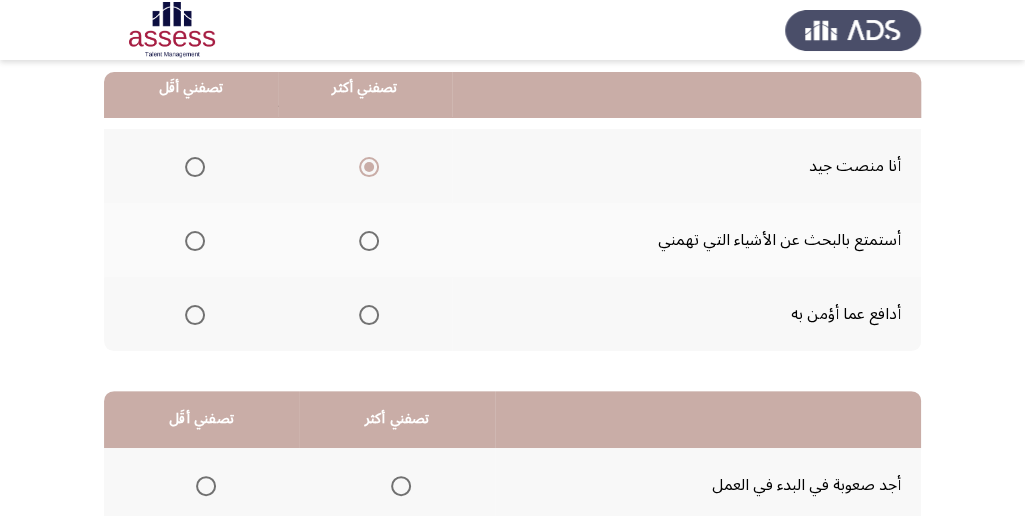 click at bounding box center (195, 241) 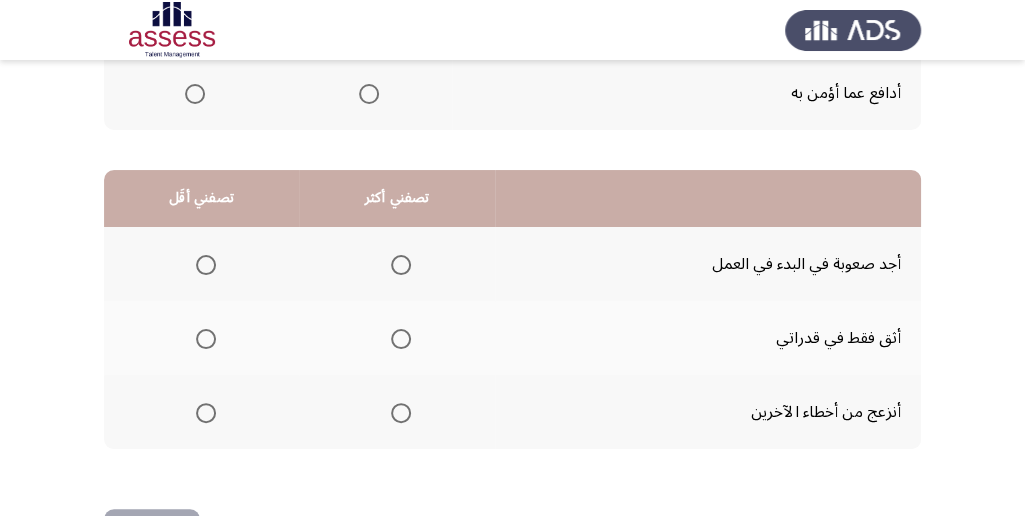 scroll, scrollTop: 494, scrollLeft: 0, axis: vertical 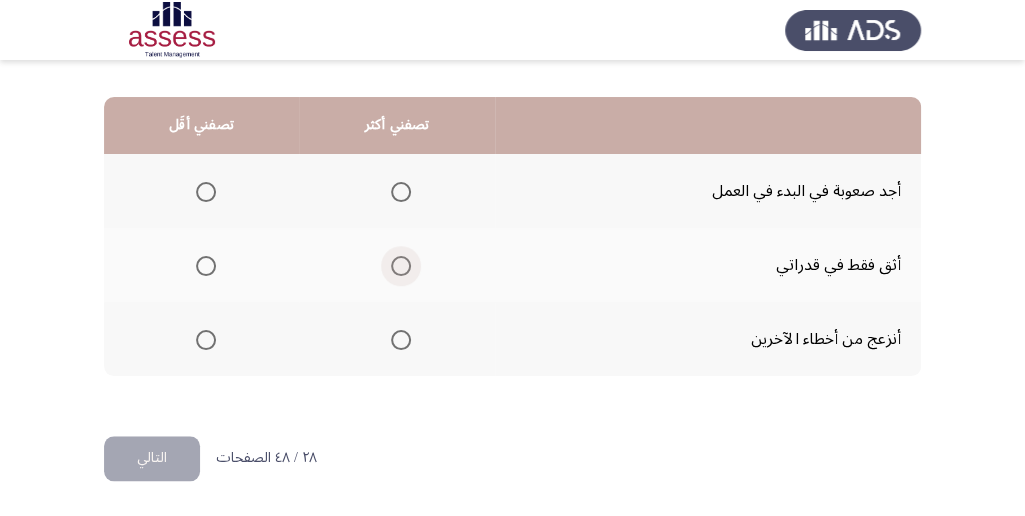click at bounding box center (401, 266) 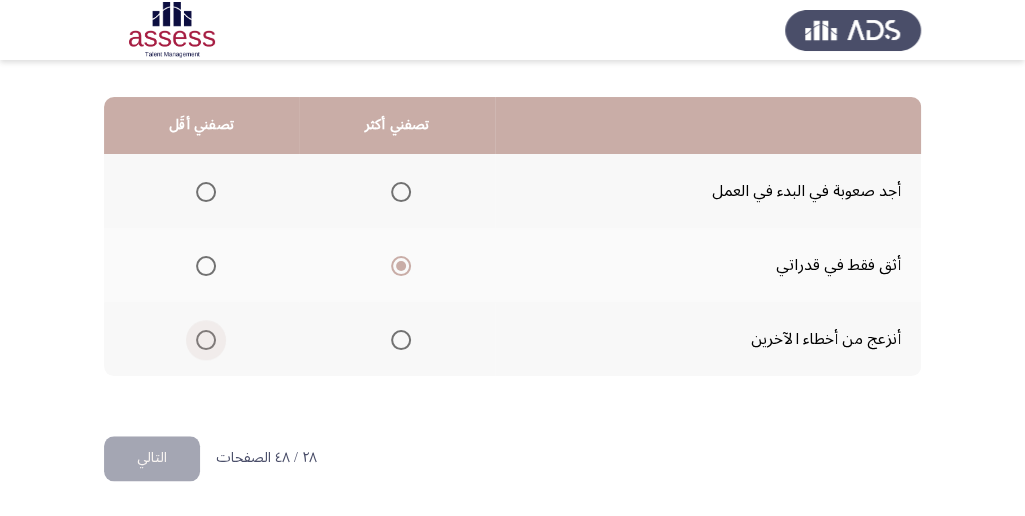 click at bounding box center [206, 340] 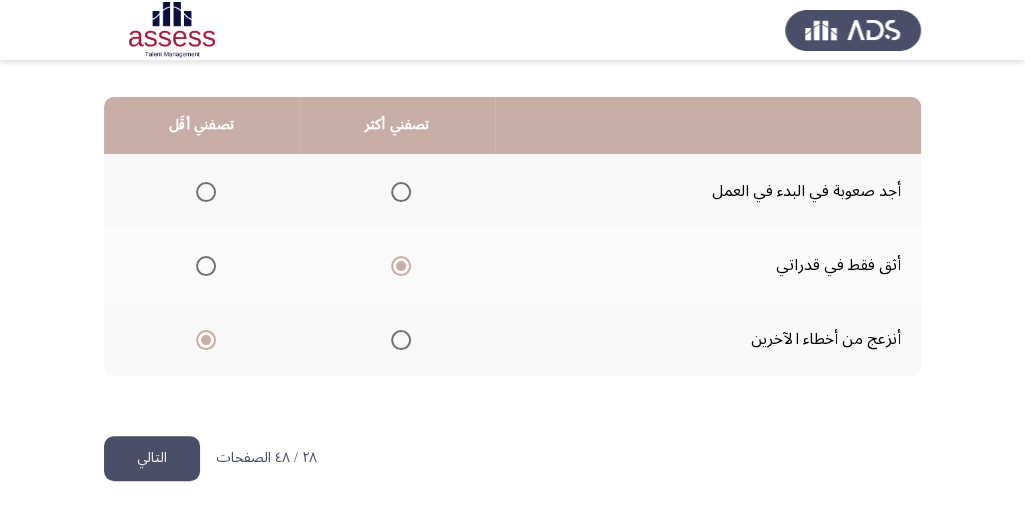 click on "التالي" 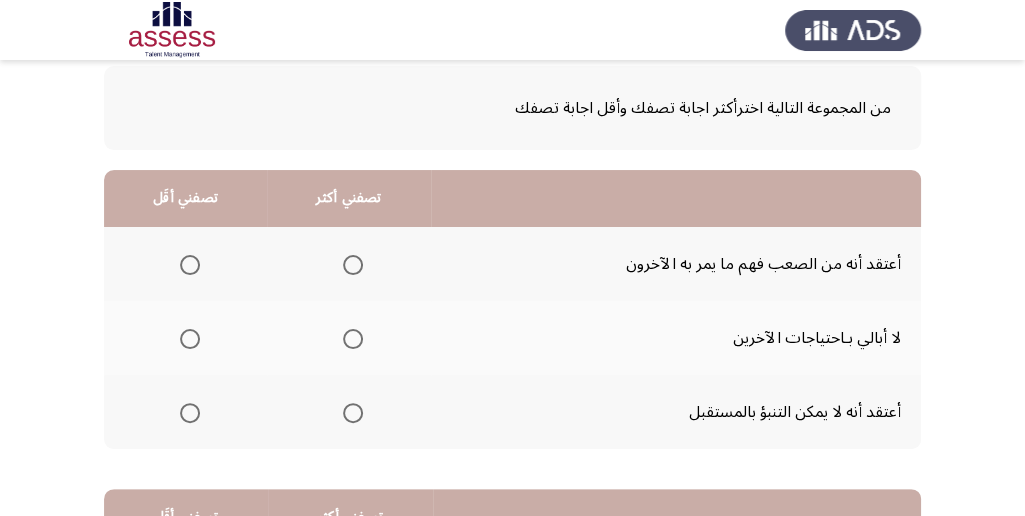 scroll, scrollTop: 133, scrollLeft: 0, axis: vertical 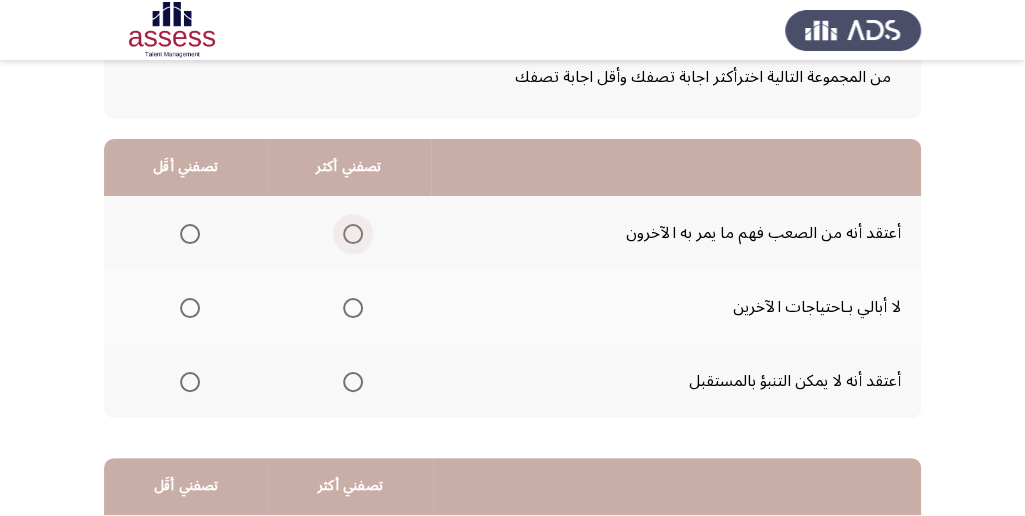 click at bounding box center (353, 234) 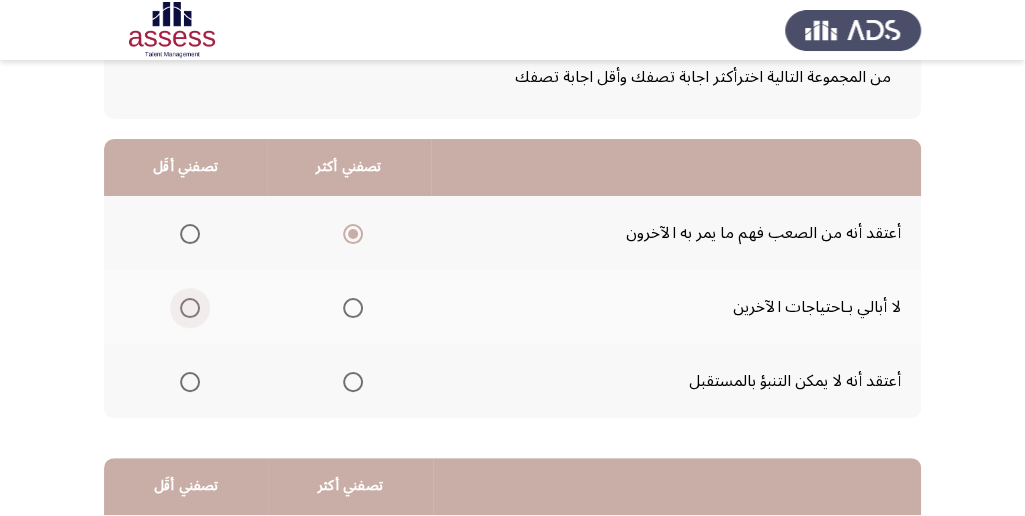 click at bounding box center (190, 308) 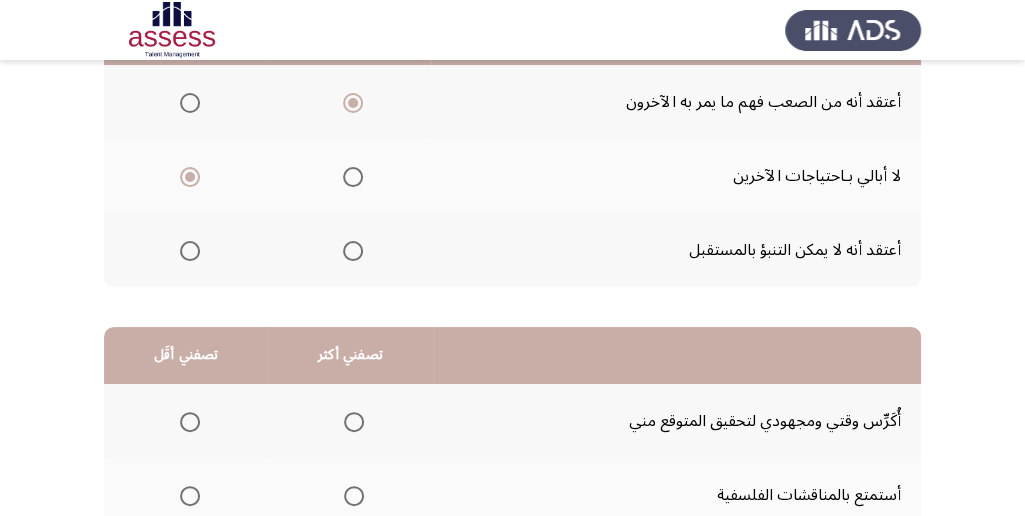 scroll, scrollTop: 466, scrollLeft: 0, axis: vertical 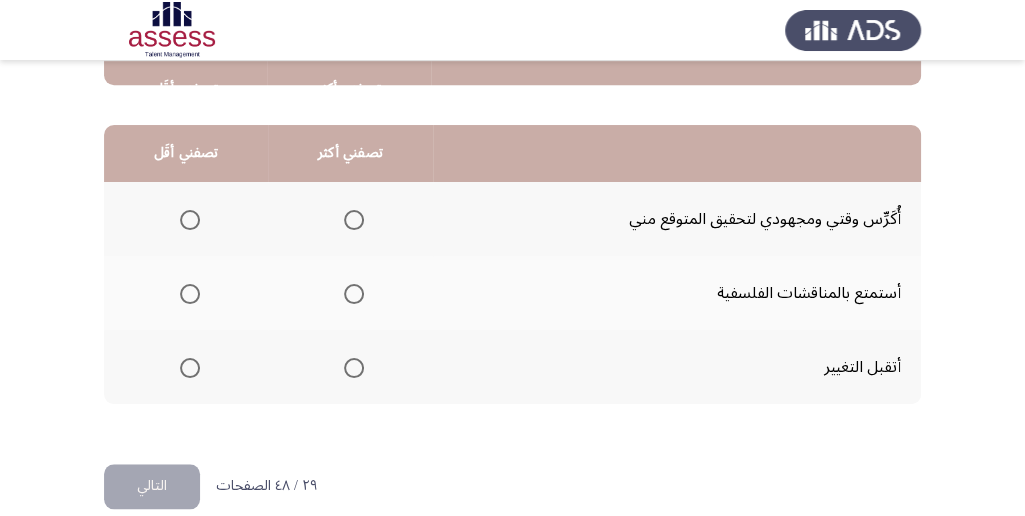 click at bounding box center [354, 368] 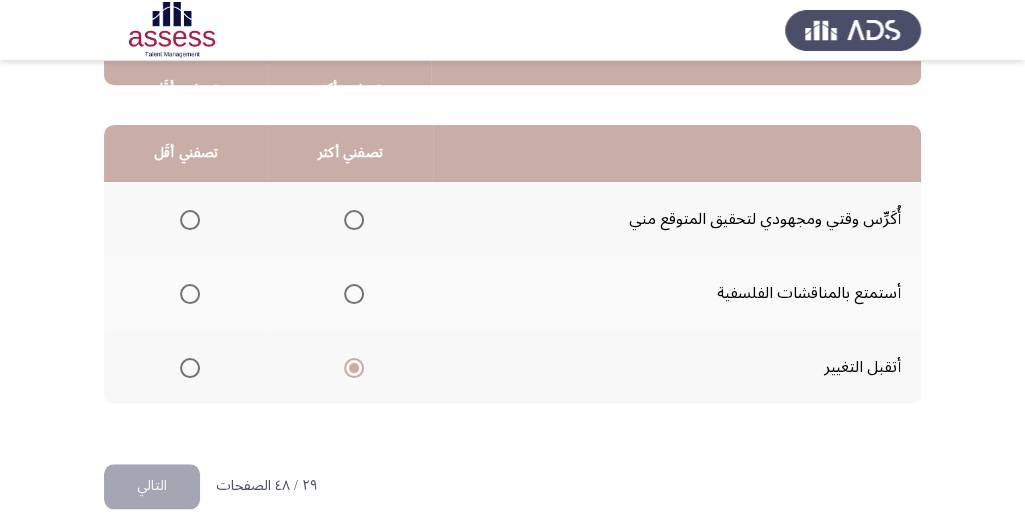 click at bounding box center [190, 294] 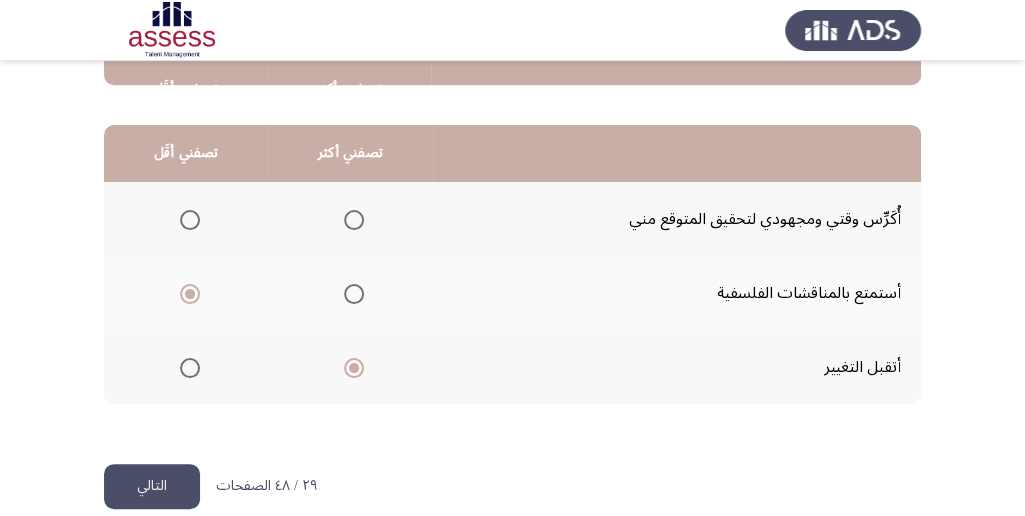 click on "التالي" 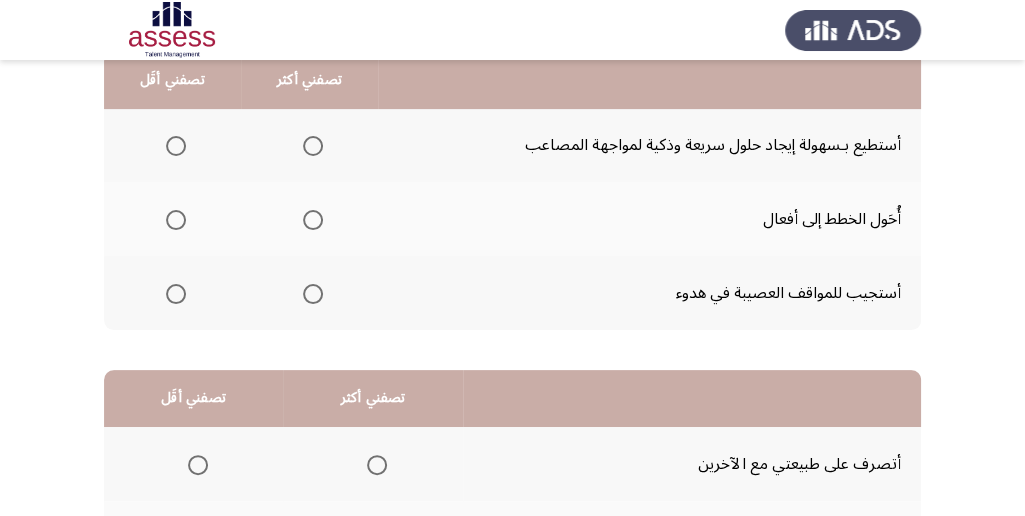 scroll, scrollTop: 200, scrollLeft: 0, axis: vertical 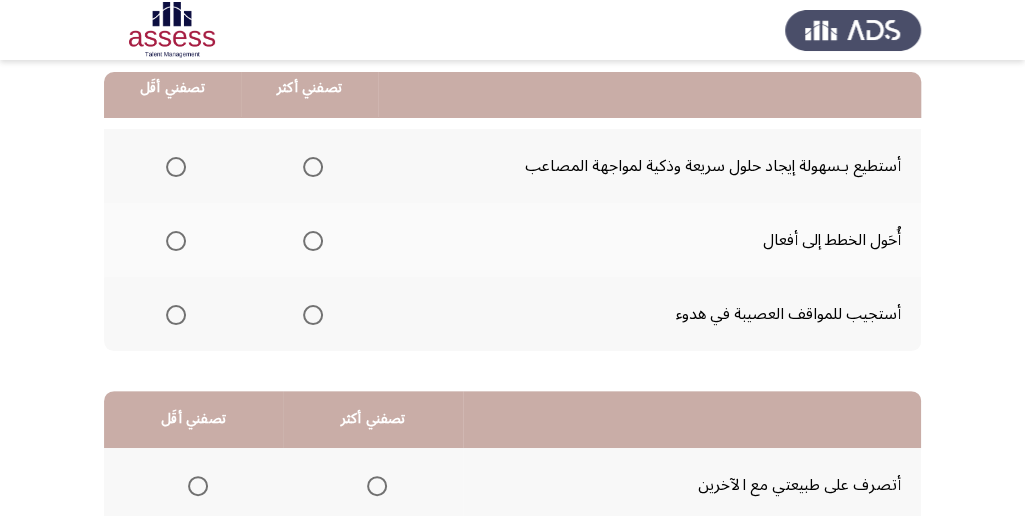 click at bounding box center (313, 315) 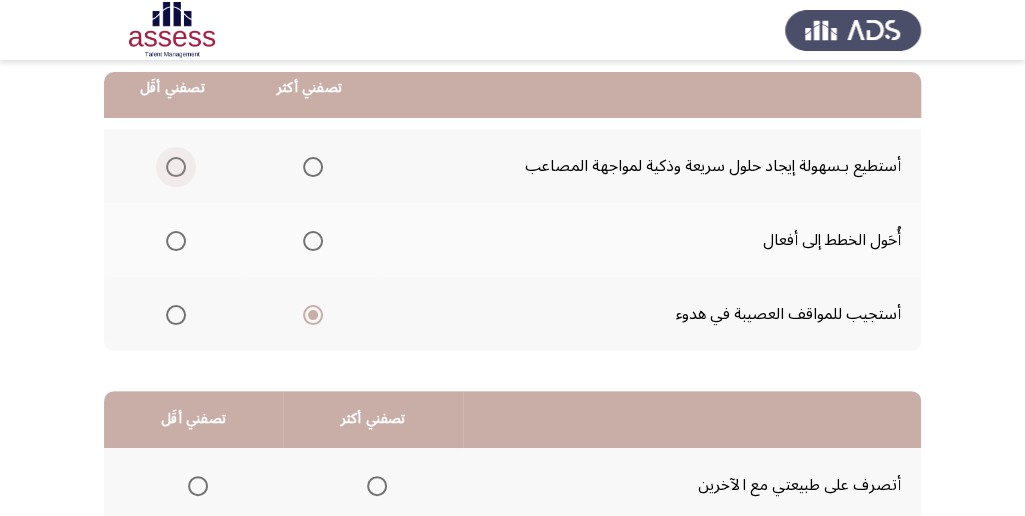 click at bounding box center [176, 167] 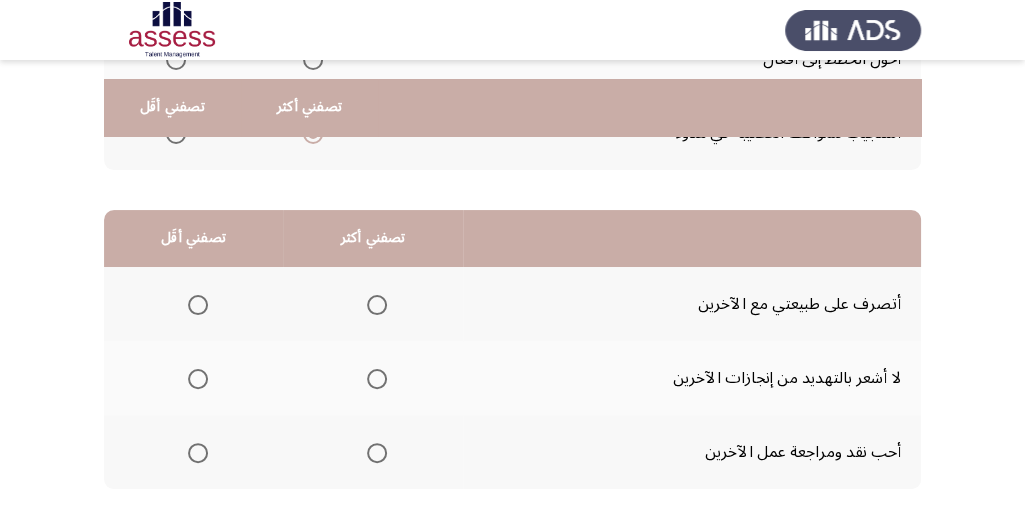 scroll, scrollTop: 400, scrollLeft: 0, axis: vertical 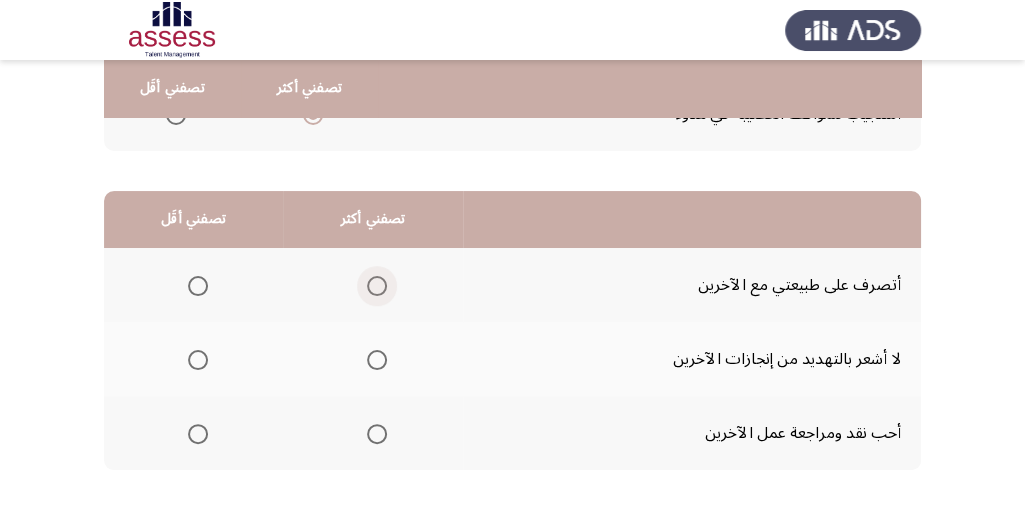 click at bounding box center (377, 286) 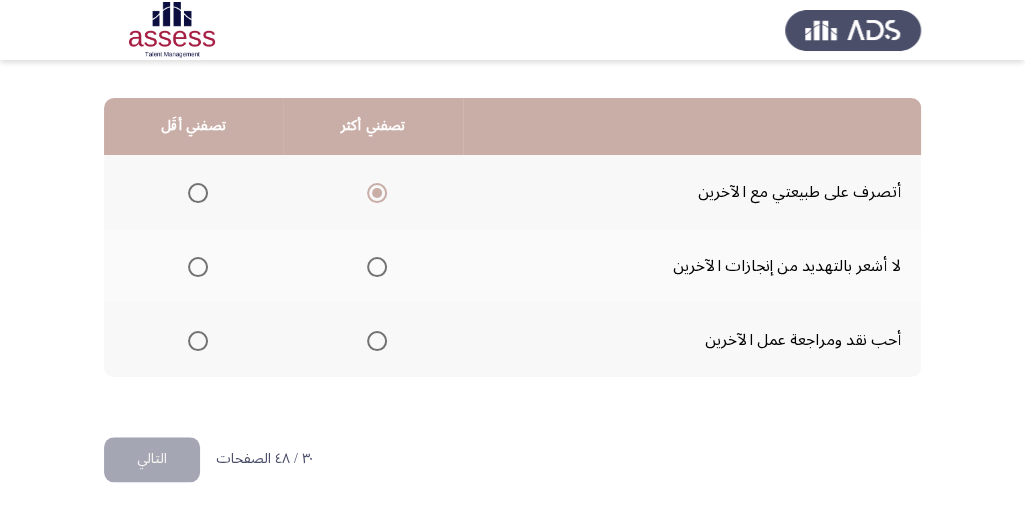 scroll, scrollTop: 494, scrollLeft: 0, axis: vertical 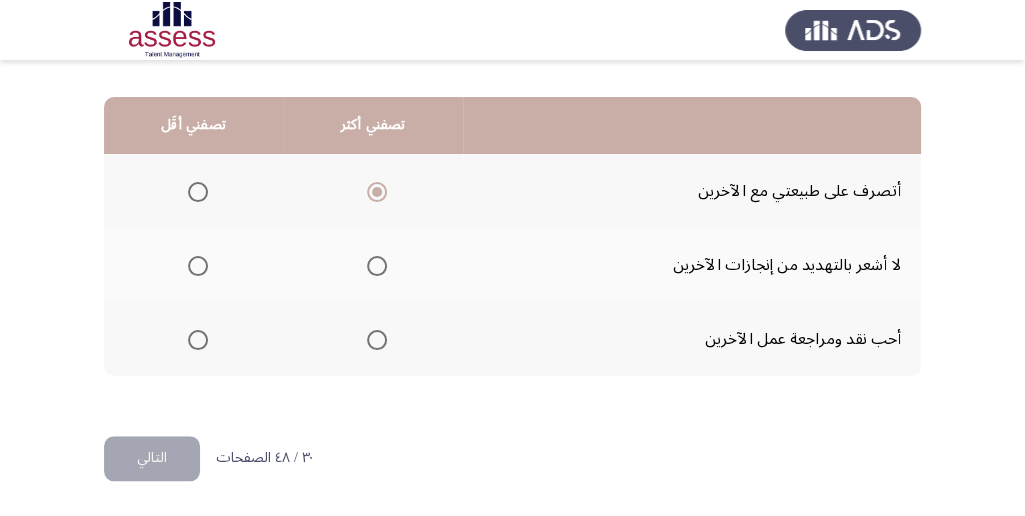 click at bounding box center (198, 340) 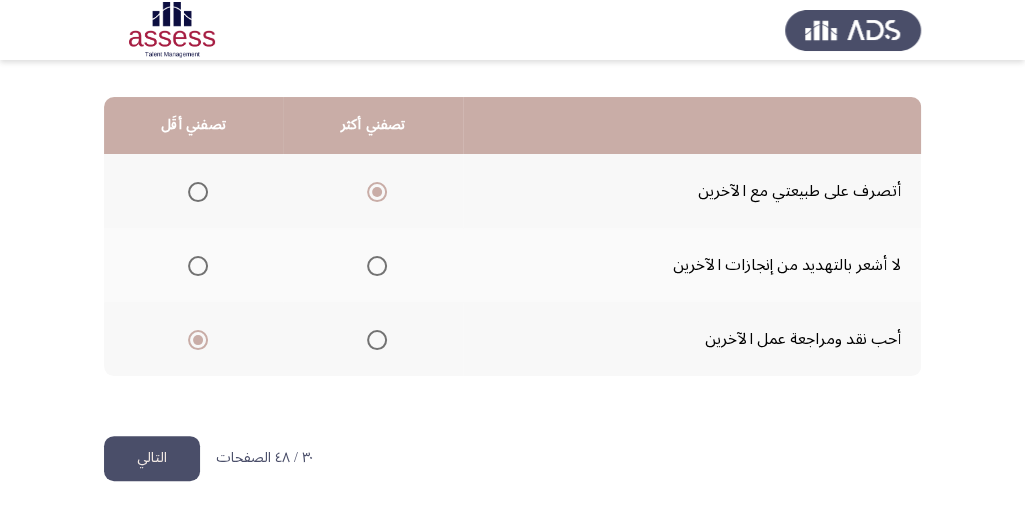 click on "التالي" 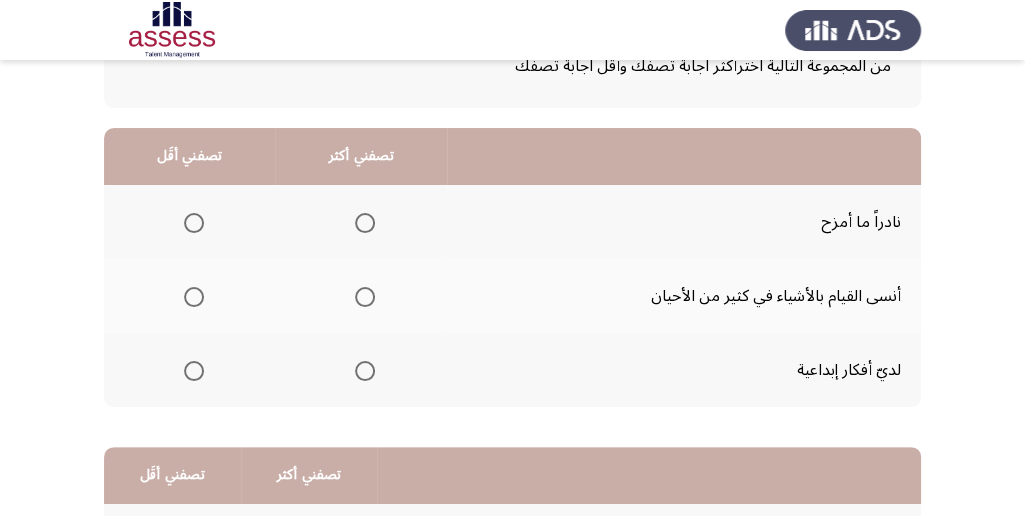 scroll, scrollTop: 200, scrollLeft: 0, axis: vertical 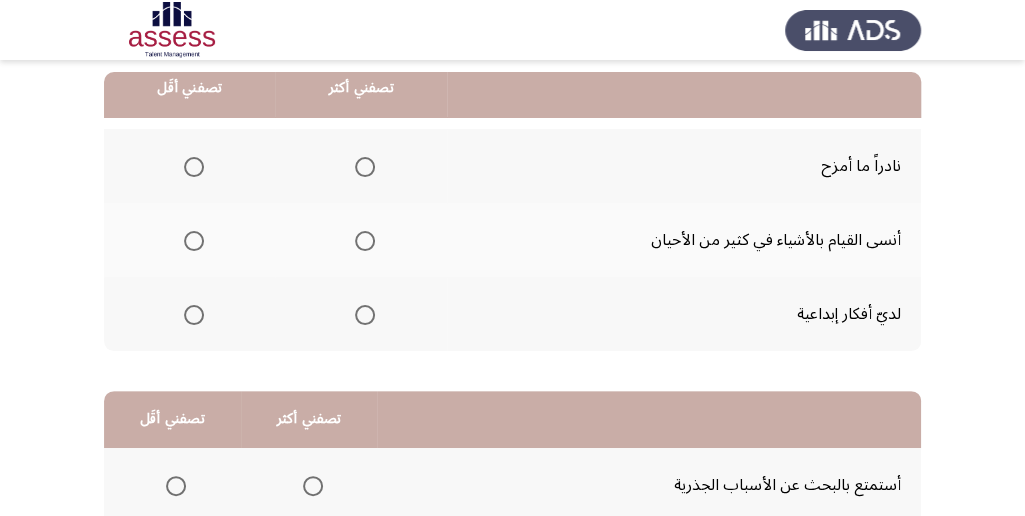 click at bounding box center (194, 167) 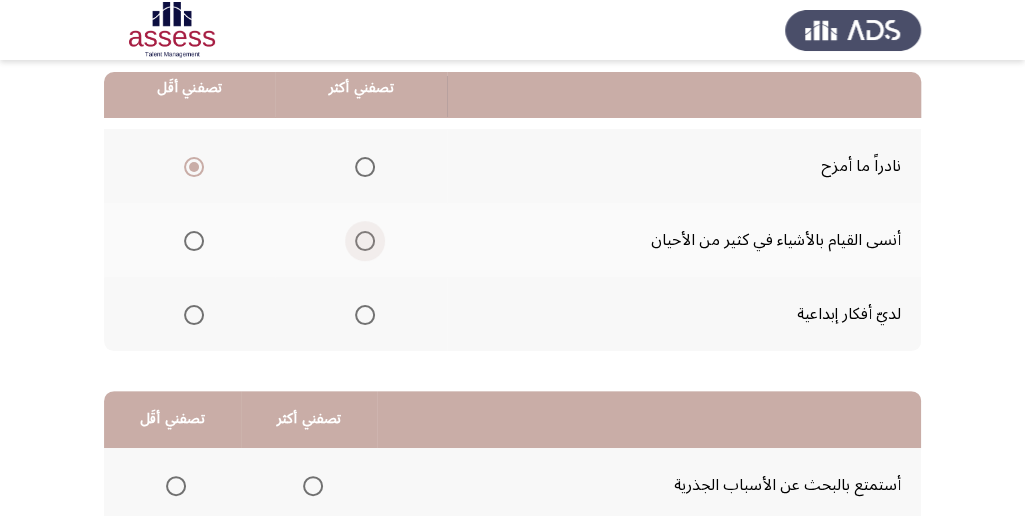 click at bounding box center (365, 241) 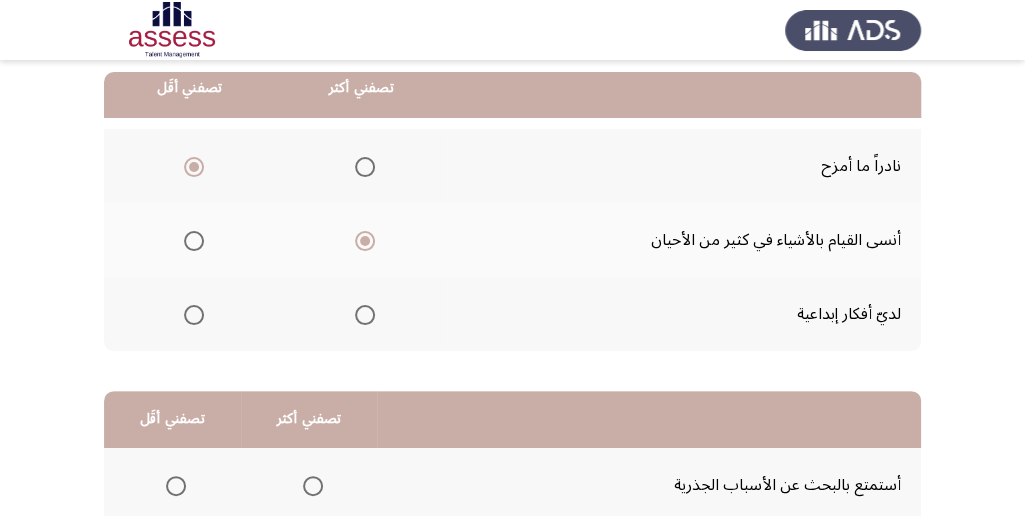 click at bounding box center (365, 167) 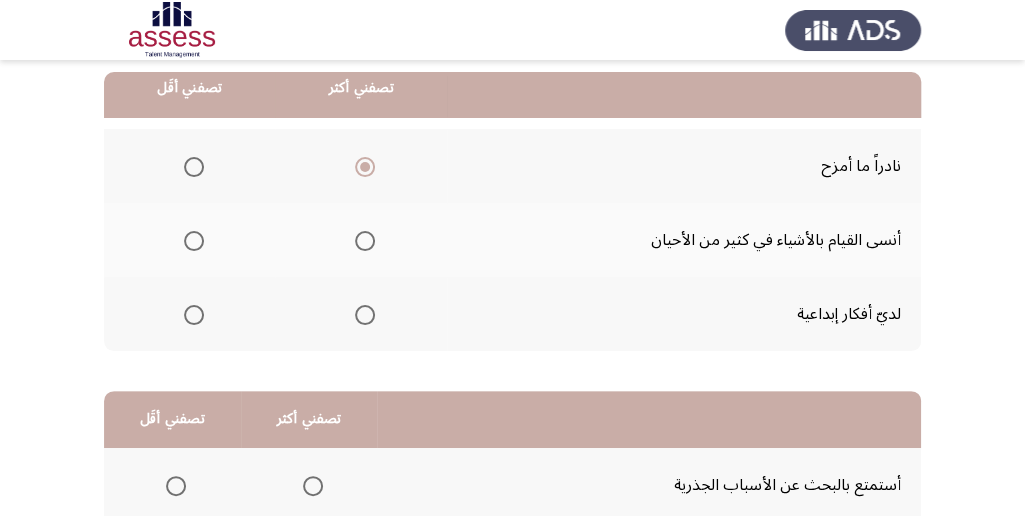 click at bounding box center [365, 241] 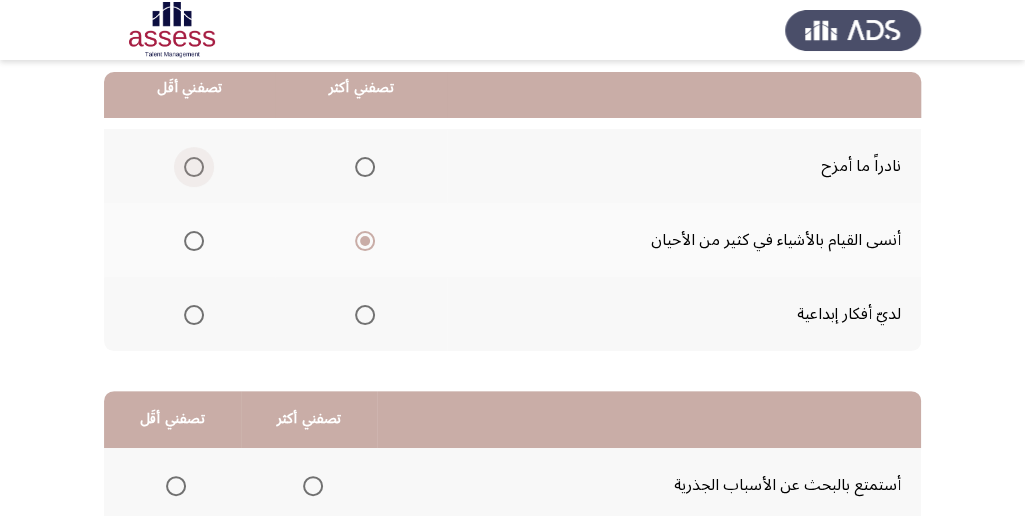 click at bounding box center [194, 167] 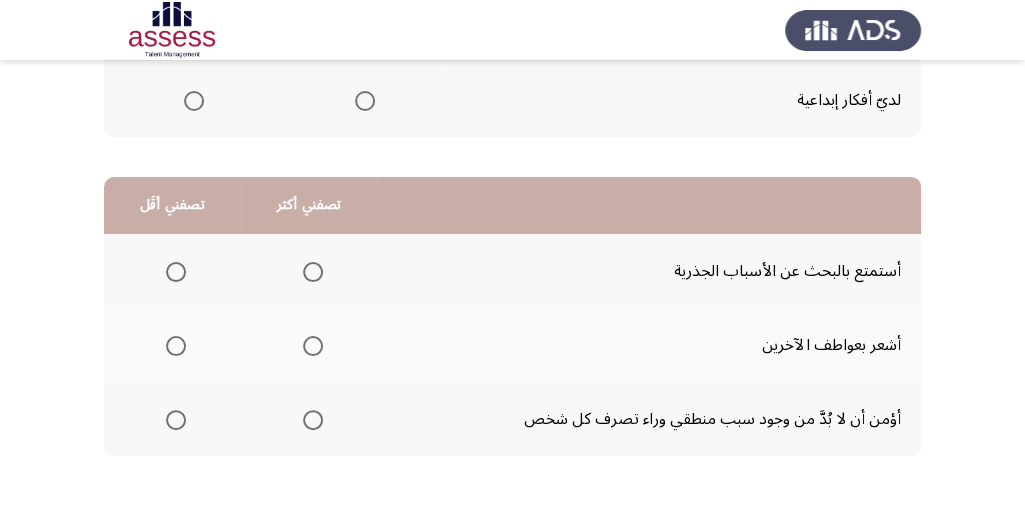 scroll, scrollTop: 466, scrollLeft: 0, axis: vertical 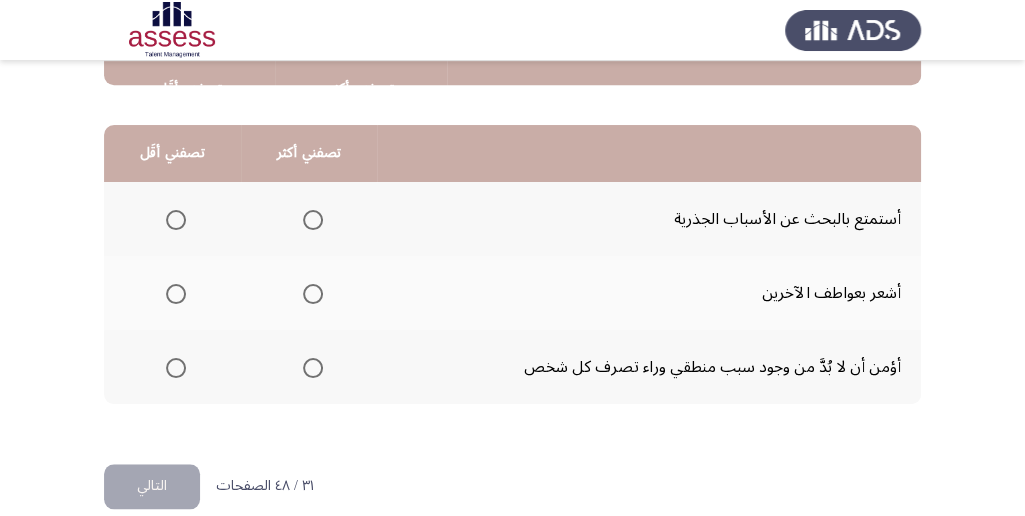 click at bounding box center (313, 368) 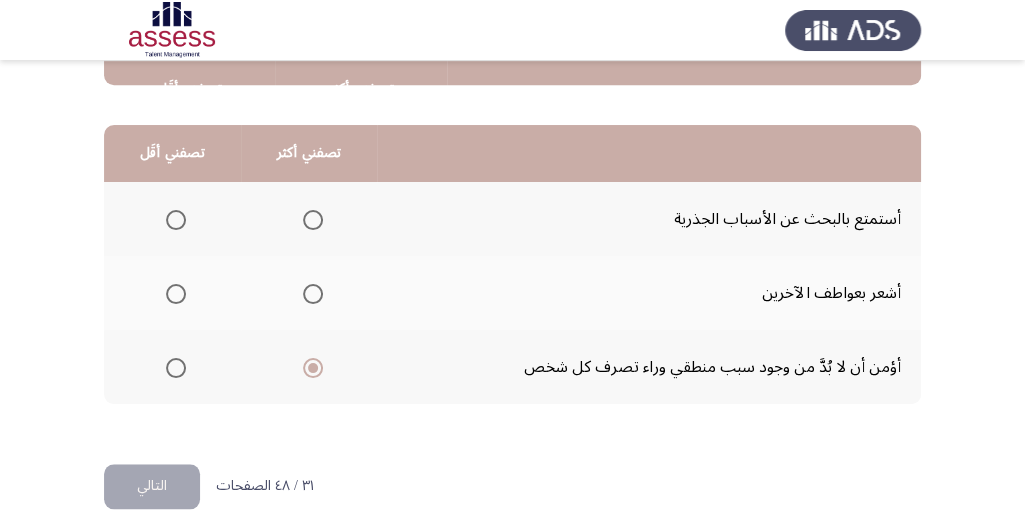 click at bounding box center [176, 220] 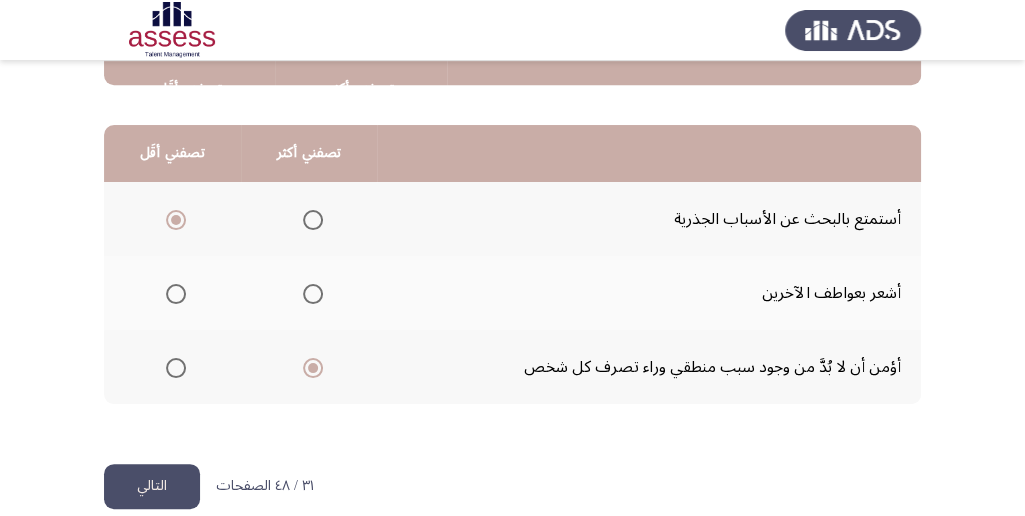 click on "التالي" 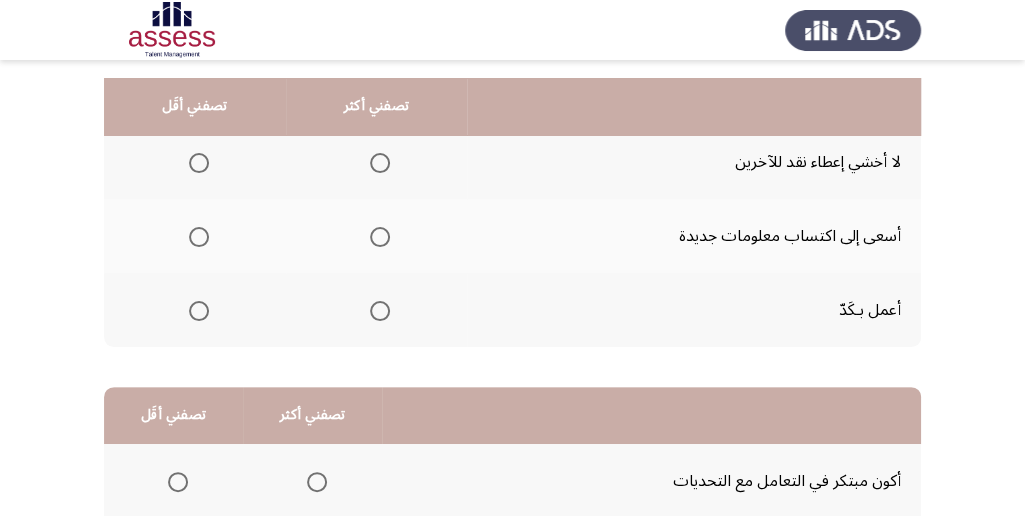 scroll, scrollTop: 133, scrollLeft: 0, axis: vertical 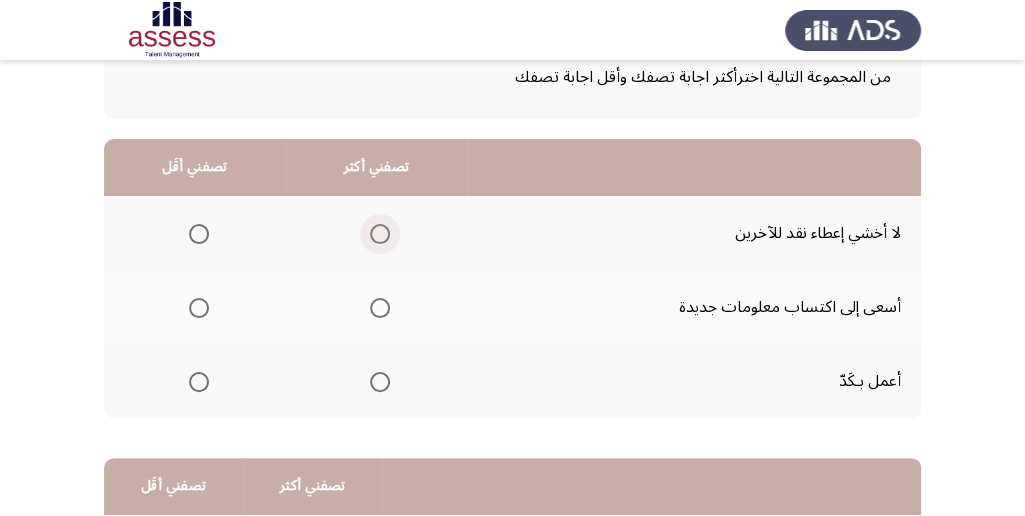 click at bounding box center (380, 234) 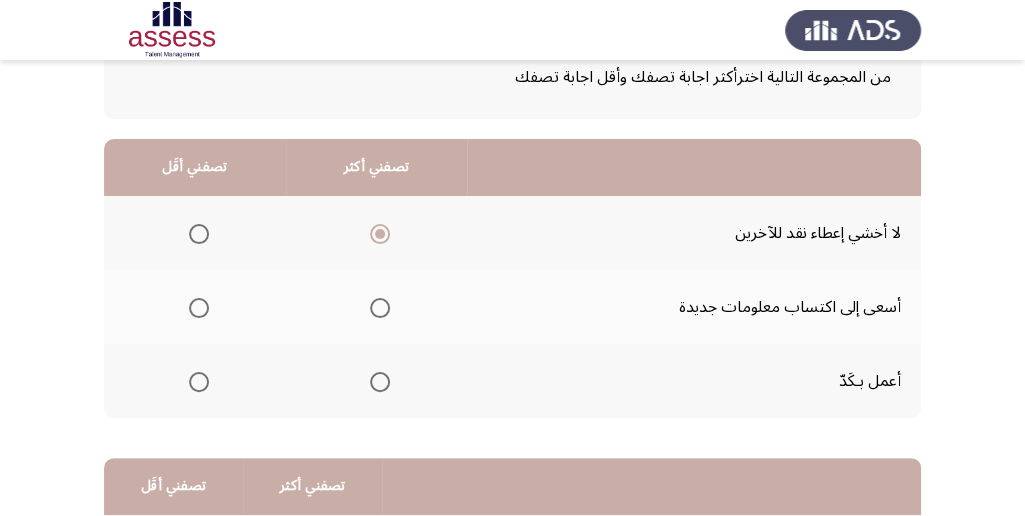 click at bounding box center (199, 308) 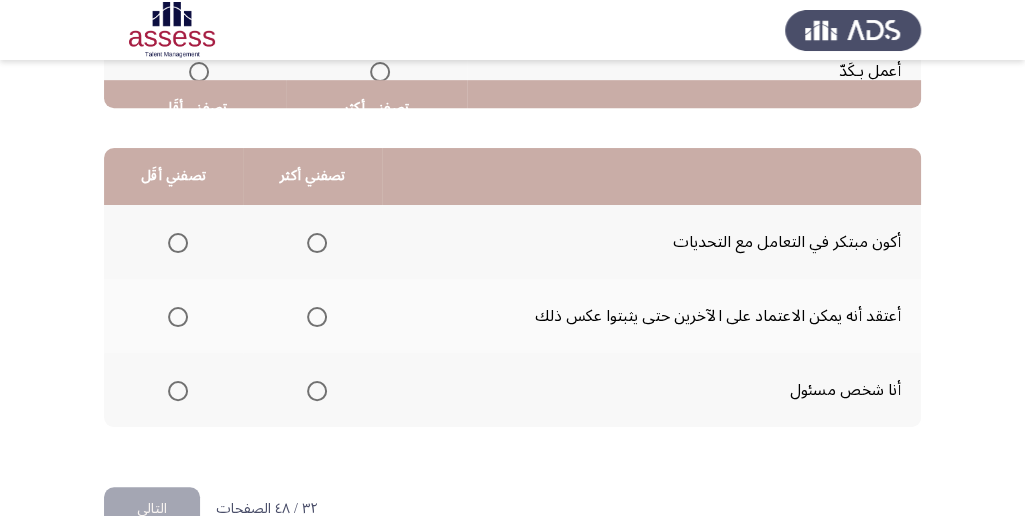 scroll, scrollTop: 466, scrollLeft: 0, axis: vertical 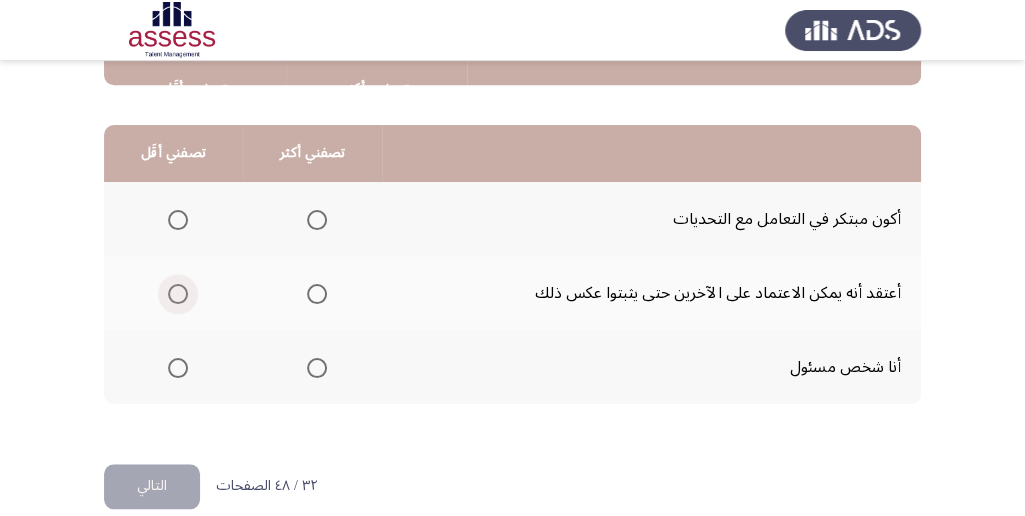 click at bounding box center (178, 294) 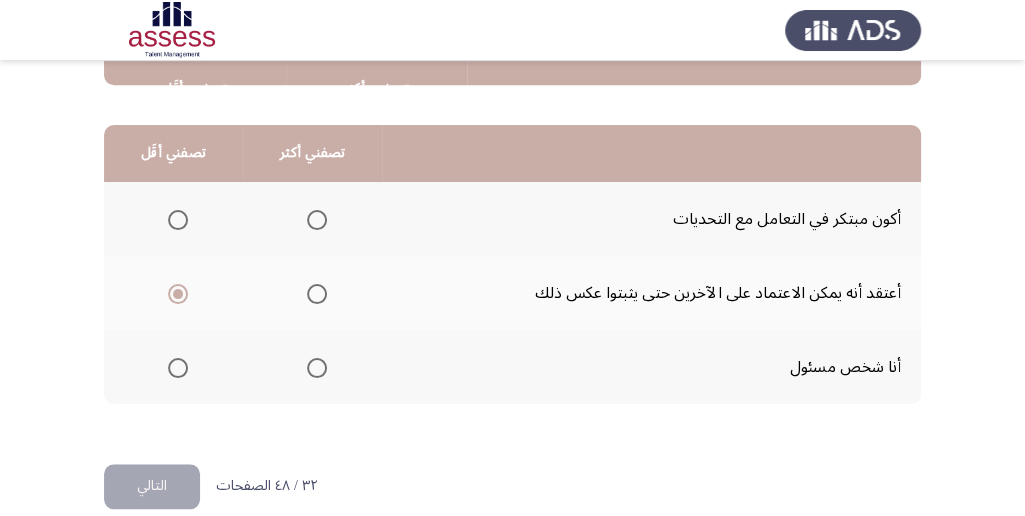 click at bounding box center [317, 368] 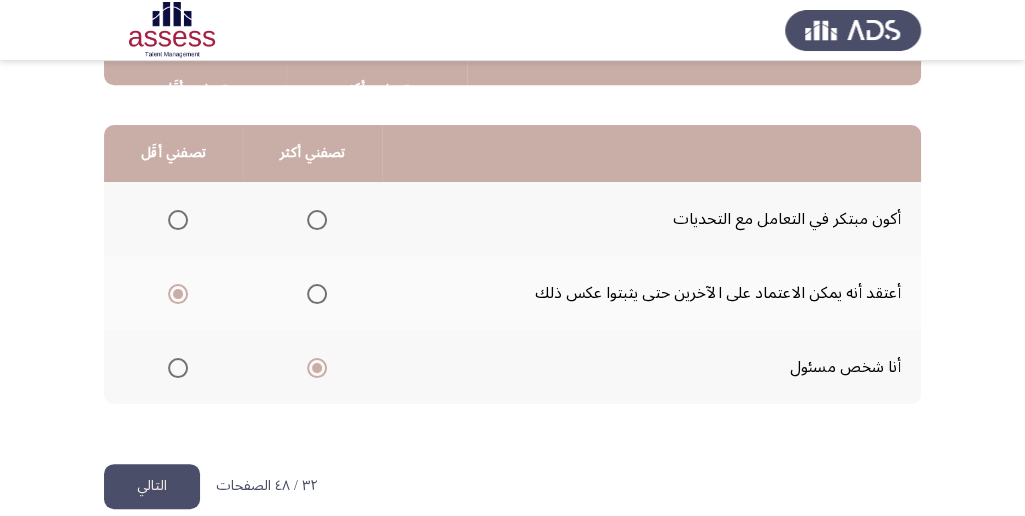 click on "التالي" 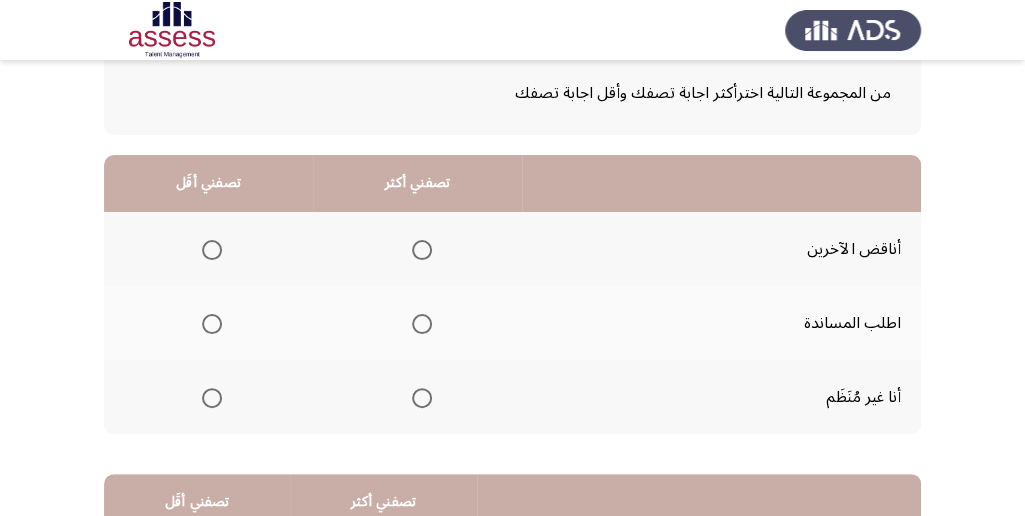scroll, scrollTop: 133, scrollLeft: 0, axis: vertical 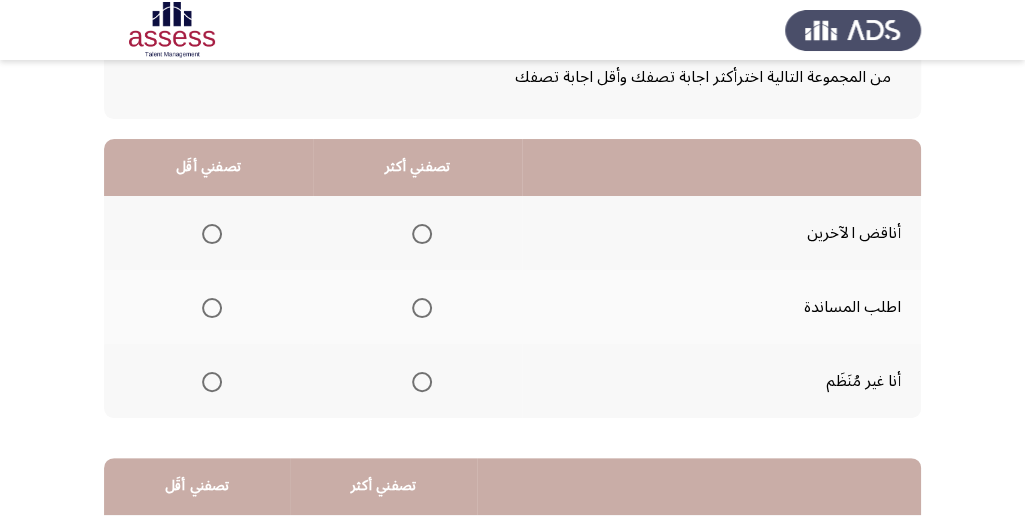 click at bounding box center (422, 308) 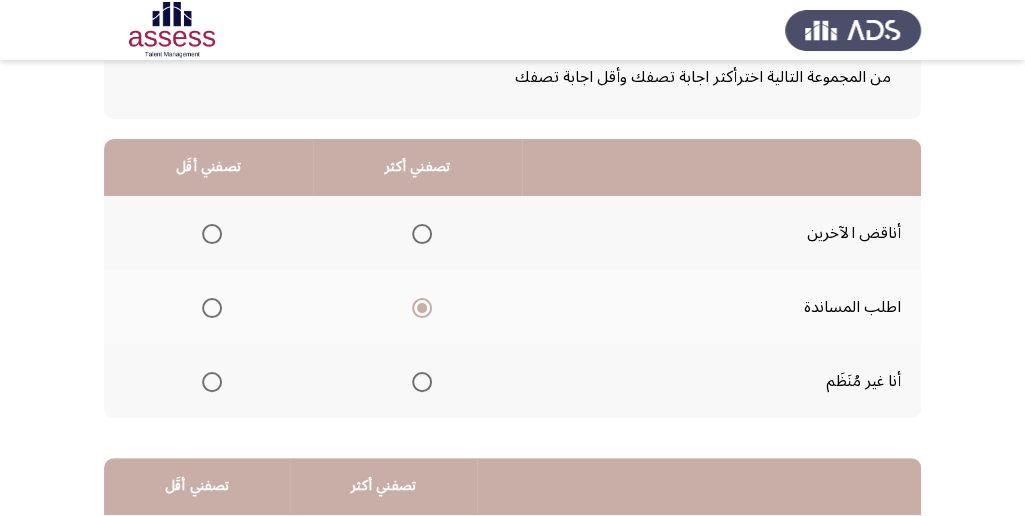 click at bounding box center [212, 382] 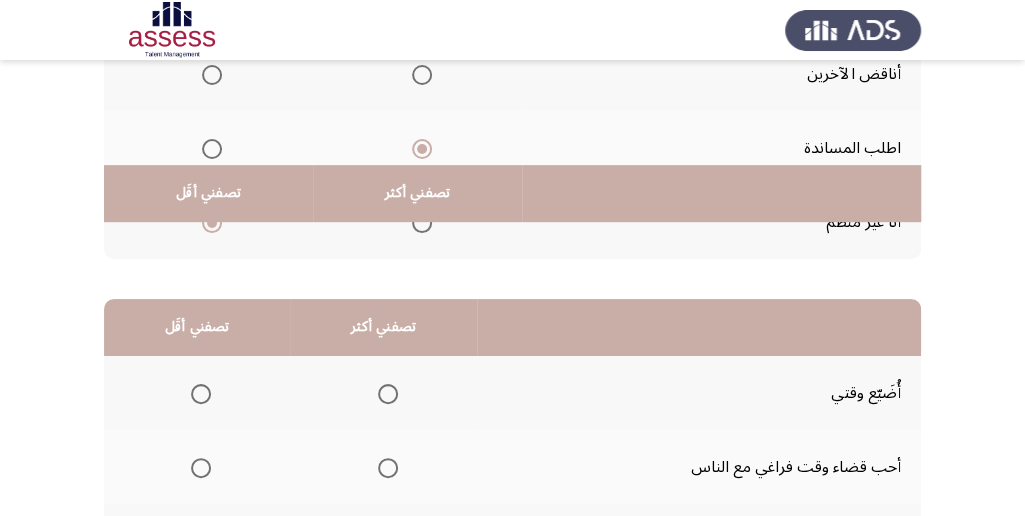 scroll, scrollTop: 400, scrollLeft: 0, axis: vertical 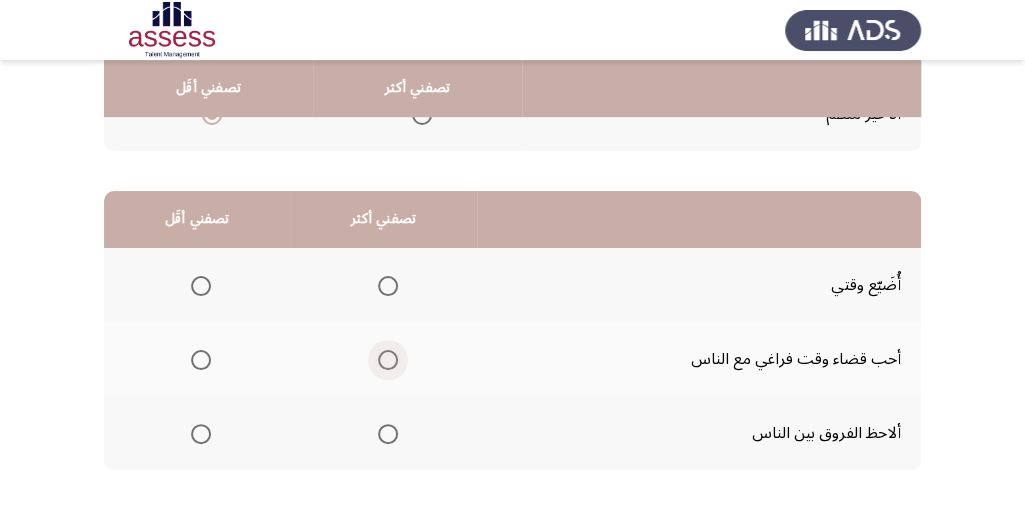 click at bounding box center (388, 360) 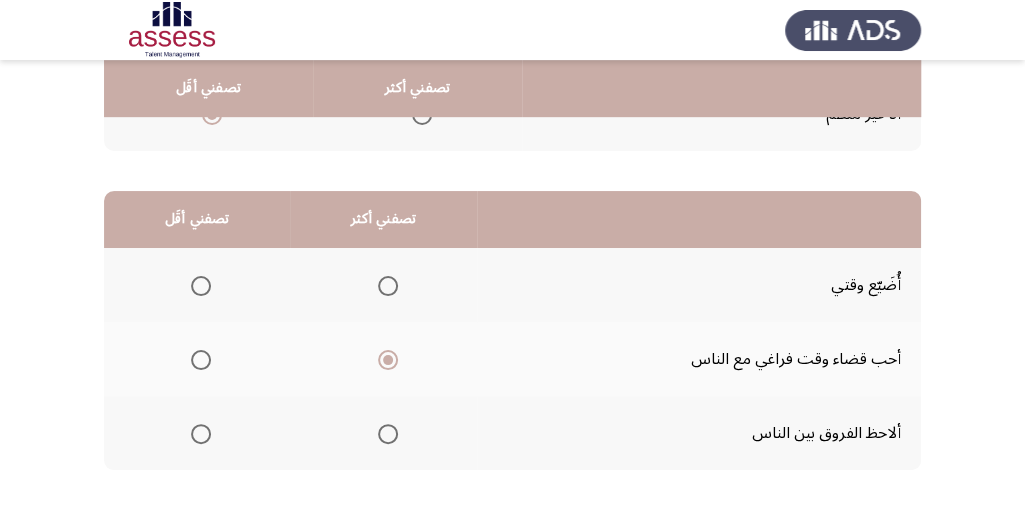 click at bounding box center (201, 286) 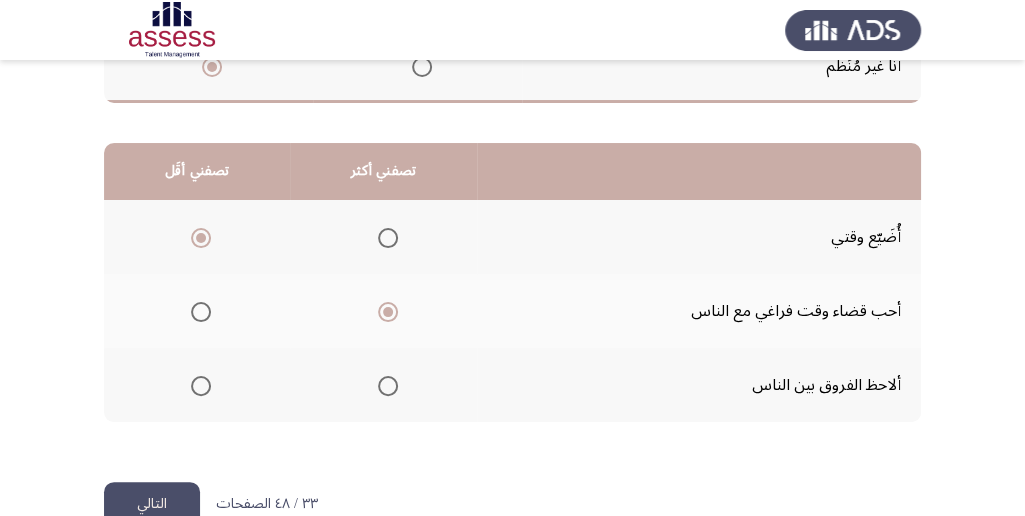 scroll, scrollTop: 494, scrollLeft: 0, axis: vertical 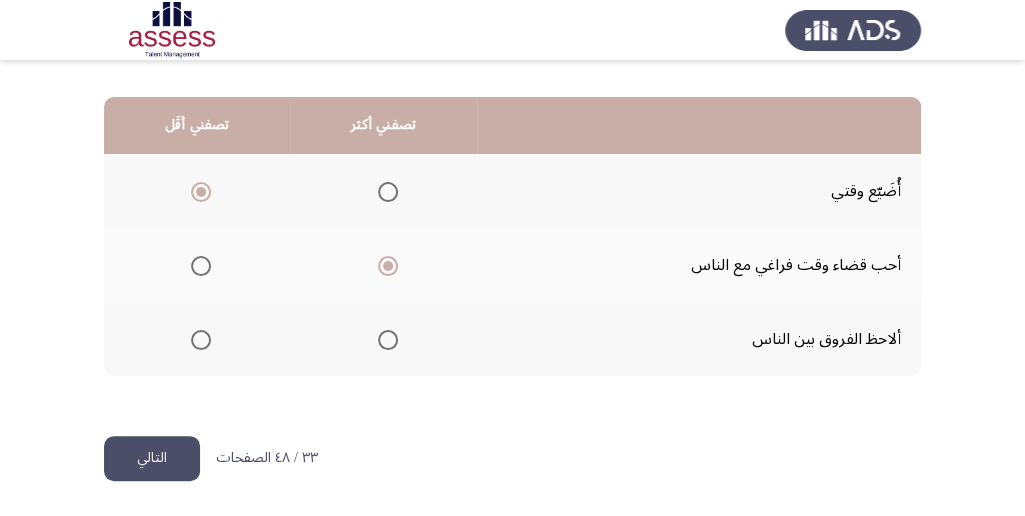 drag, startPoint x: 136, startPoint y: 463, endPoint x: 150, endPoint y: 455, distance: 16.124516 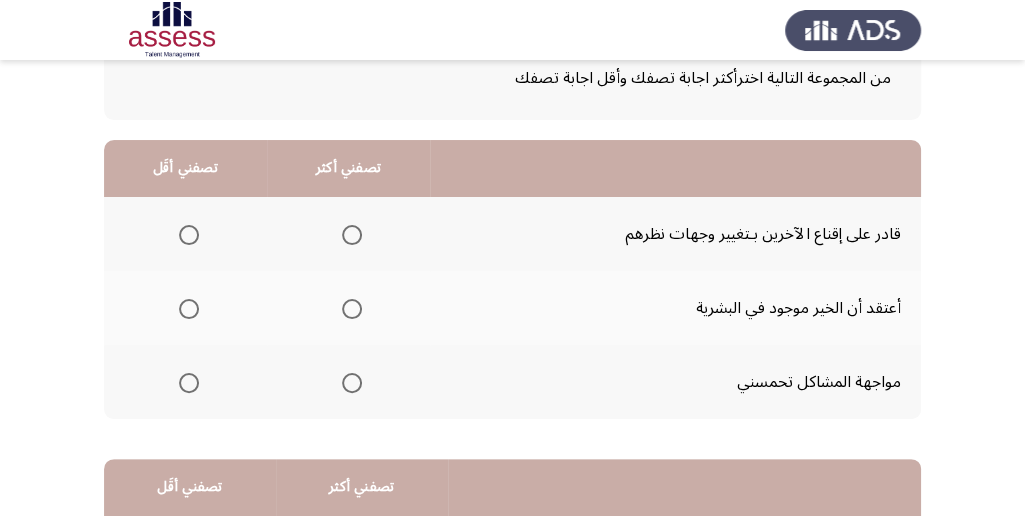 scroll, scrollTop: 133, scrollLeft: 0, axis: vertical 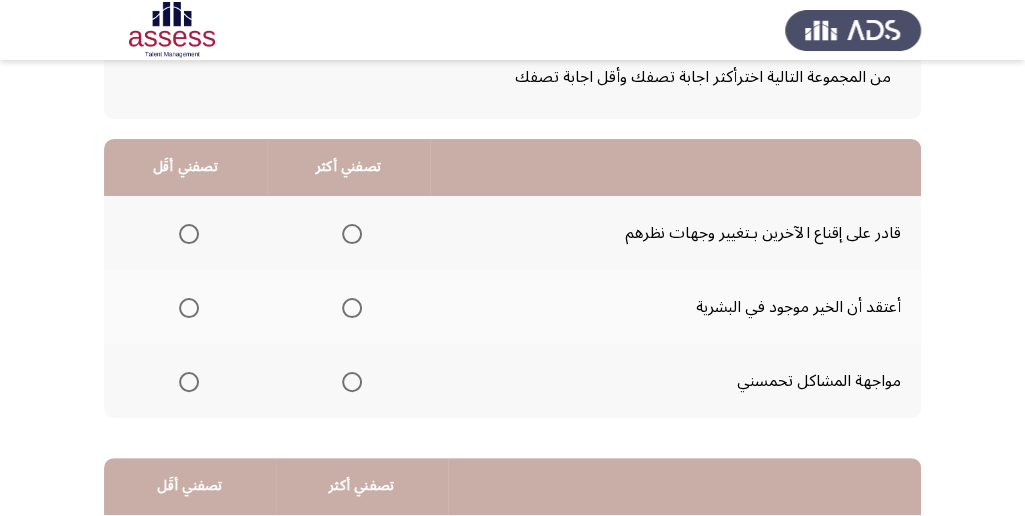 click at bounding box center [352, 308] 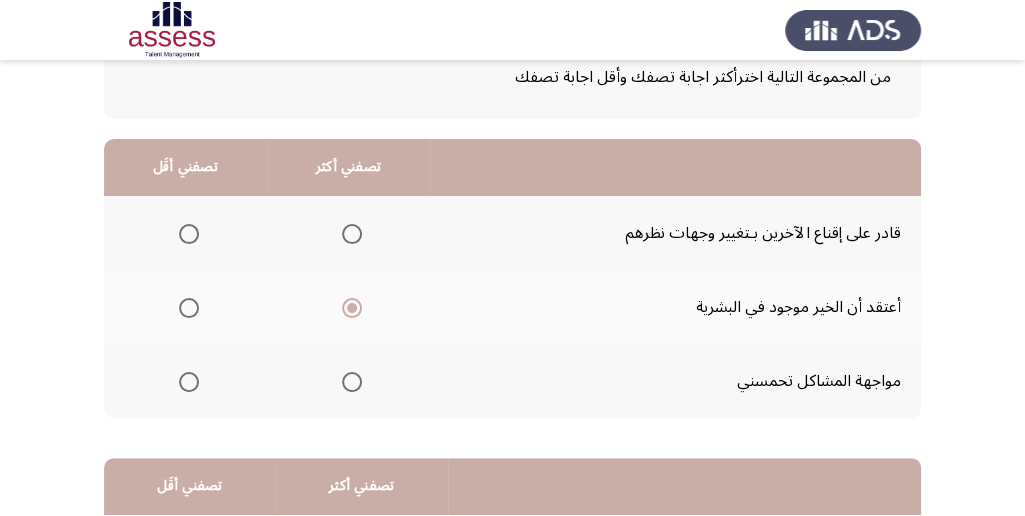click at bounding box center [189, 234] 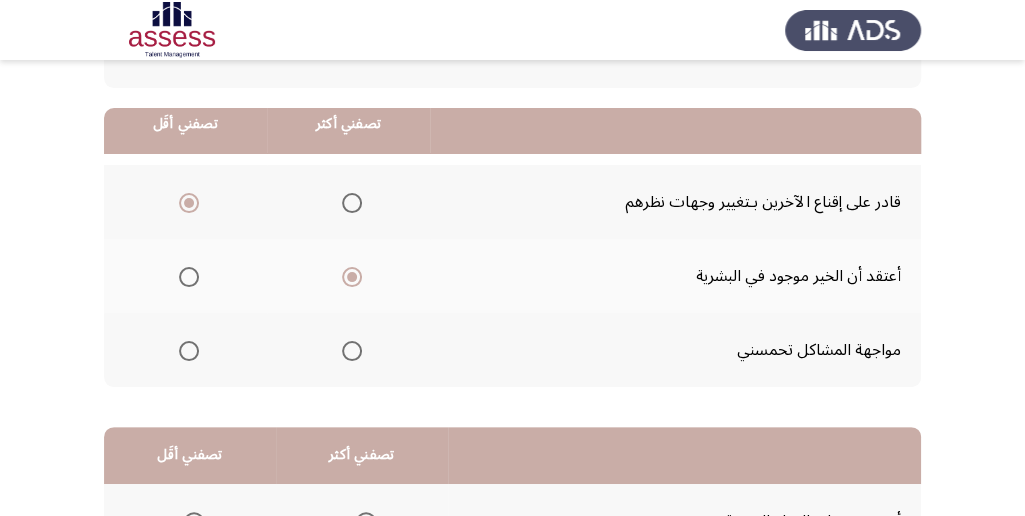 scroll, scrollTop: 133, scrollLeft: 0, axis: vertical 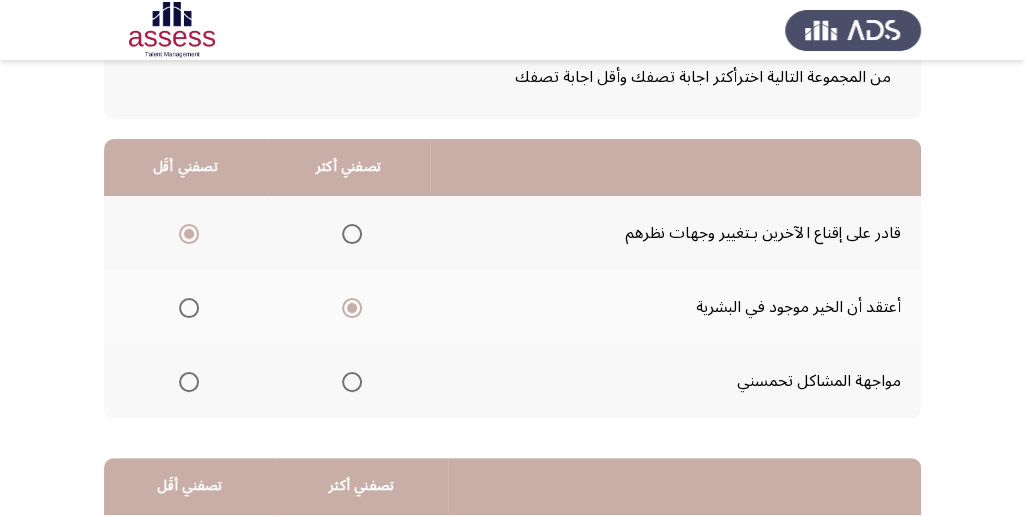 click at bounding box center (189, 382) 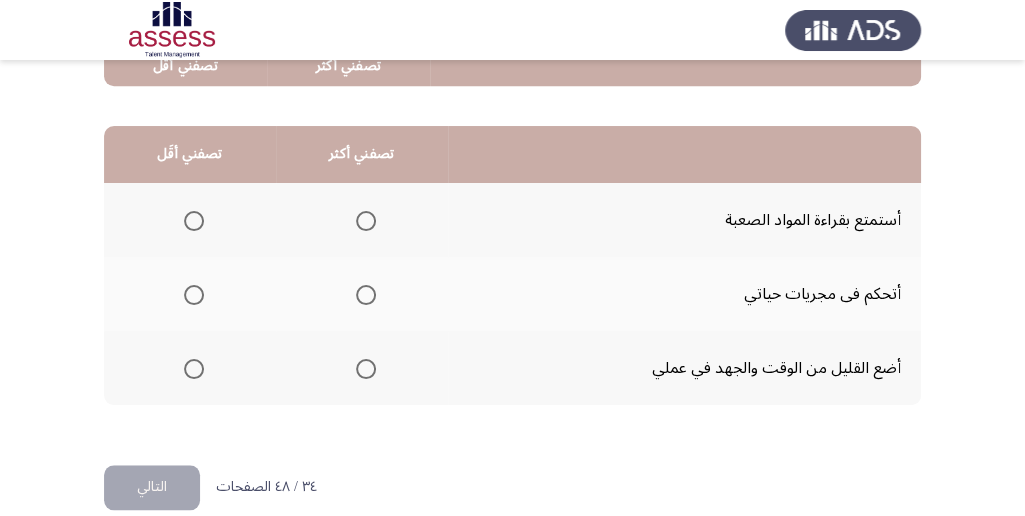 scroll, scrollTop: 466, scrollLeft: 0, axis: vertical 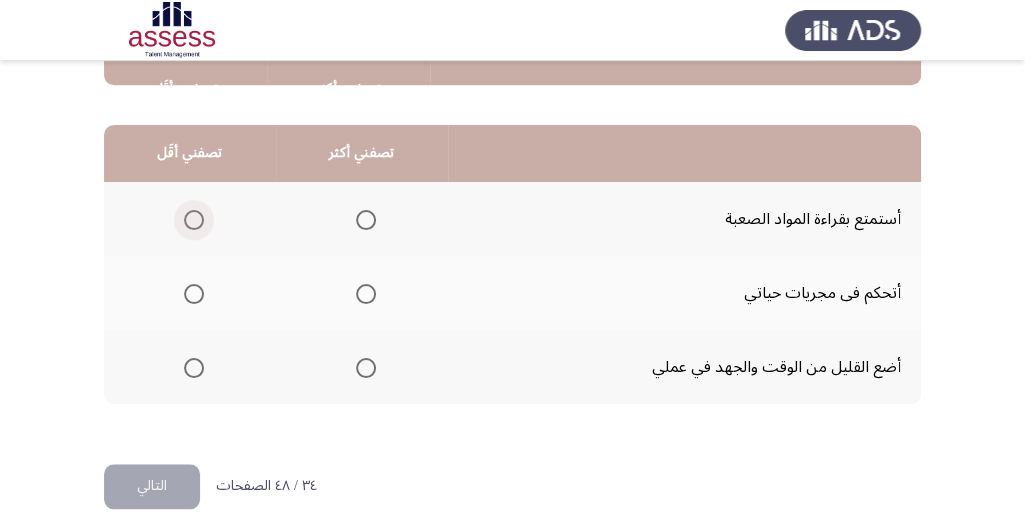 click at bounding box center (194, 220) 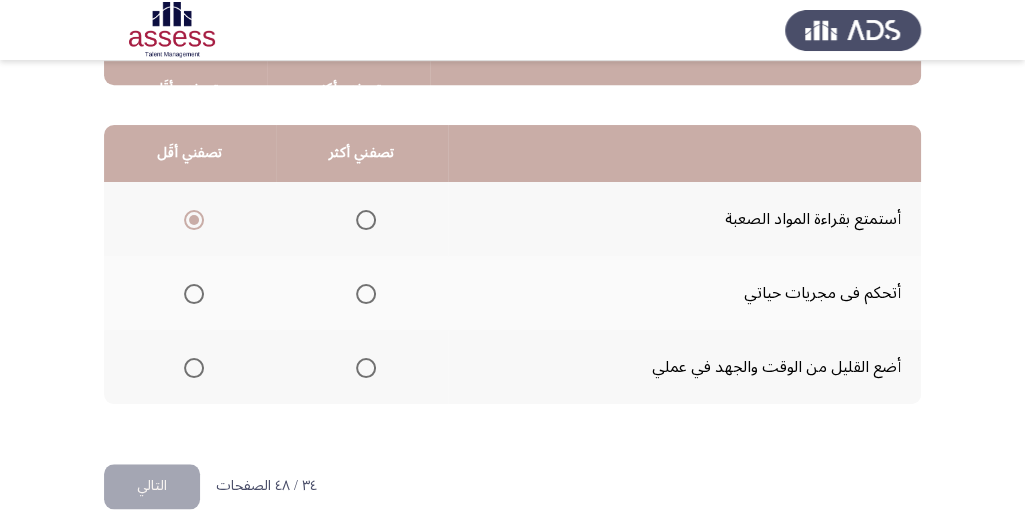 click at bounding box center [366, 294] 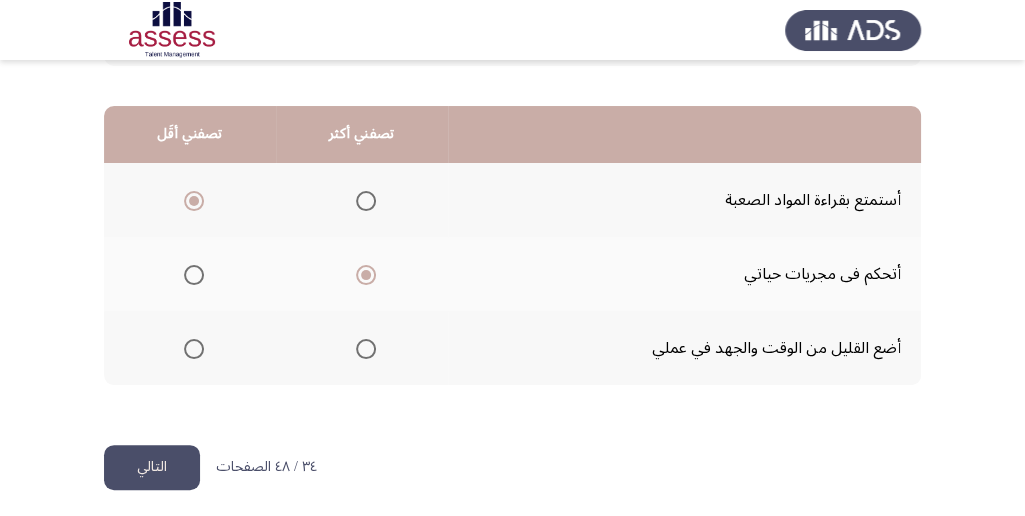 scroll, scrollTop: 494, scrollLeft: 0, axis: vertical 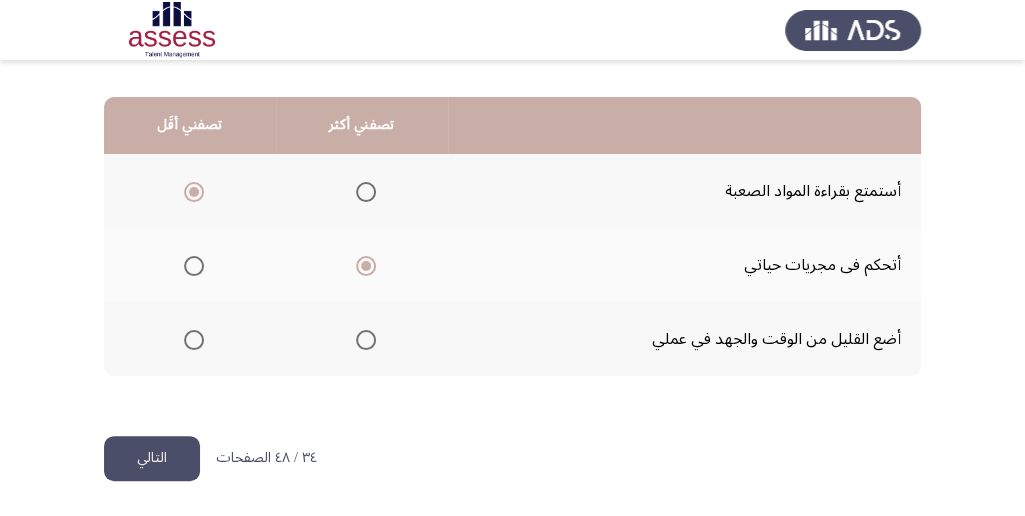 click on "التالي" 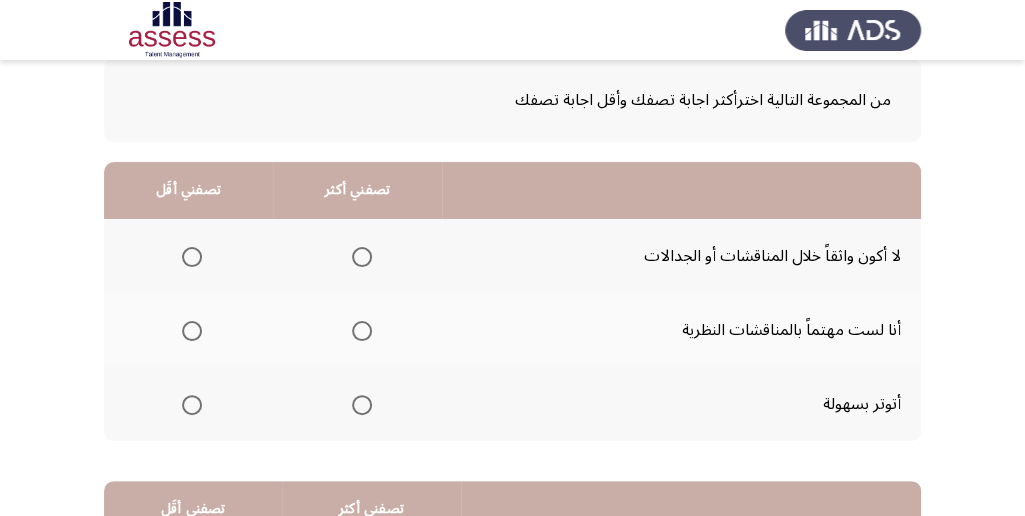 scroll, scrollTop: 133, scrollLeft: 0, axis: vertical 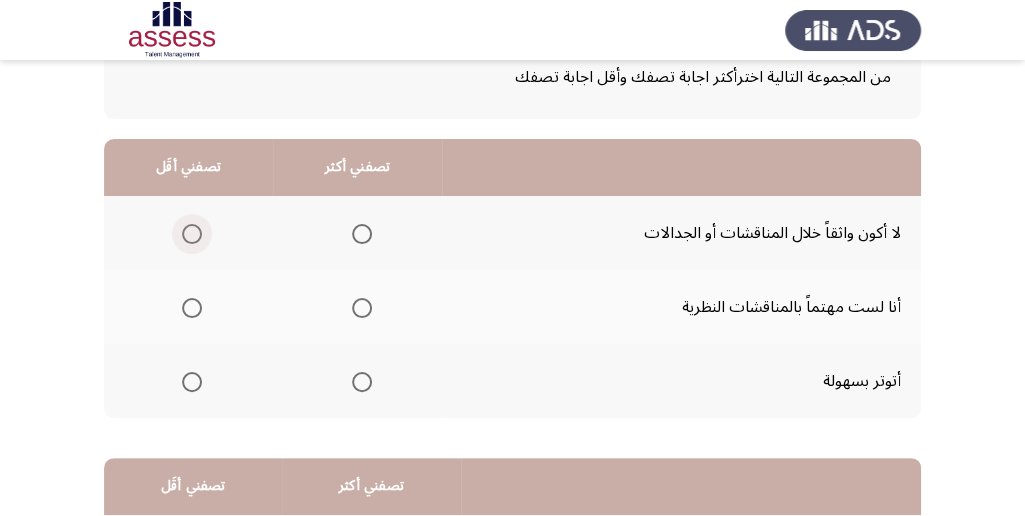click at bounding box center (192, 234) 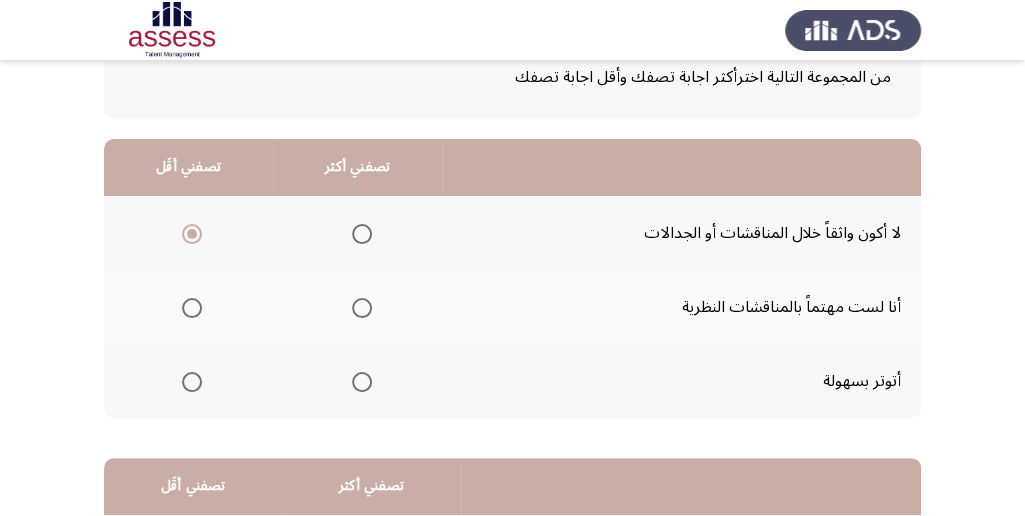click at bounding box center (362, 308) 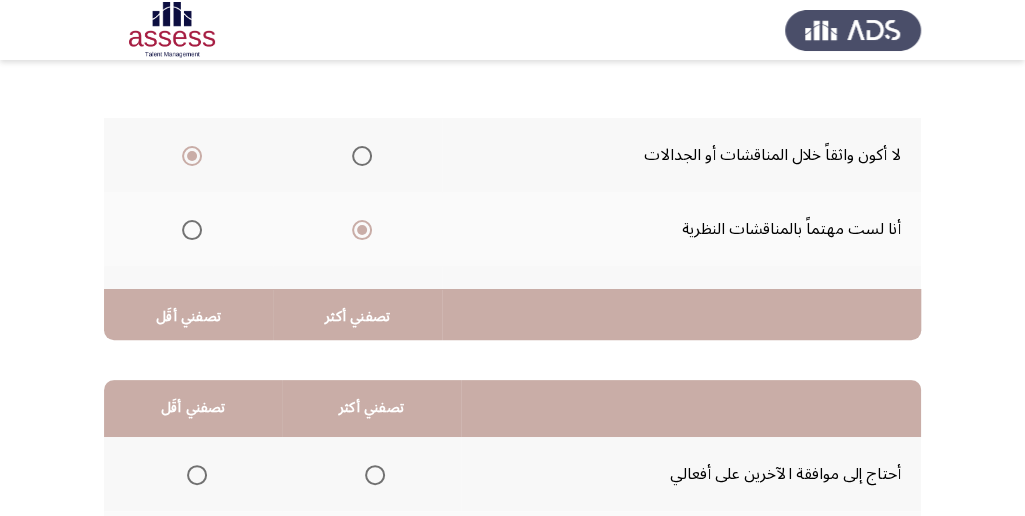 scroll, scrollTop: 466, scrollLeft: 0, axis: vertical 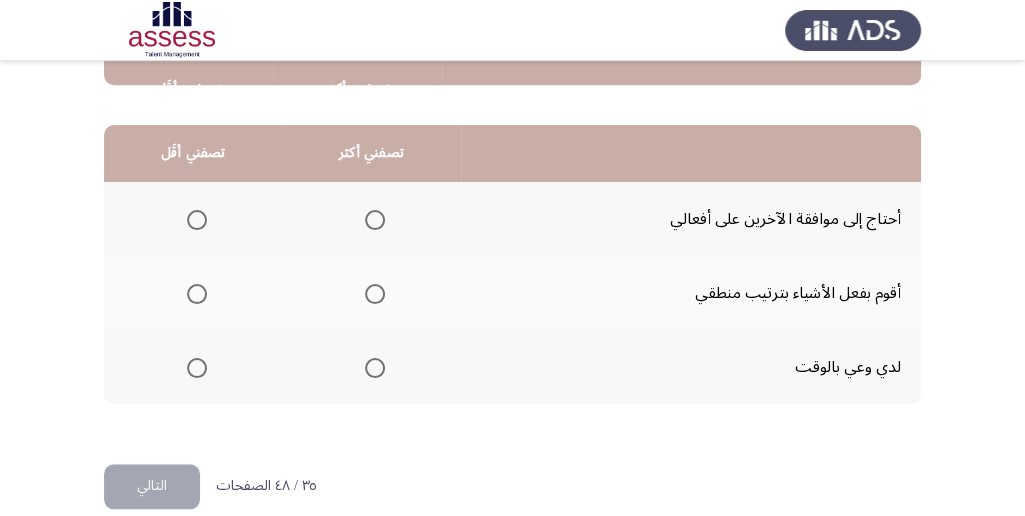 click at bounding box center (375, 220) 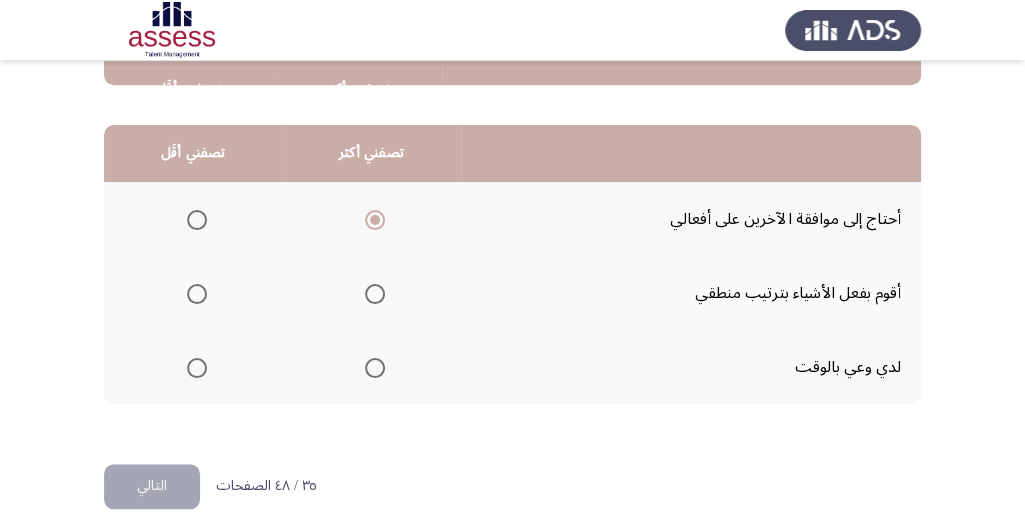 click at bounding box center (197, 294) 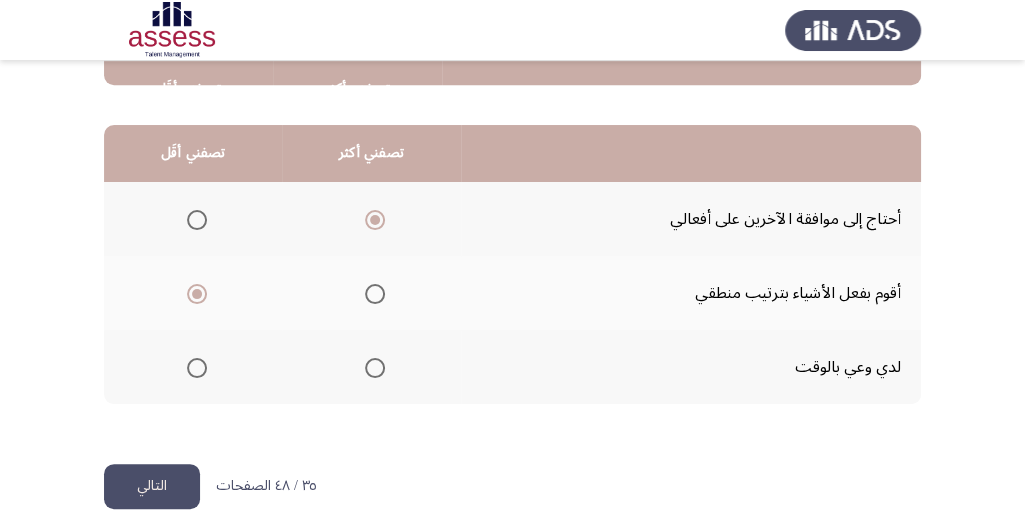 click on "التالي" 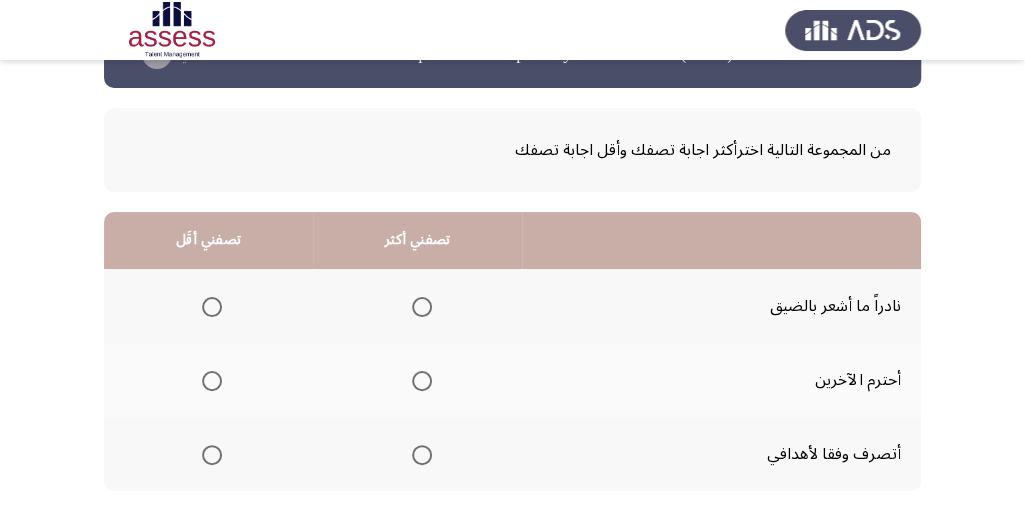 scroll, scrollTop: 200, scrollLeft: 0, axis: vertical 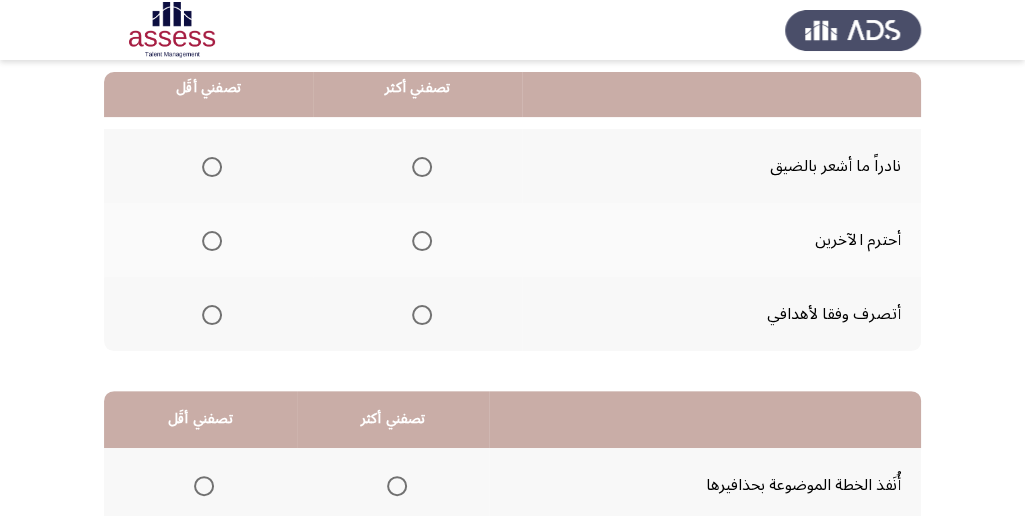 click at bounding box center [422, 241] 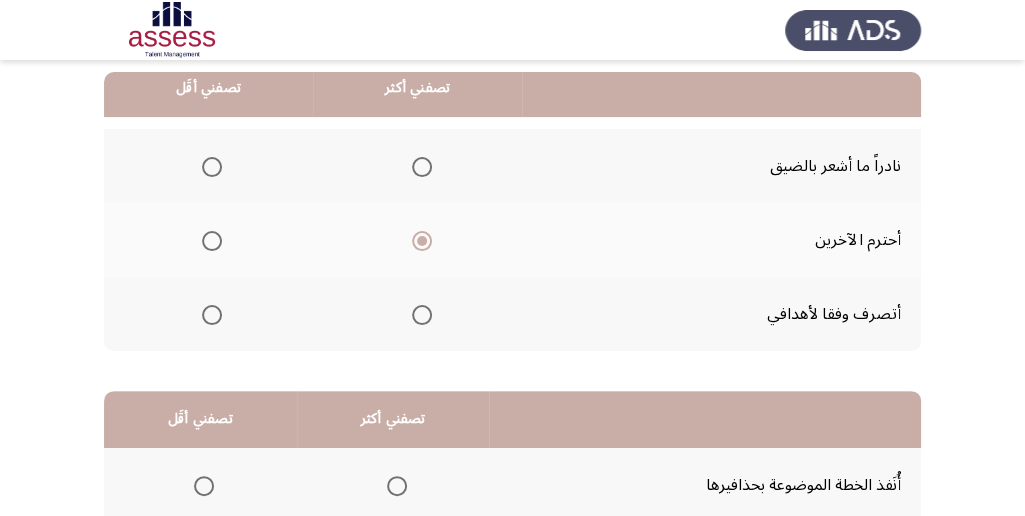 click at bounding box center (212, 167) 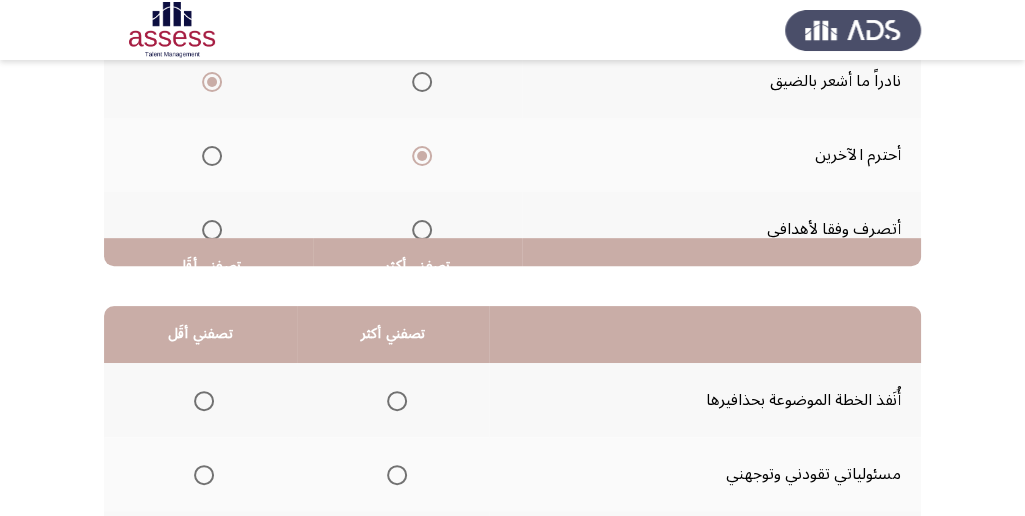scroll, scrollTop: 466, scrollLeft: 0, axis: vertical 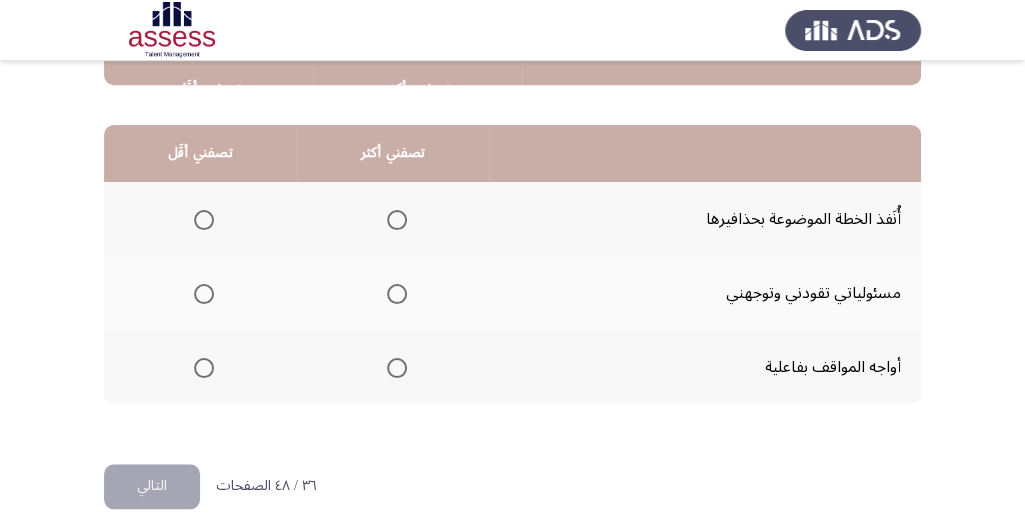 click at bounding box center [397, 220] 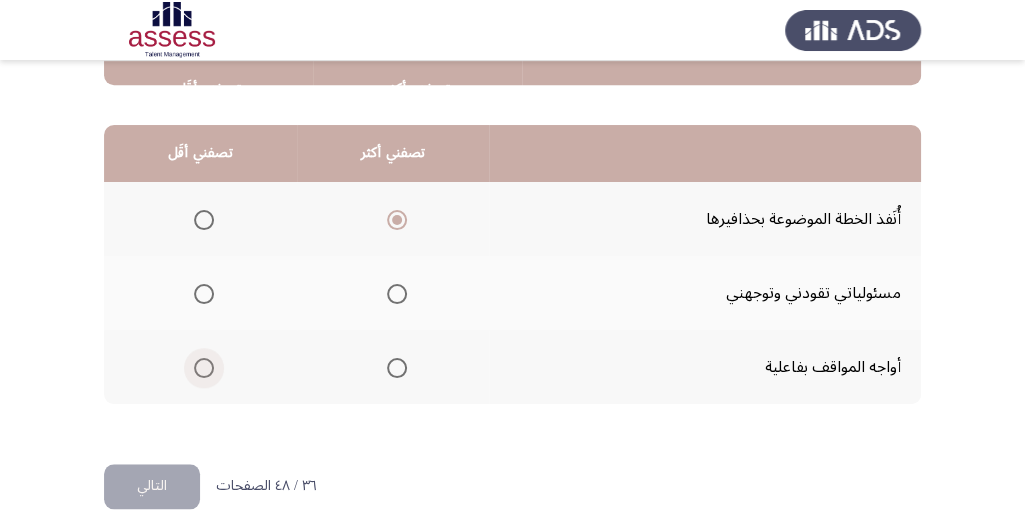 click at bounding box center (204, 368) 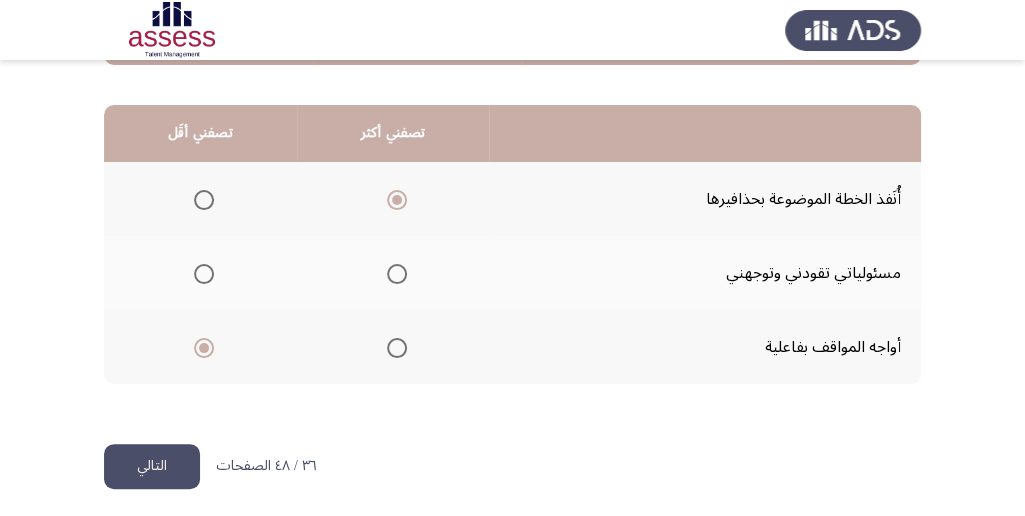 scroll, scrollTop: 494, scrollLeft: 0, axis: vertical 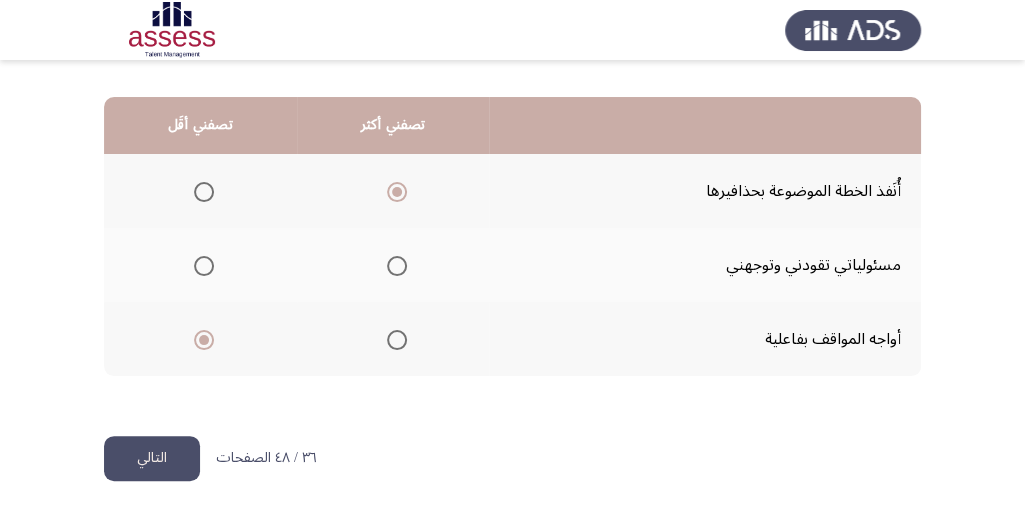 click on "التالي" 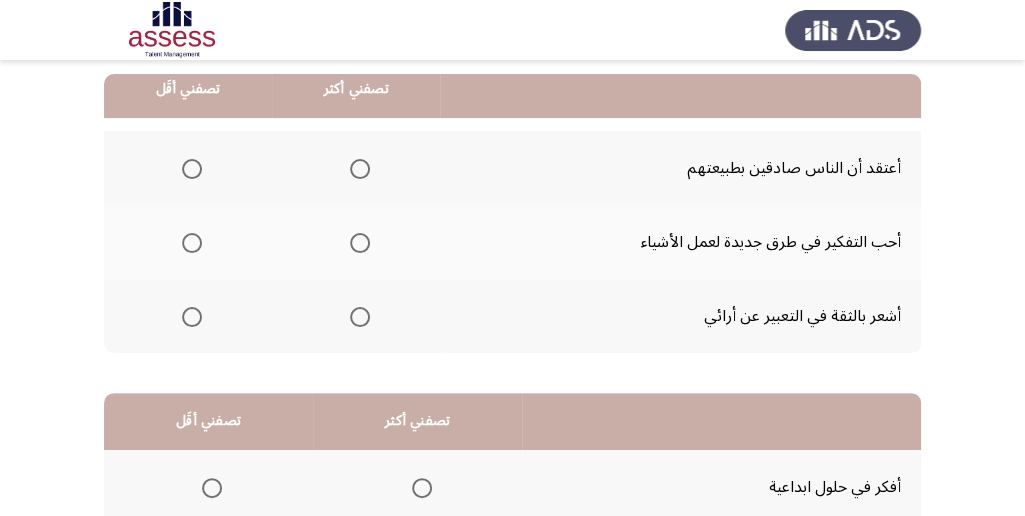scroll, scrollTop: 200, scrollLeft: 0, axis: vertical 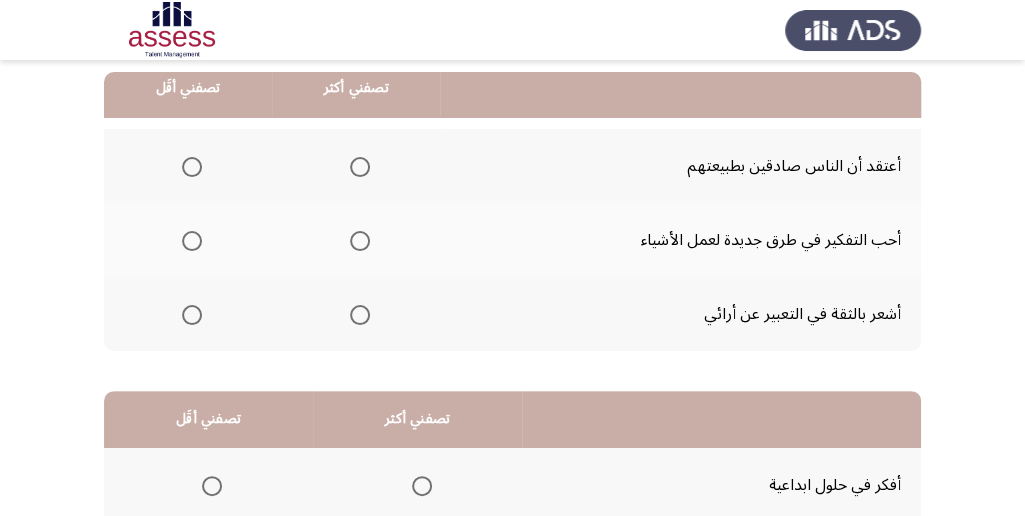click at bounding box center (360, 167) 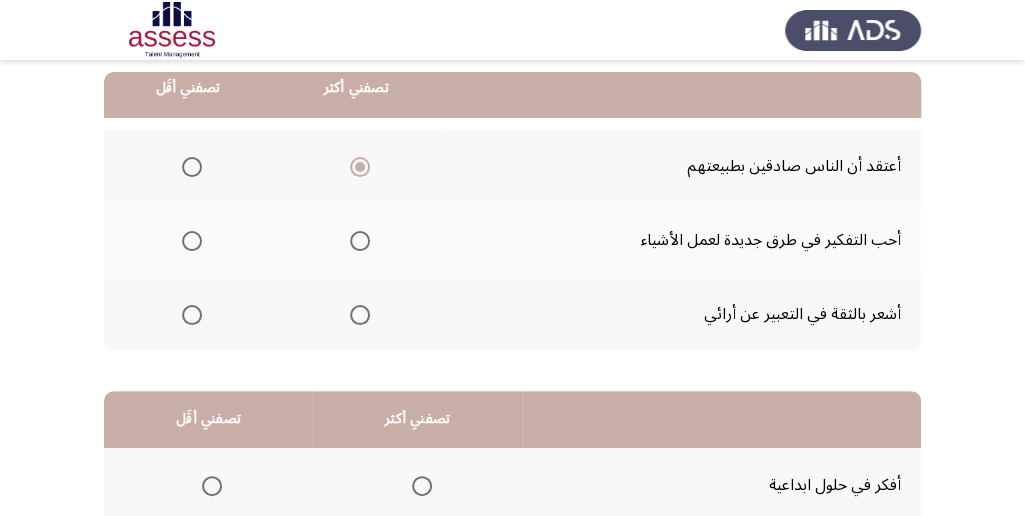 click at bounding box center [192, 241] 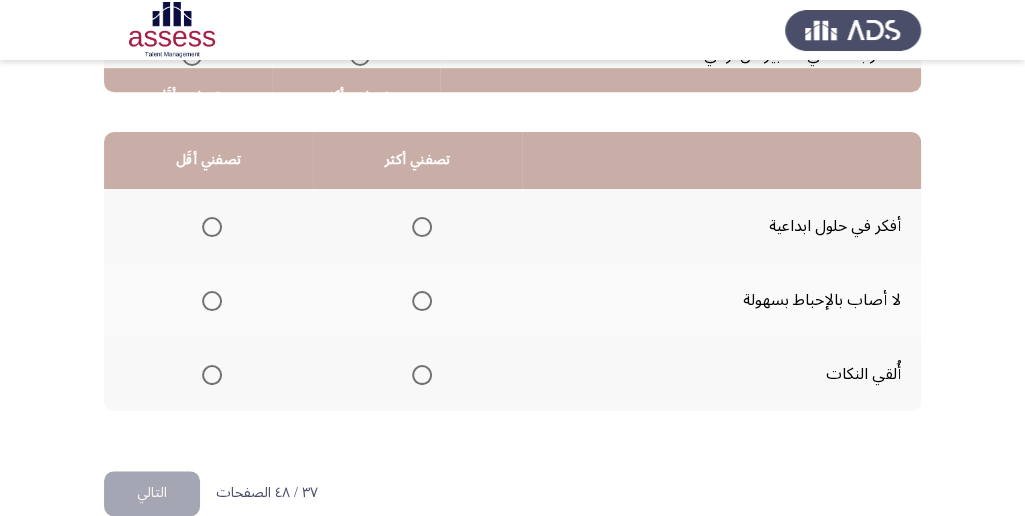 scroll, scrollTop: 466, scrollLeft: 0, axis: vertical 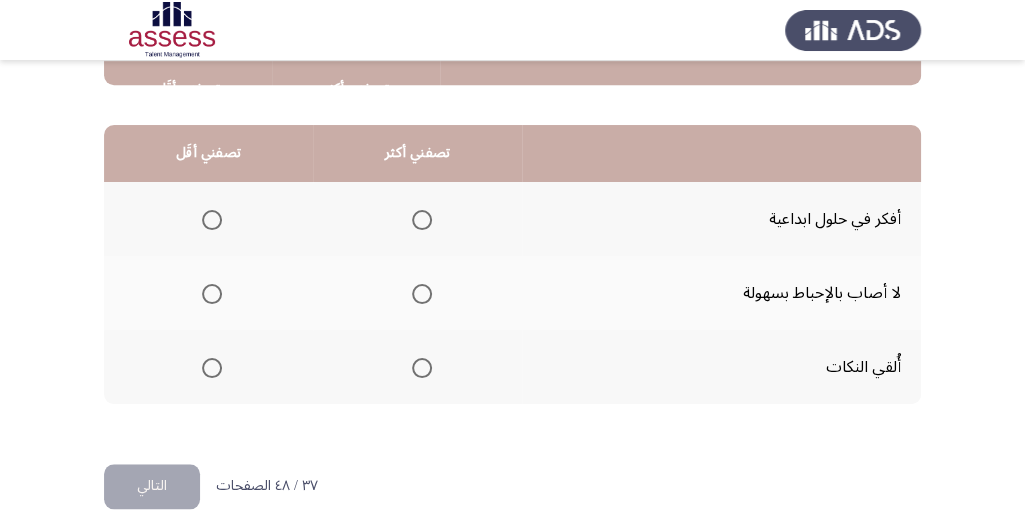 click at bounding box center [422, 220] 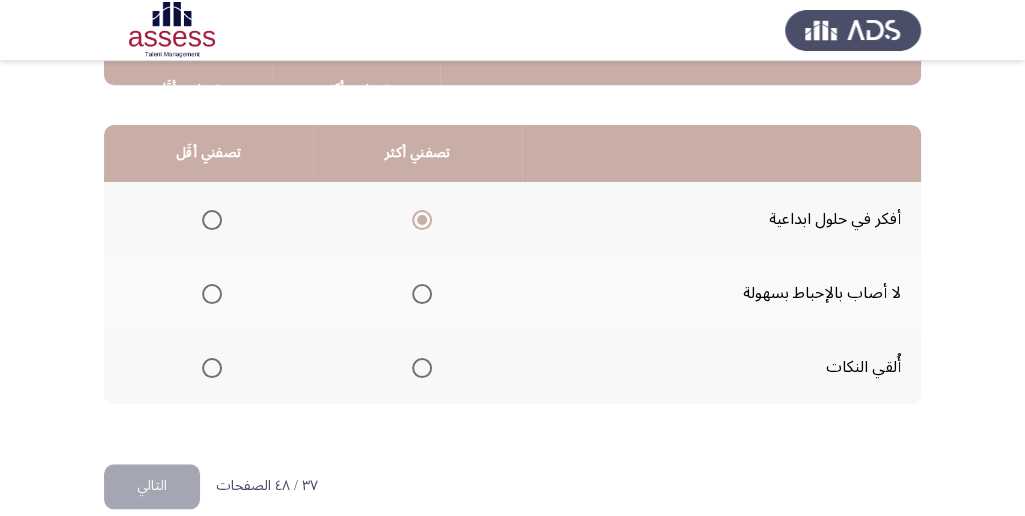 click at bounding box center [422, 368] 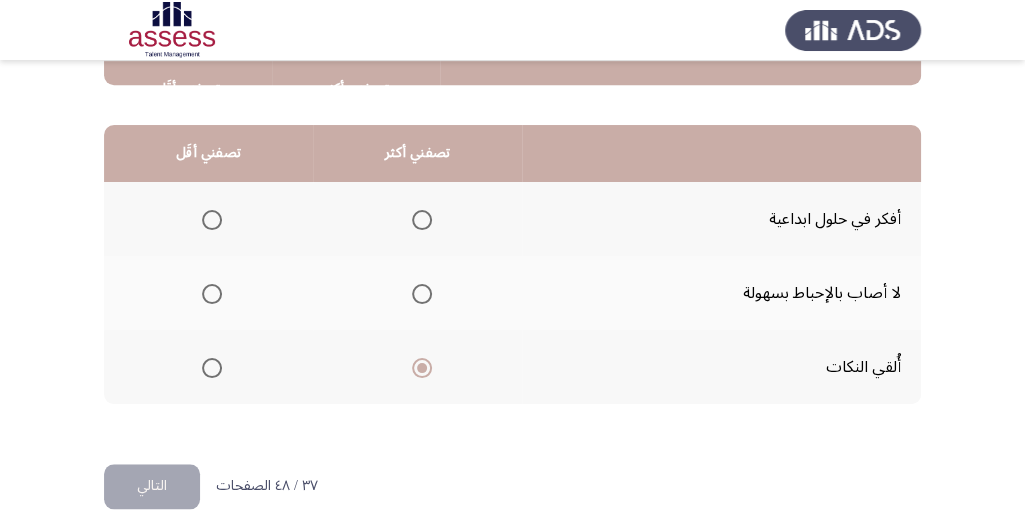 click at bounding box center (422, 368) 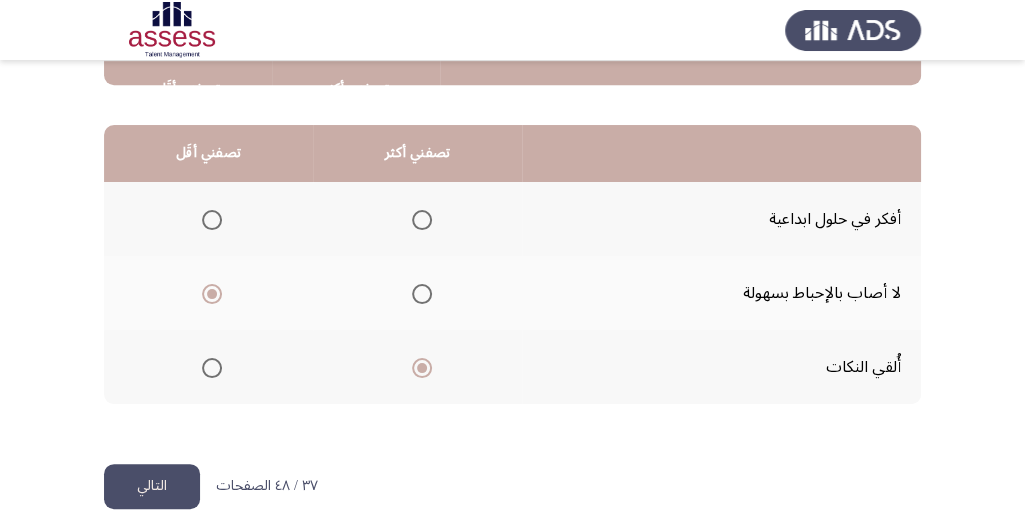 click at bounding box center [422, 220] 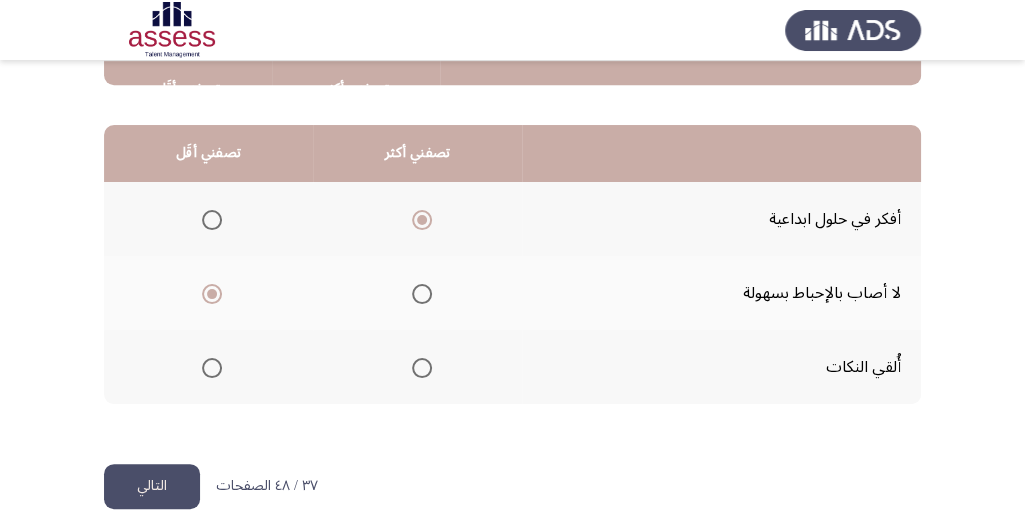 click on "التالي" 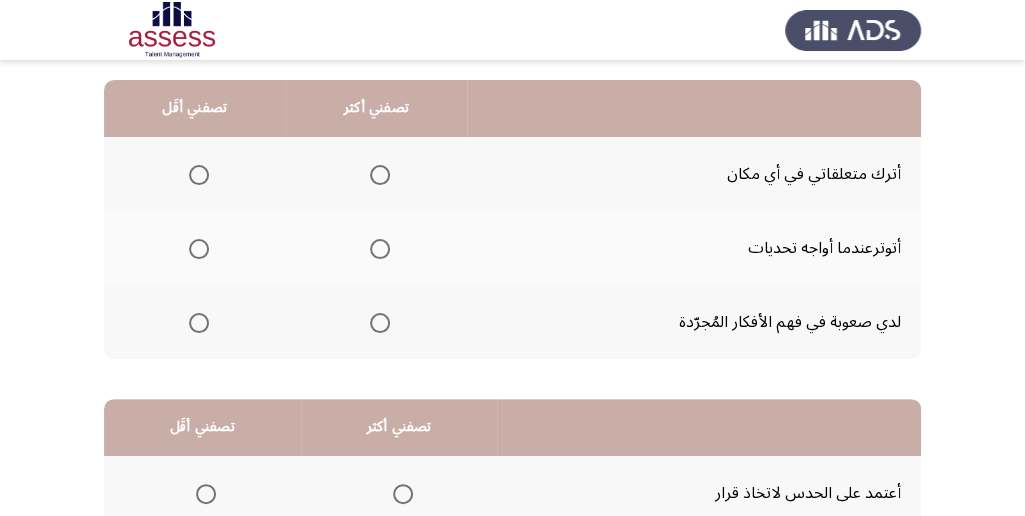 scroll, scrollTop: 200, scrollLeft: 0, axis: vertical 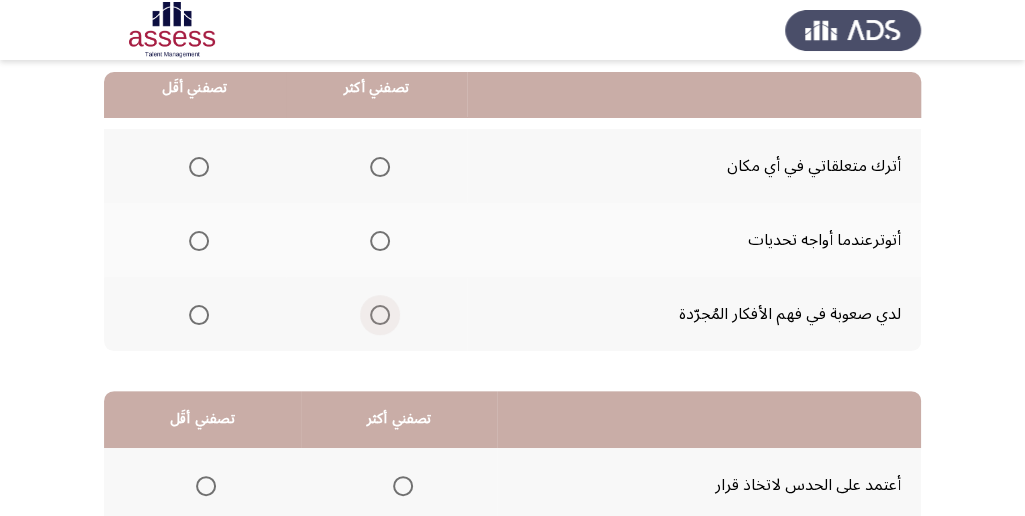 click at bounding box center (380, 315) 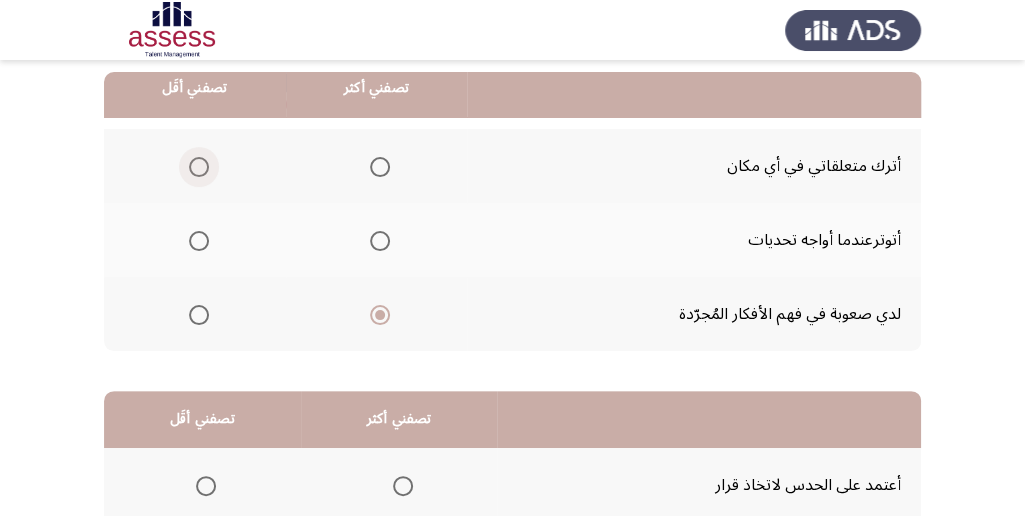 click at bounding box center [199, 167] 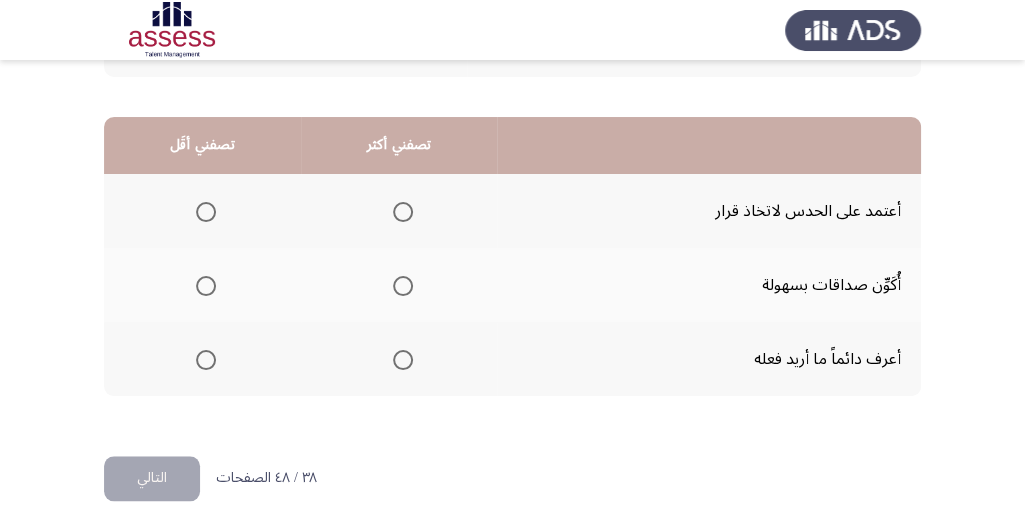 scroll, scrollTop: 494, scrollLeft: 0, axis: vertical 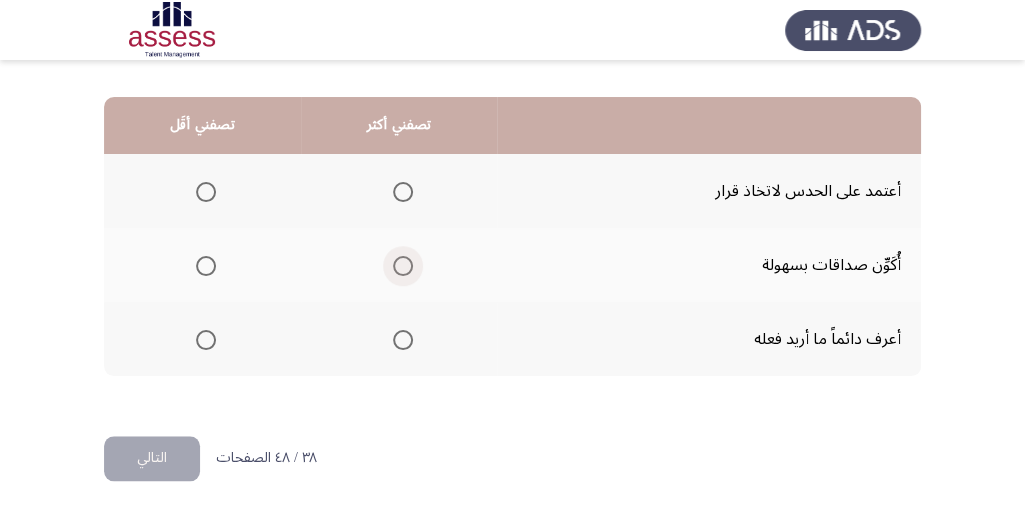 click at bounding box center [403, 266] 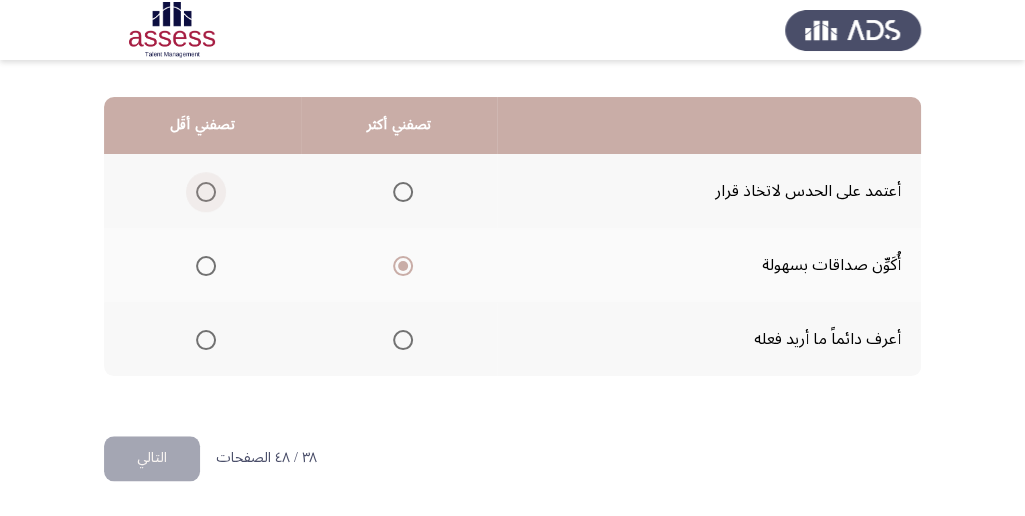 click at bounding box center [206, 192] 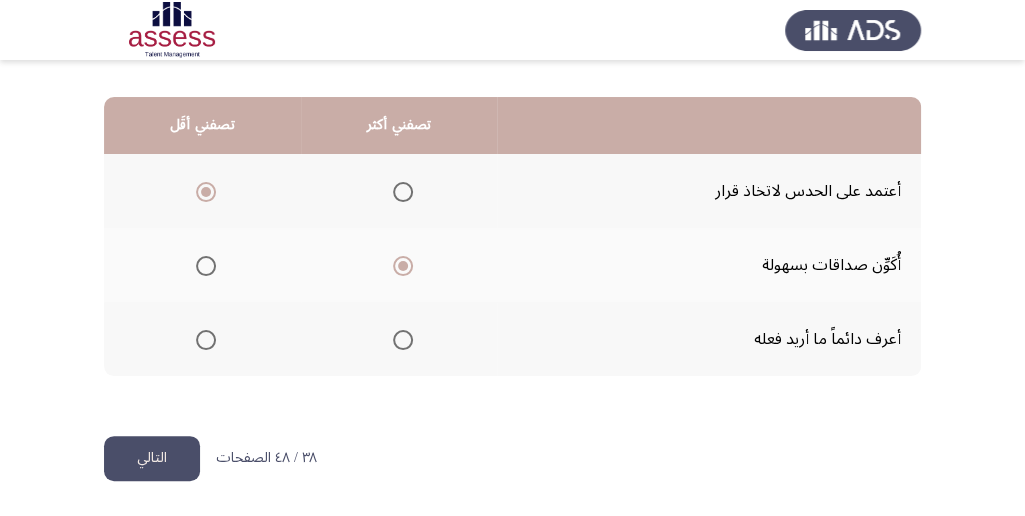 click on "التالي" 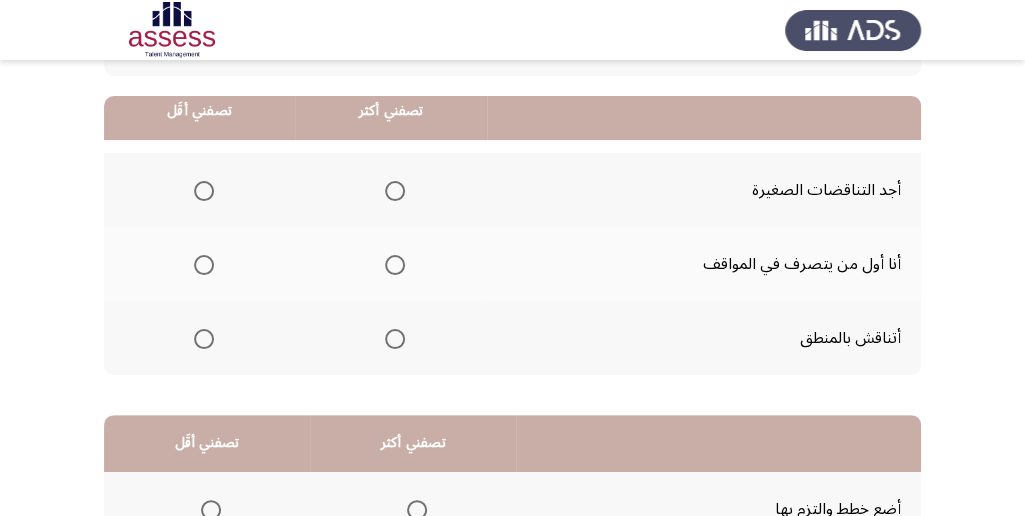 scroll, scrollTop: 200, scrollLeft: 0, axis: vertical 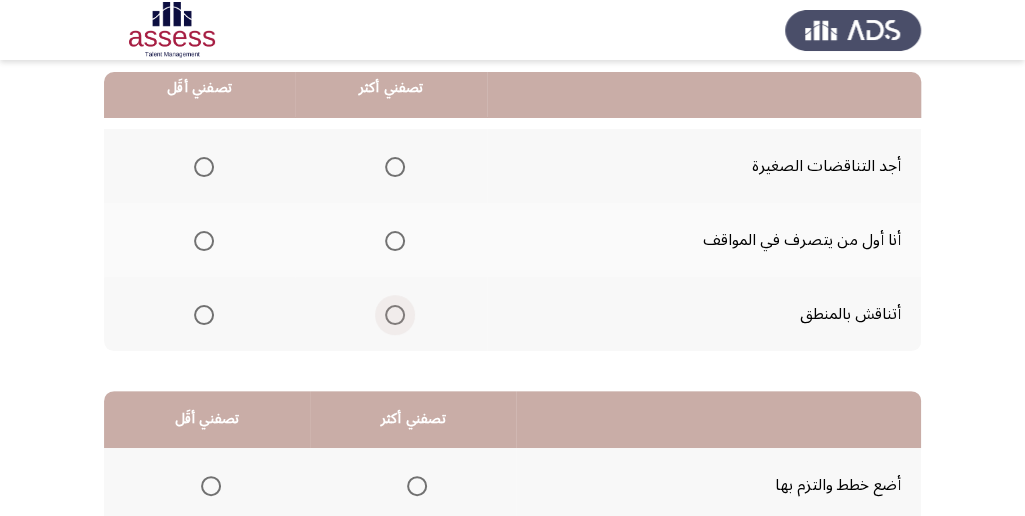 click at bounding box center [395, 315] 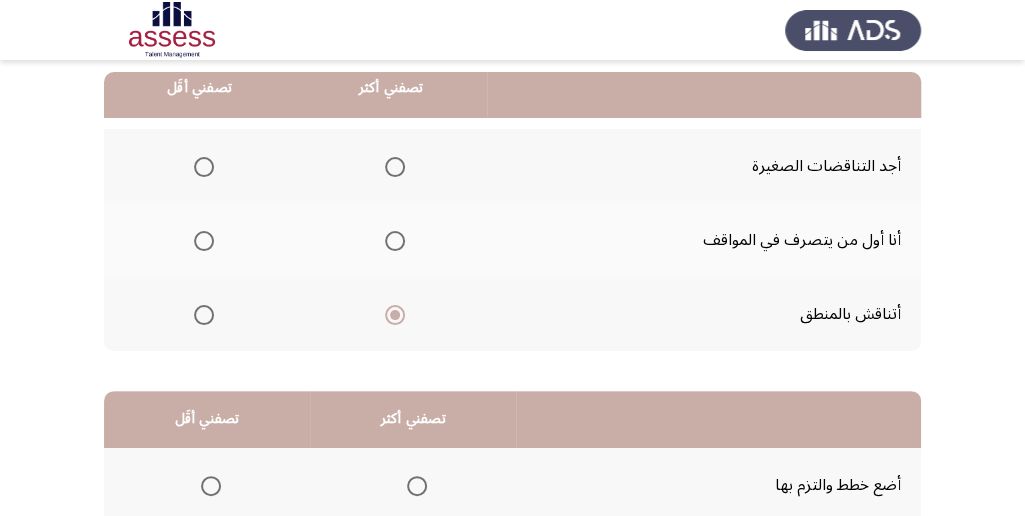 click at bounding box center [204, 241] 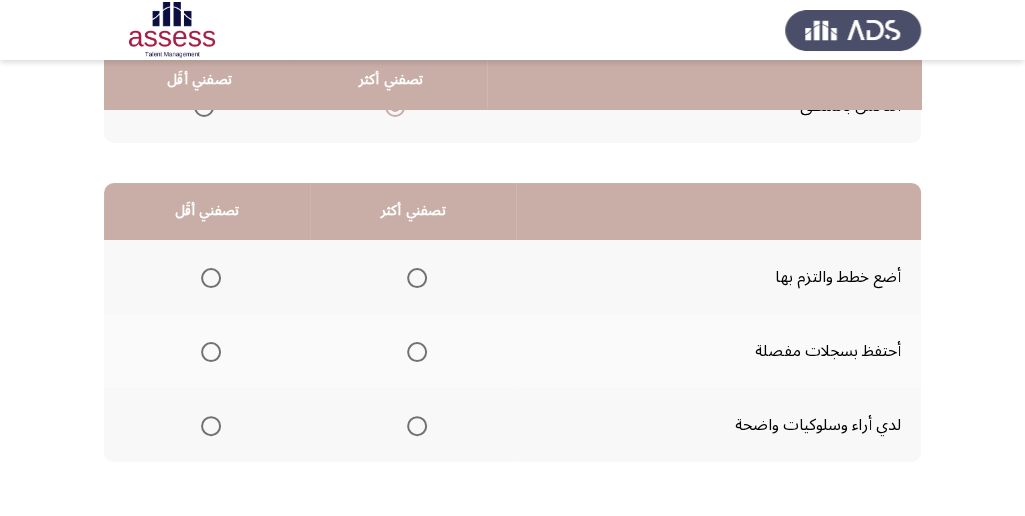 scroll, scrollTop: 466, scrollLeft: 0, axis: vertical 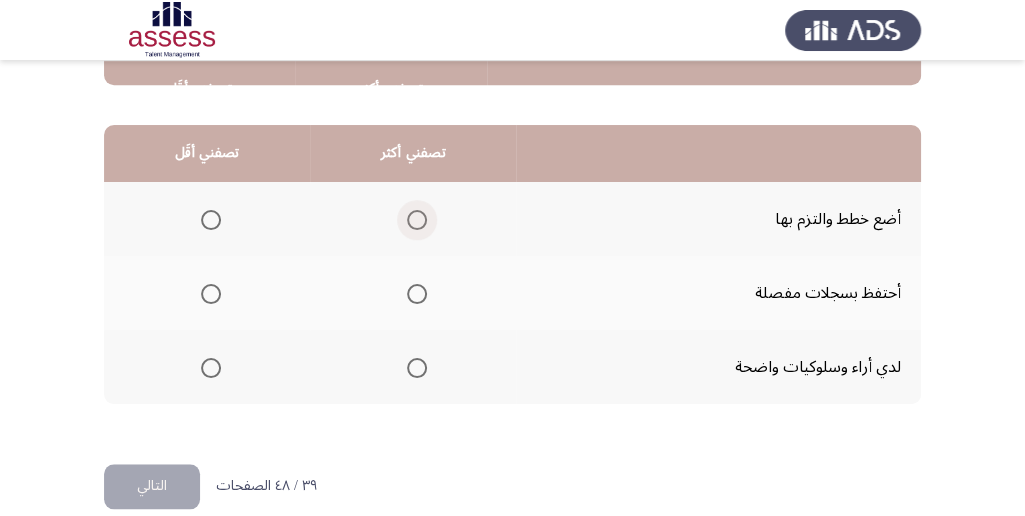 click at bounding box center [417, 220] 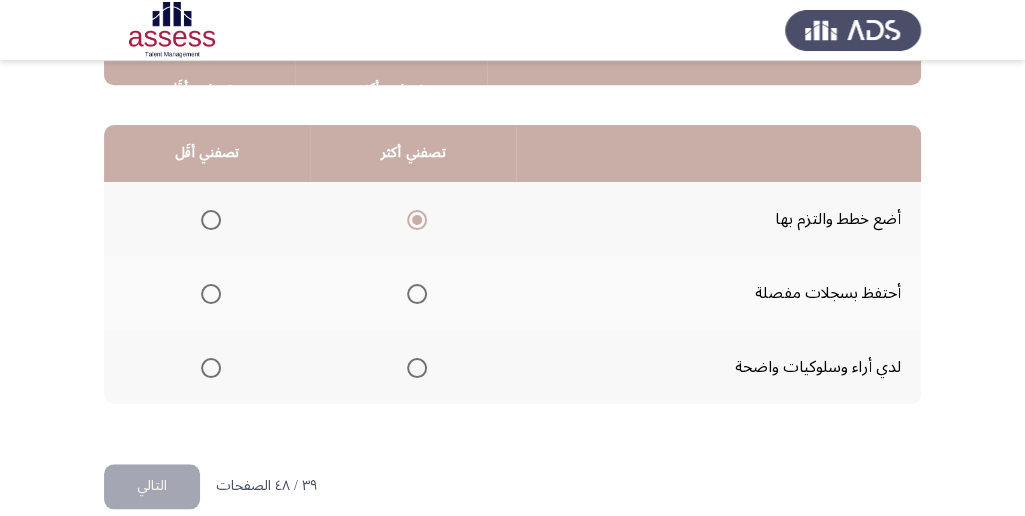 click at bounding box center (211, 294) 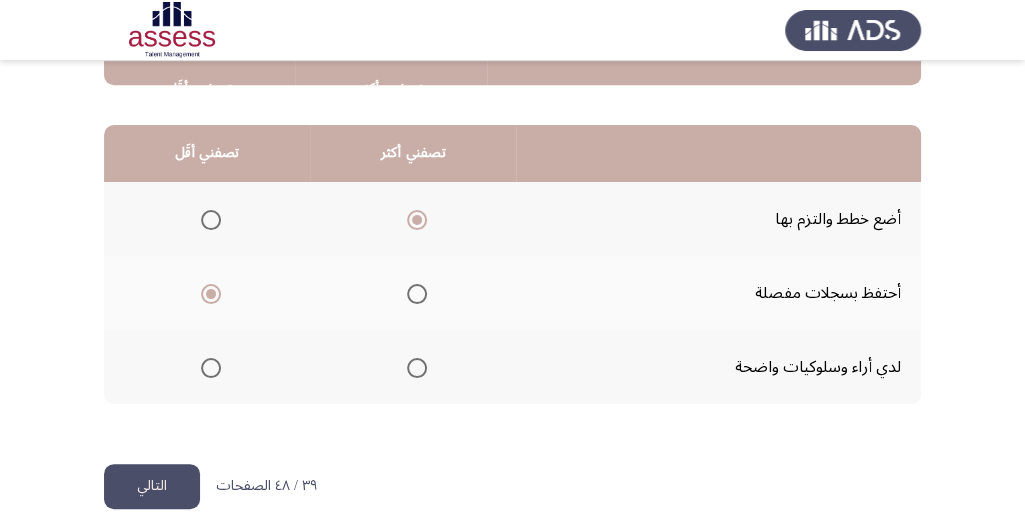 click on "التالي" 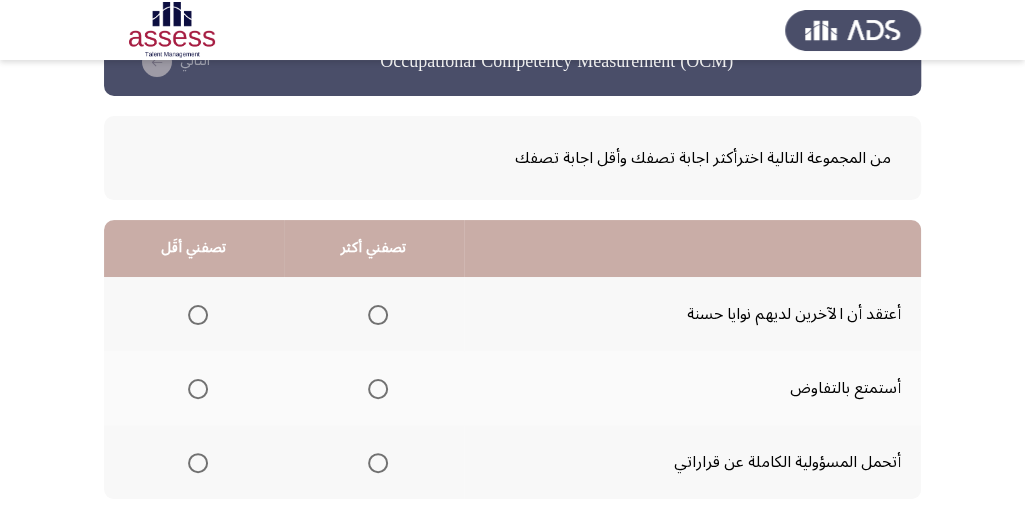 scroll, scrollTop: 133, scrollLeft: 0, axis: vertical 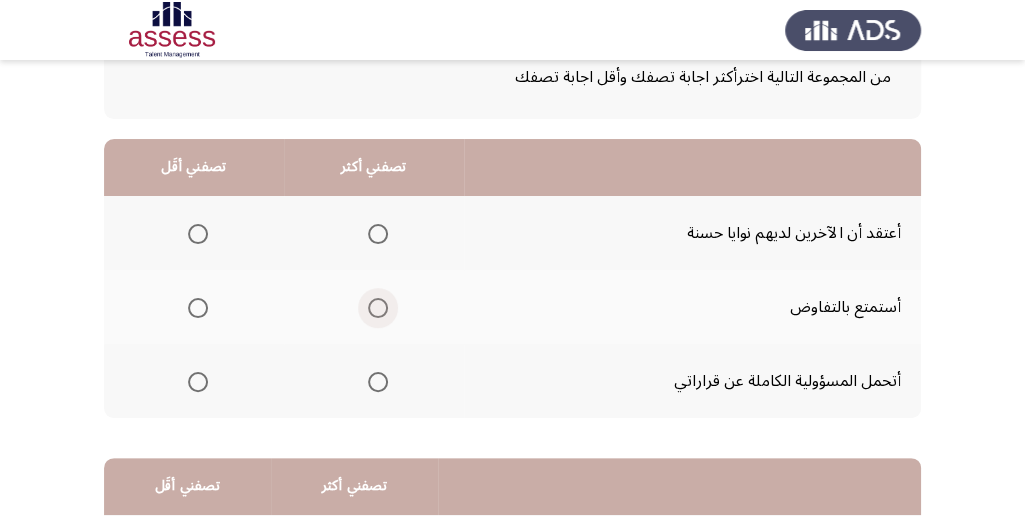 click at bounding box center [378, 308] 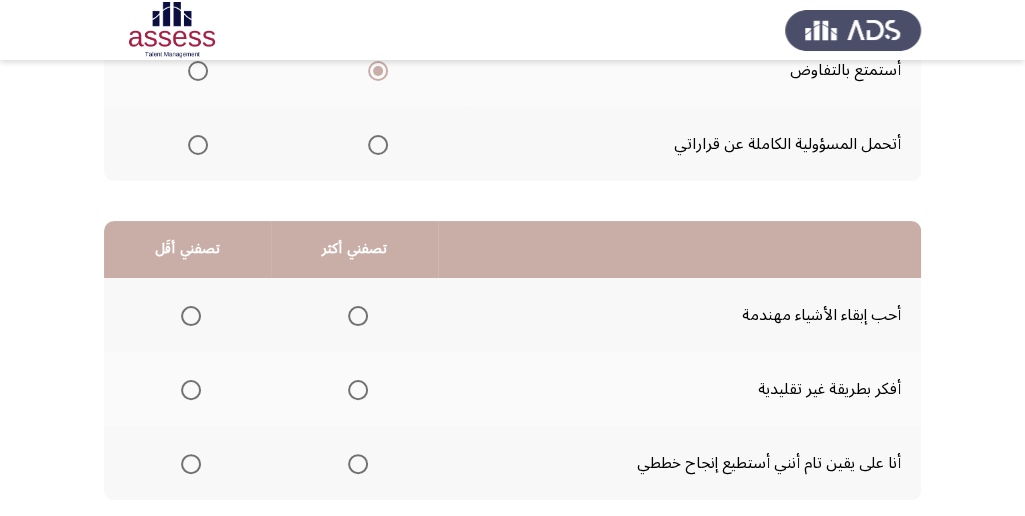 scroll, scrollTop: 400, scrollLeft: 0, axis: vertical 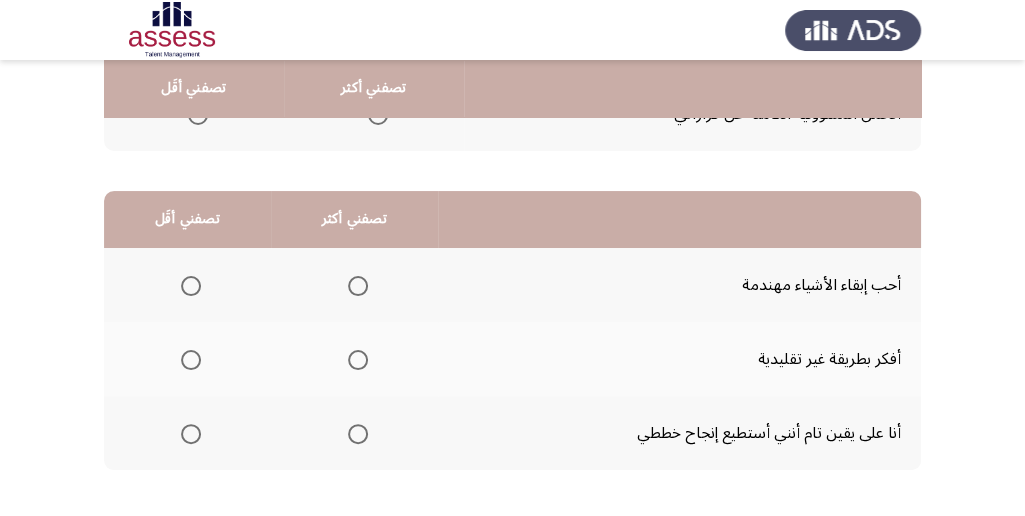 click at bounding box center (358, 286) 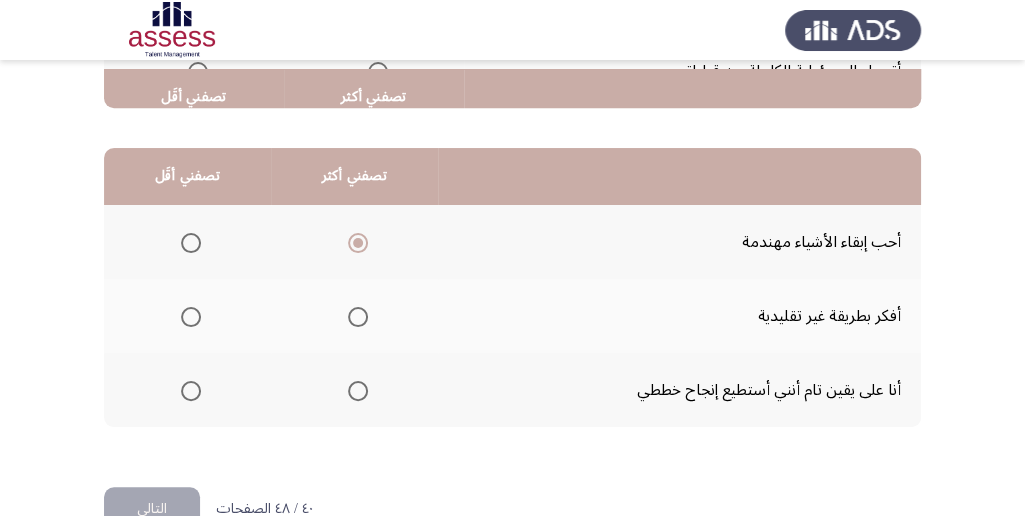 scroll, scrollTop: 466, scrollLeft: 0, axis: vertical 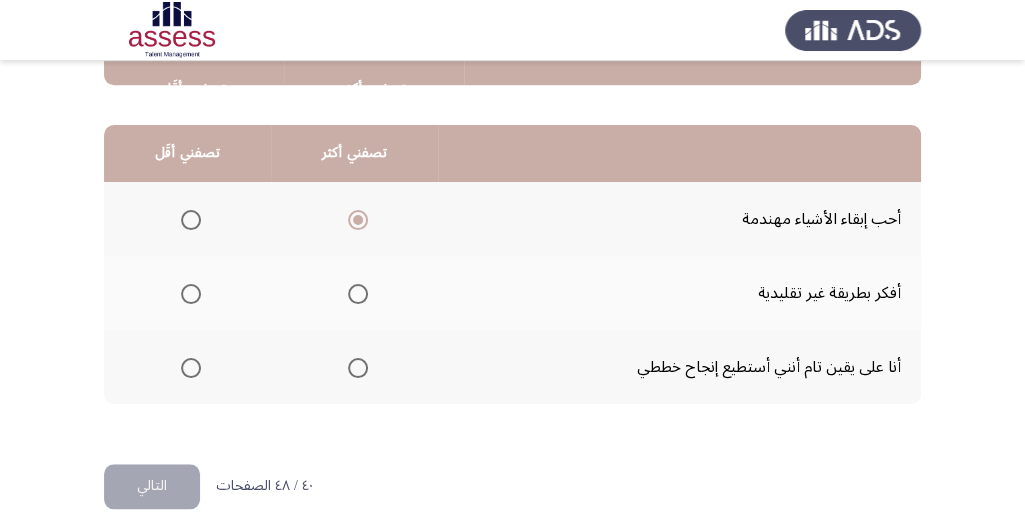 click at bounding box center (191, 368) 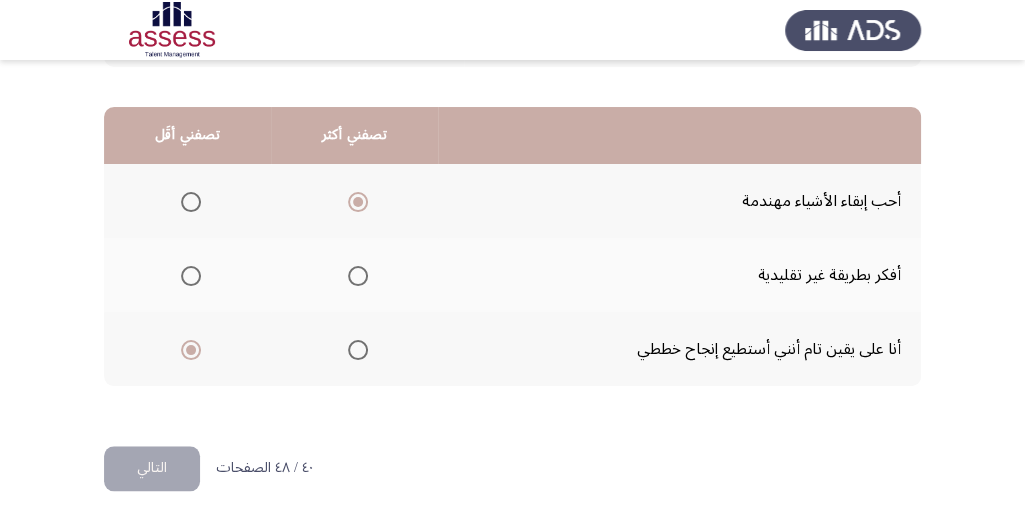 scroll, scrollTop: 494, scrollLeft: 0, axis: vertical 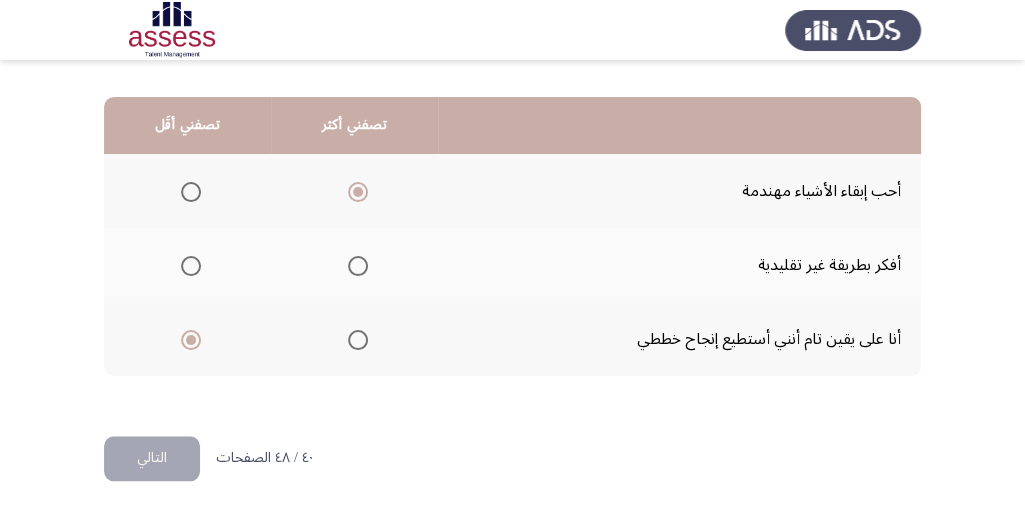 click on "التالي" 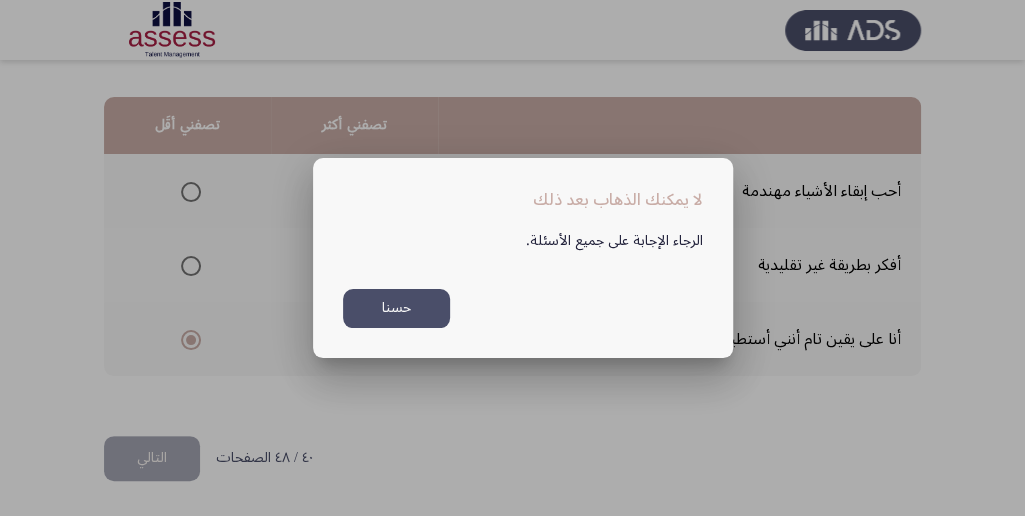 click on "حسنا" at bounding box center (396, 308) 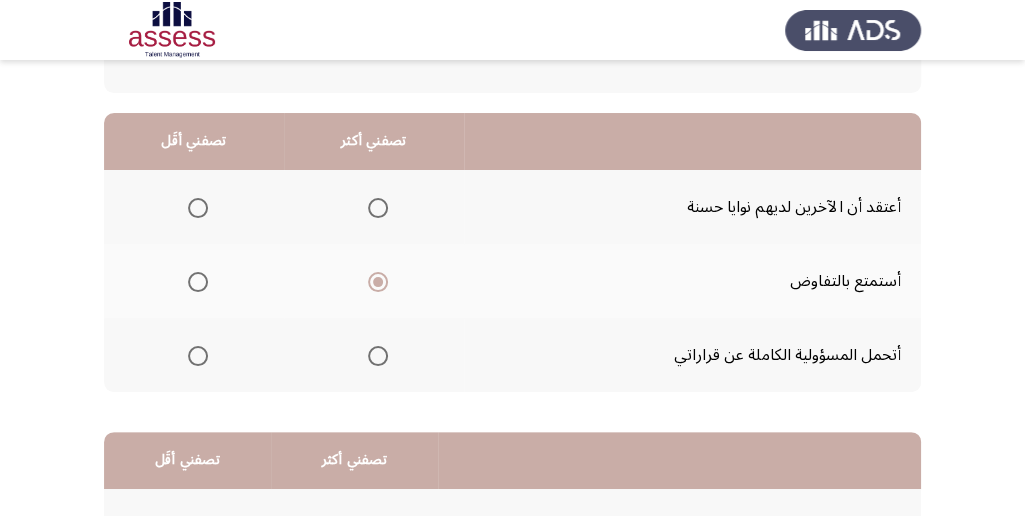 scroll, scrollTop: 160, scrollLeft: 0, axis: vertical 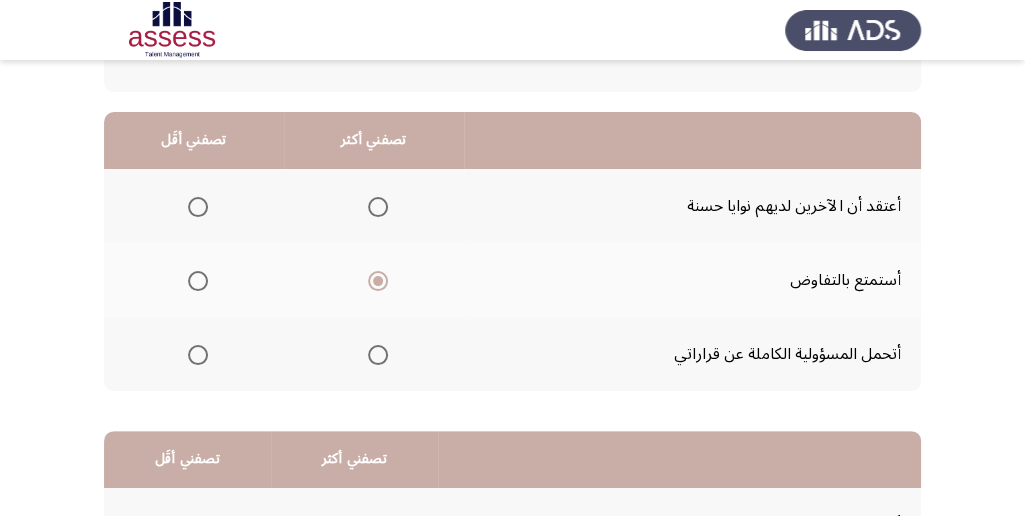 click at bounding box center [198, 207] 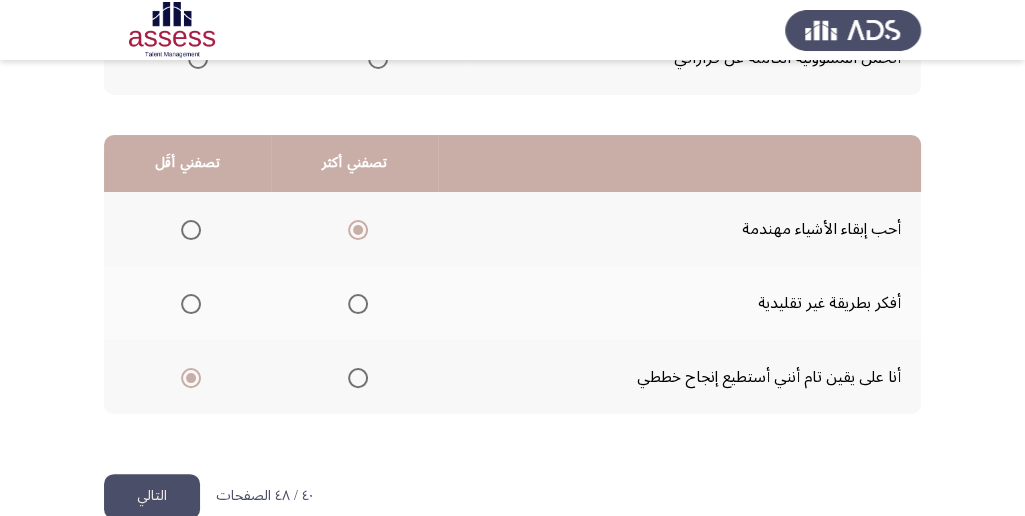 scroll, scrollTop: 494, scrollLeft: 0, axis: vertical 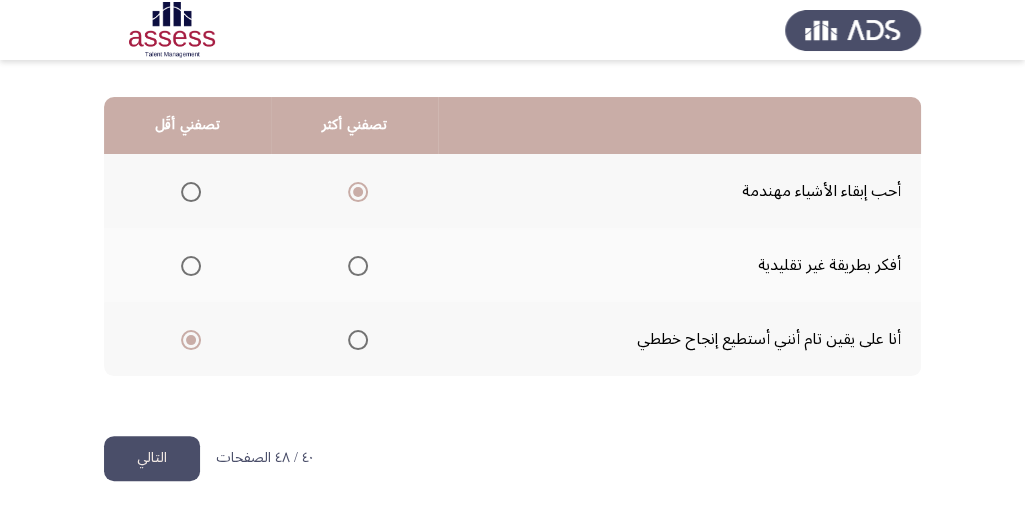 click on "التالي" 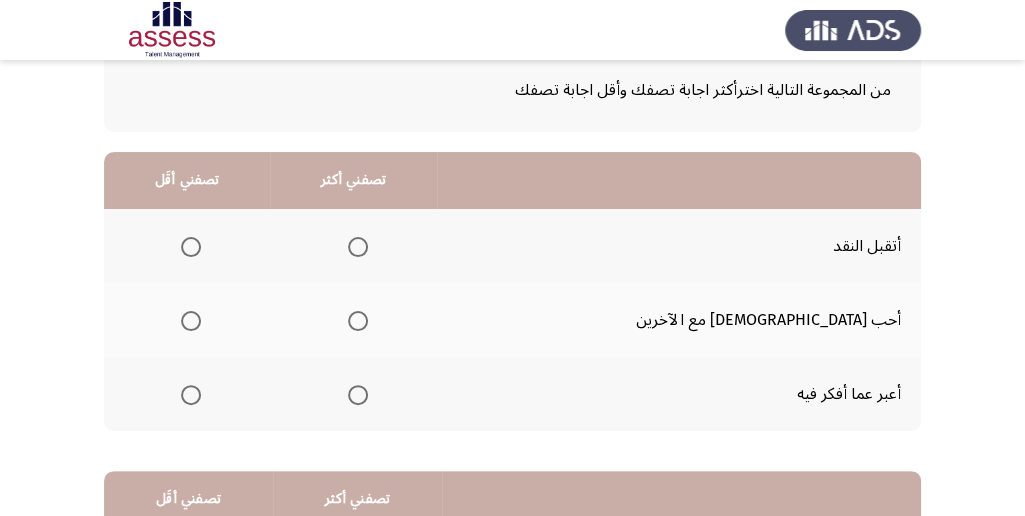 scroll, scrollTop: 133, scrollLeft: 0, axis: vertical 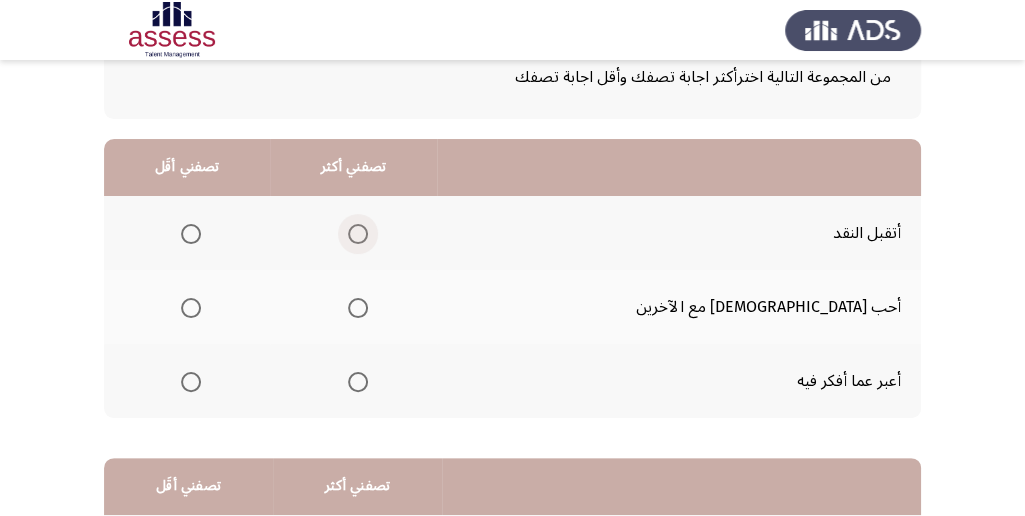 click at bounding box center [358, 234] 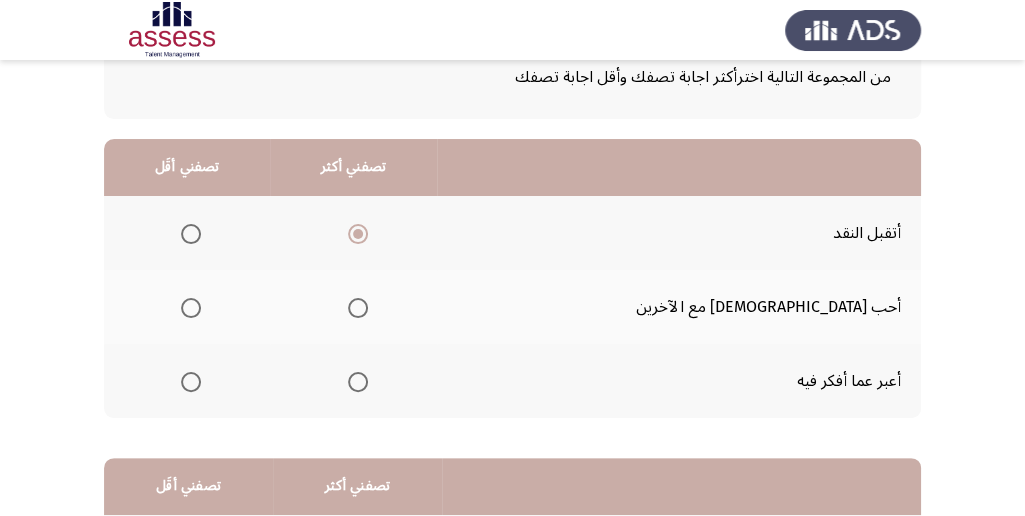 click at bounding box center (191, 382) 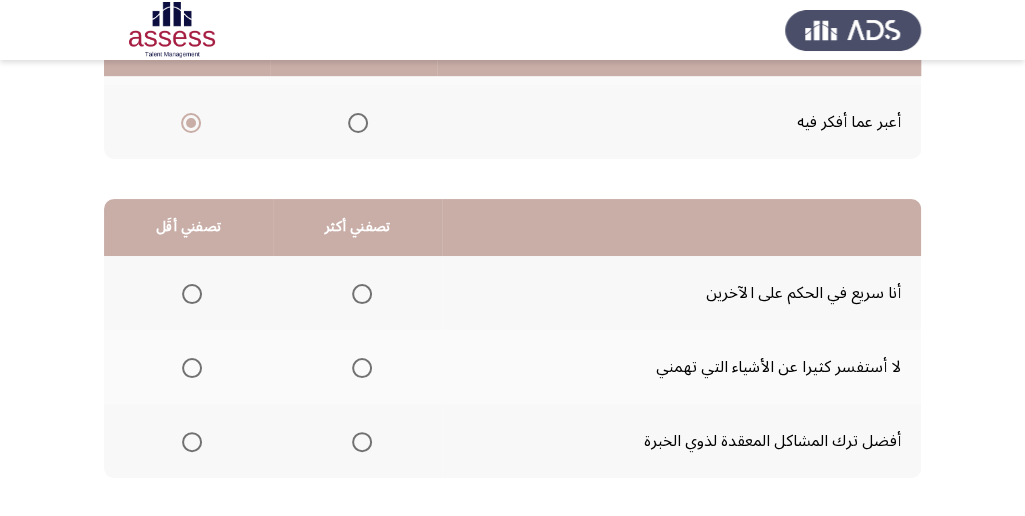 scroll, scrollTop: 466, scrollLeft: 0, axis: vertical 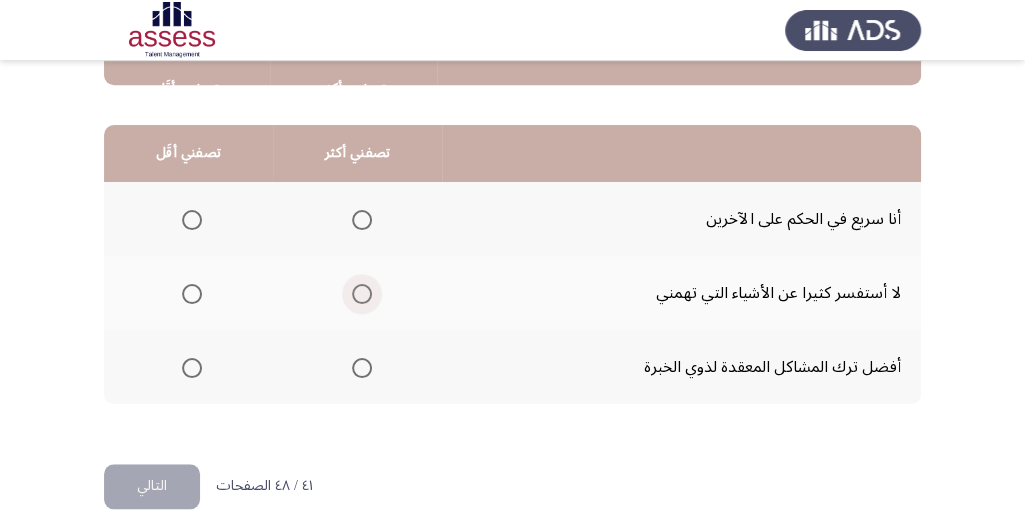 click at bounding box center (362, 294) 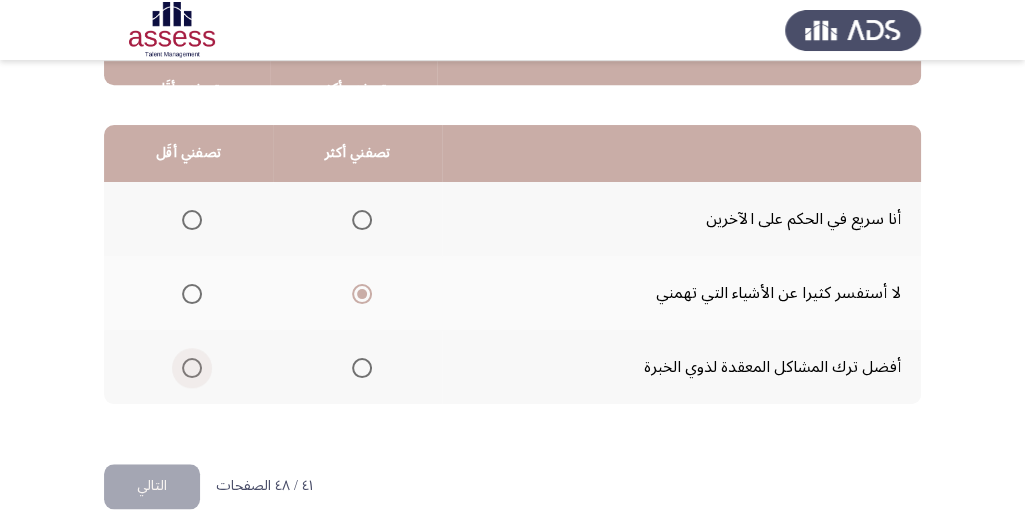 click at bounding box center [192, 368] 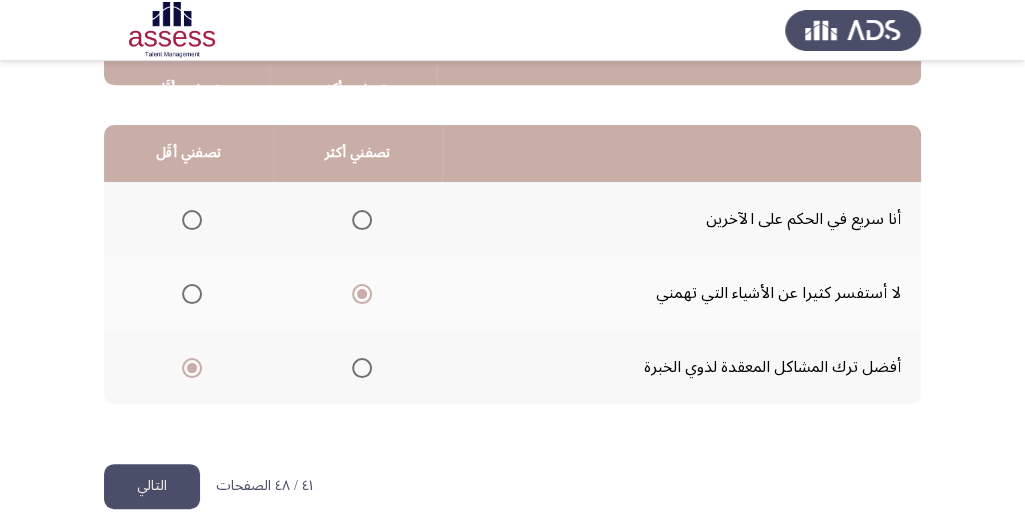 click on "التالي" 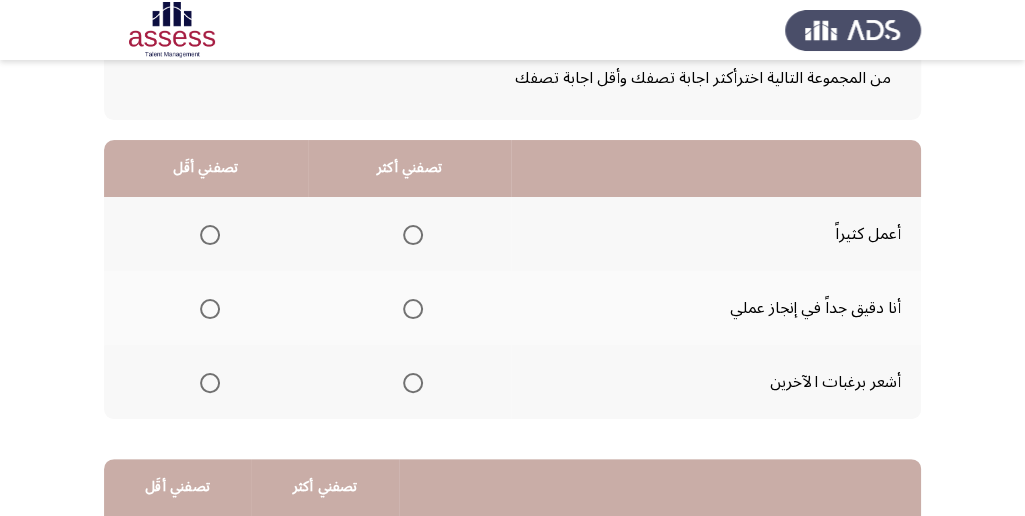 scroll, scrollTop: 133, scrollLeft: 0, axis: vertical 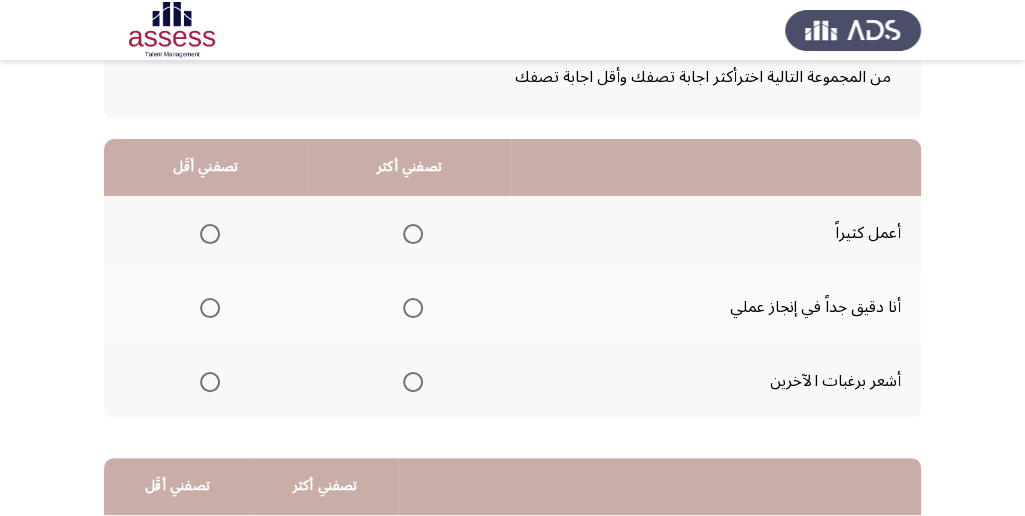 click 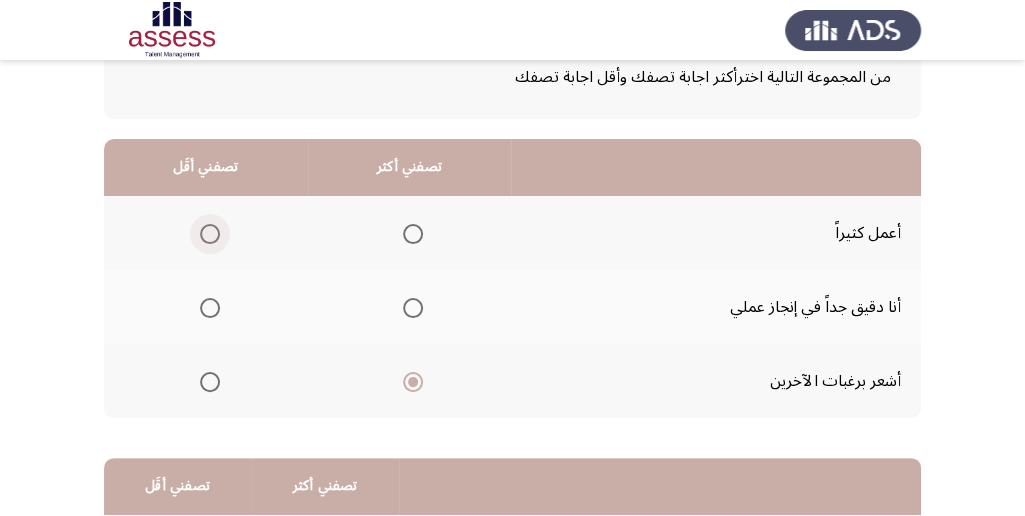 click at bounding box center [210, 234] 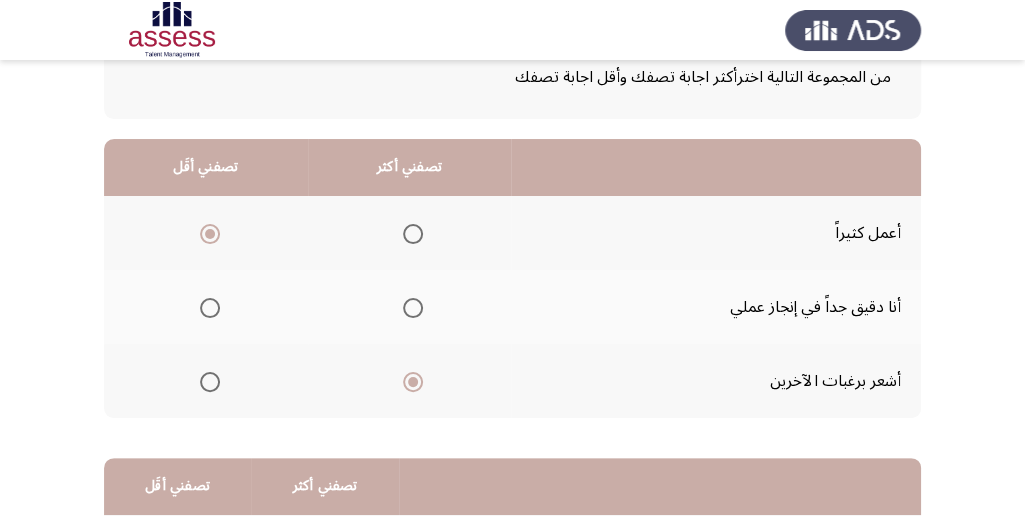 click at bounding box center [413, 308] 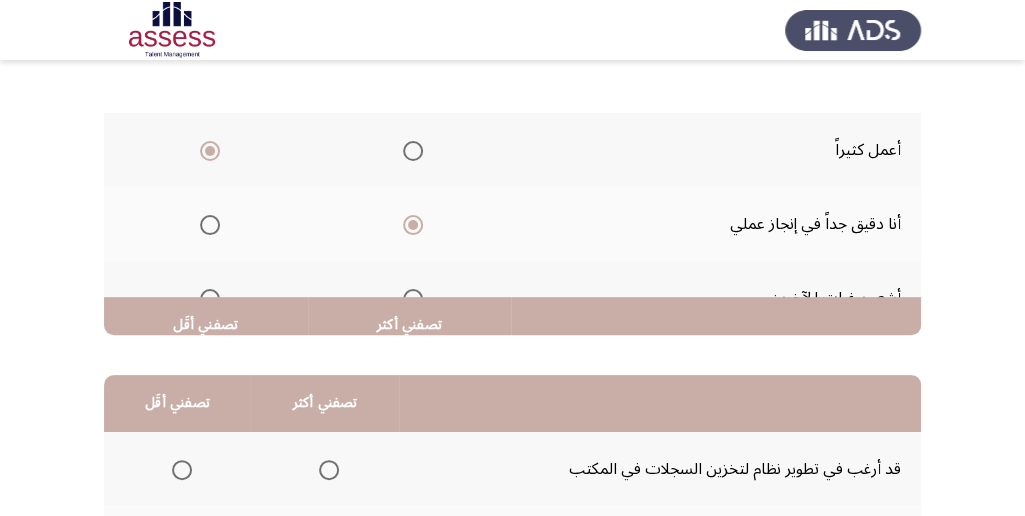 scroll, scrollTop: 466, scrollLeft: 0, axis: vertical 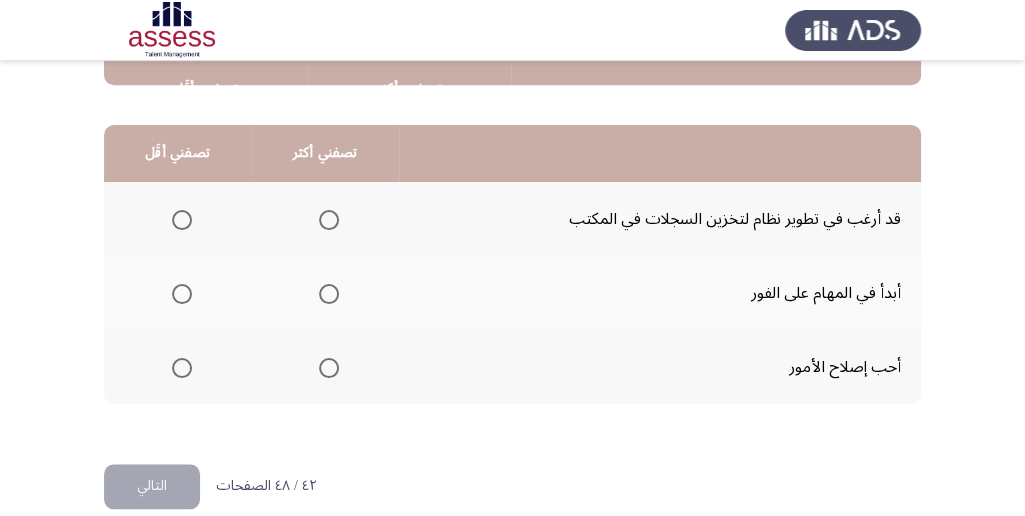 click at bounding box center [329, 294] 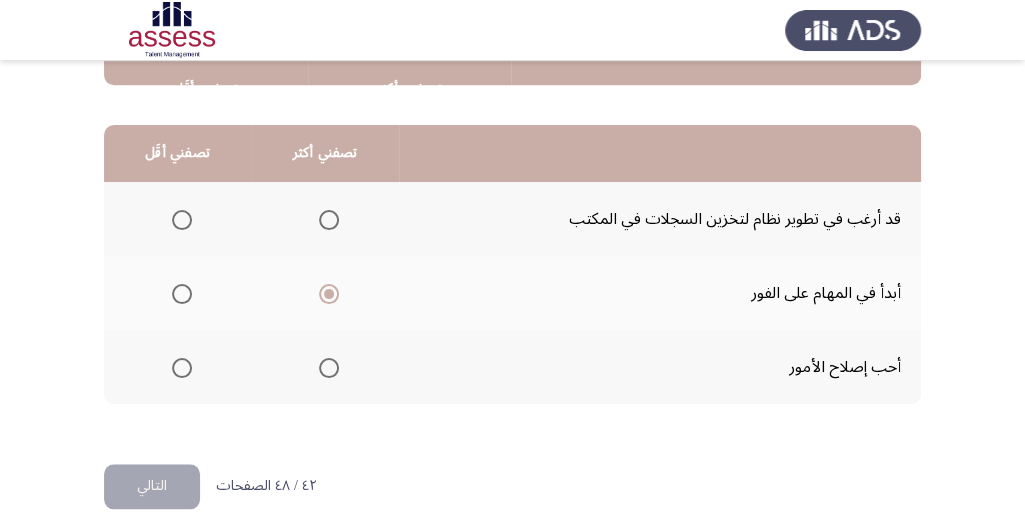 click at bounding box center [182, 220] 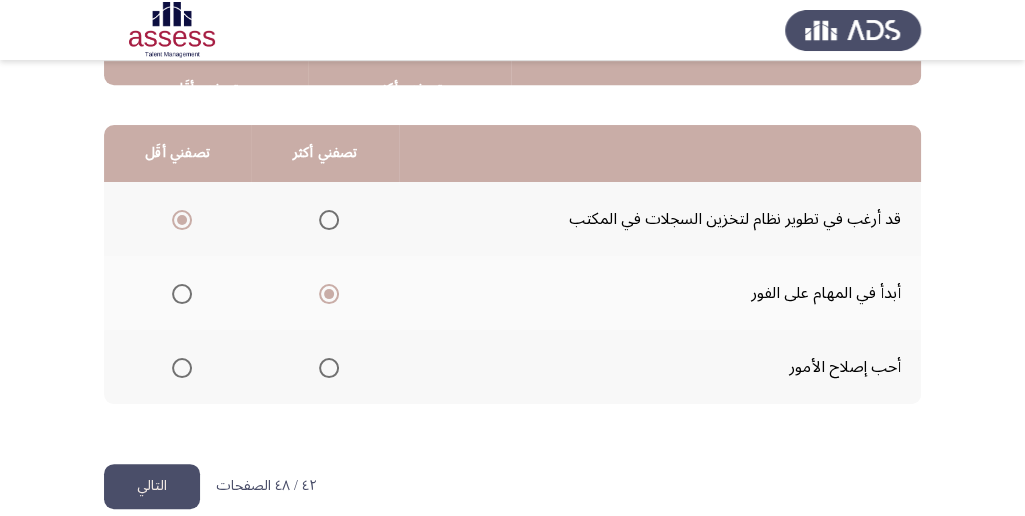 click on "التالي" 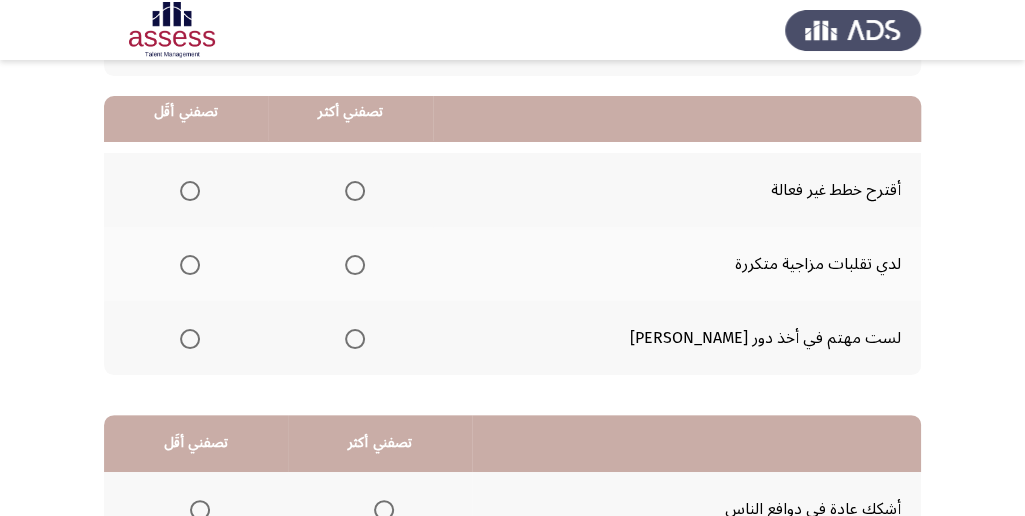 scroll, scrollTop: 200, scrollLeft: 0, axis: vertical 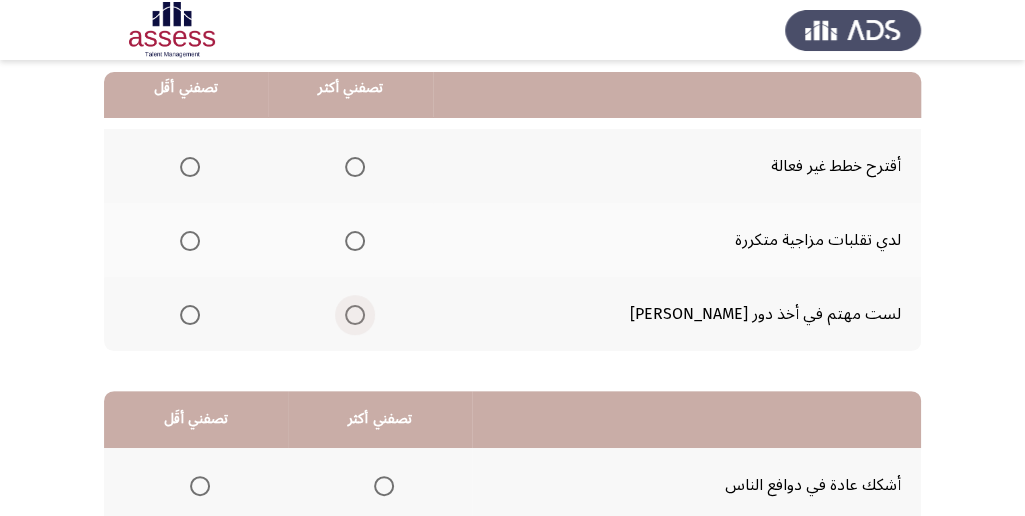 click at bounding box center (355, 315) 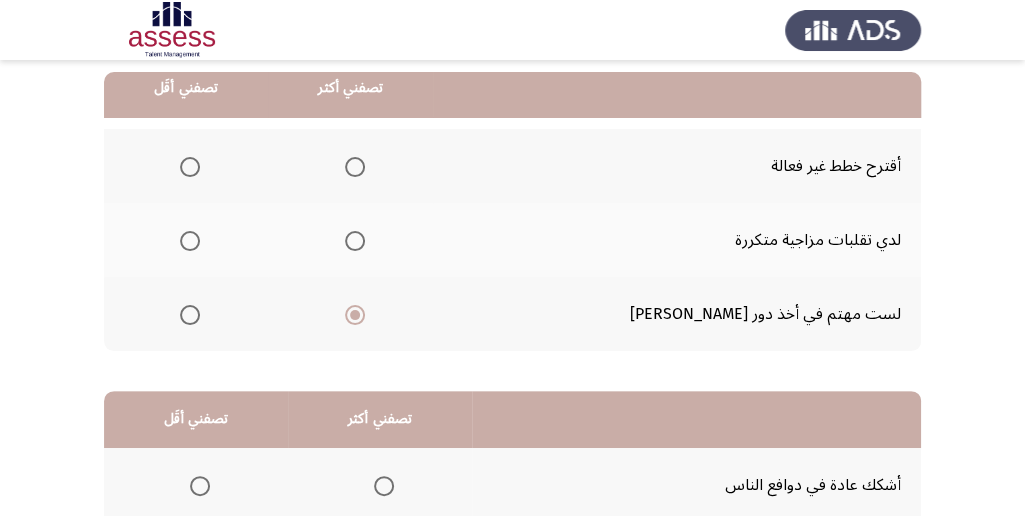 click at bounding box center [190, 241] 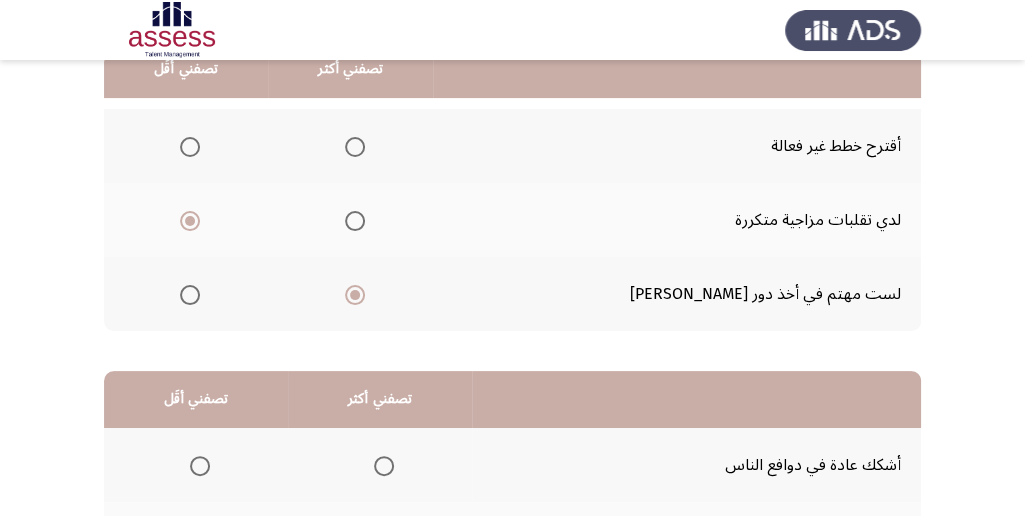 scroll, scrollTop: 466, scrollLeft: 0, axis: vertical 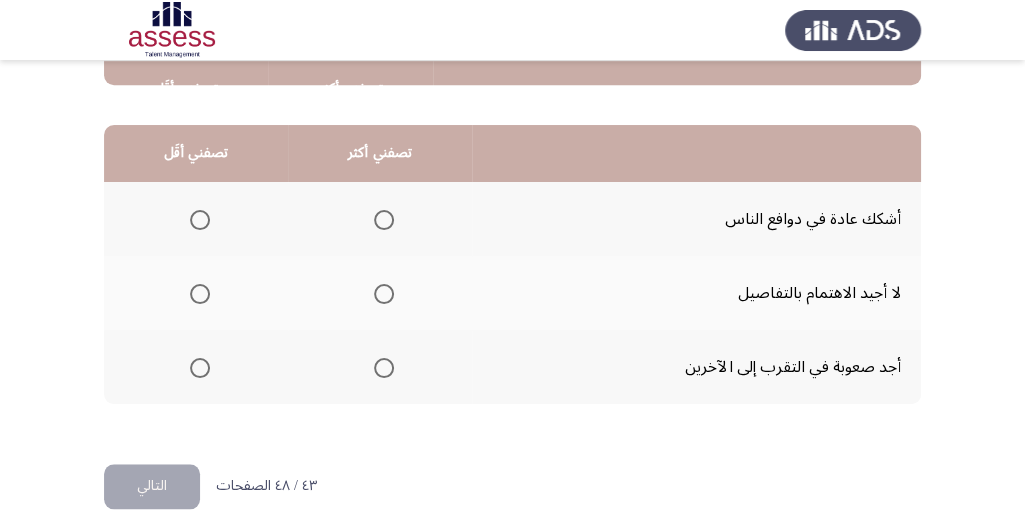 click at bounding box center [200, 368] 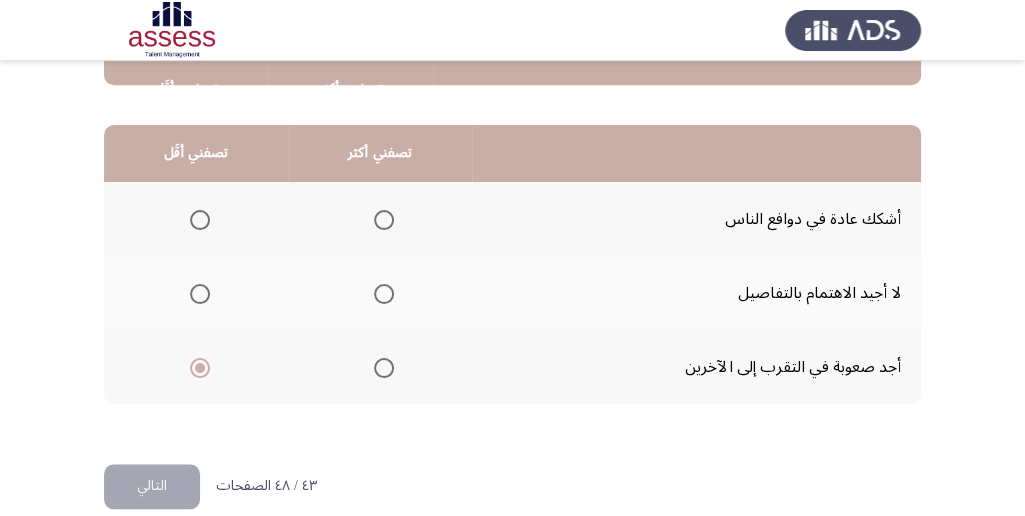 click at bounding box center [384, 220] 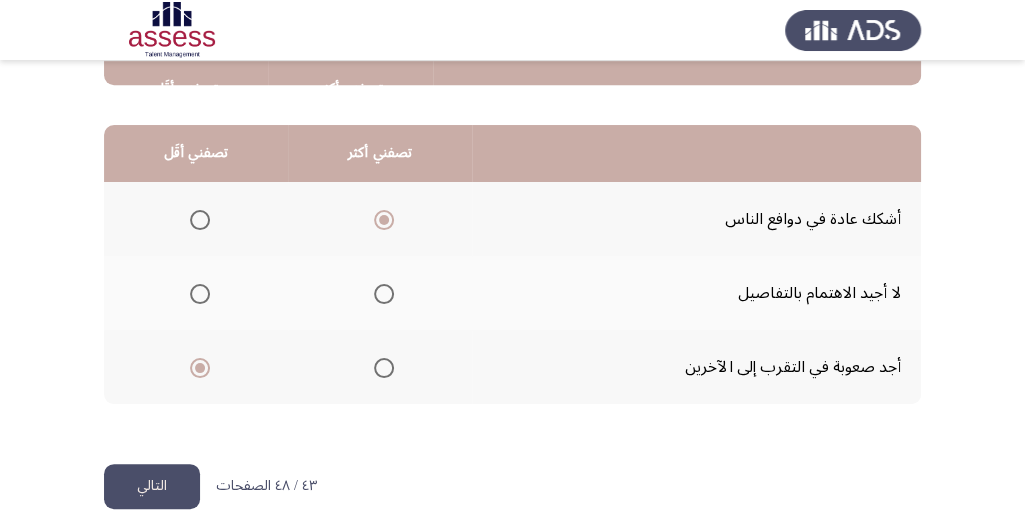 click on "التالي" 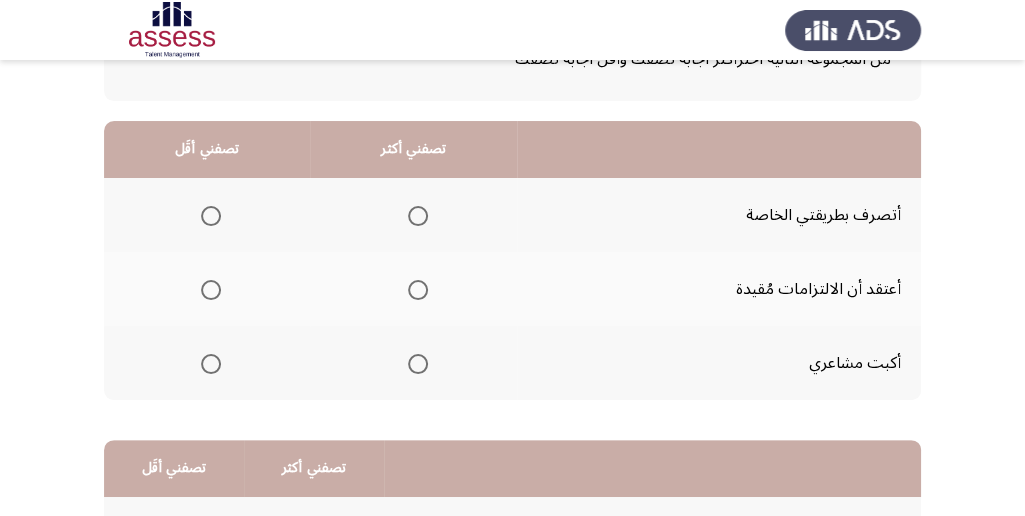 scroll, scrollTop: 200, scrollLeft: 0, axis: vertical 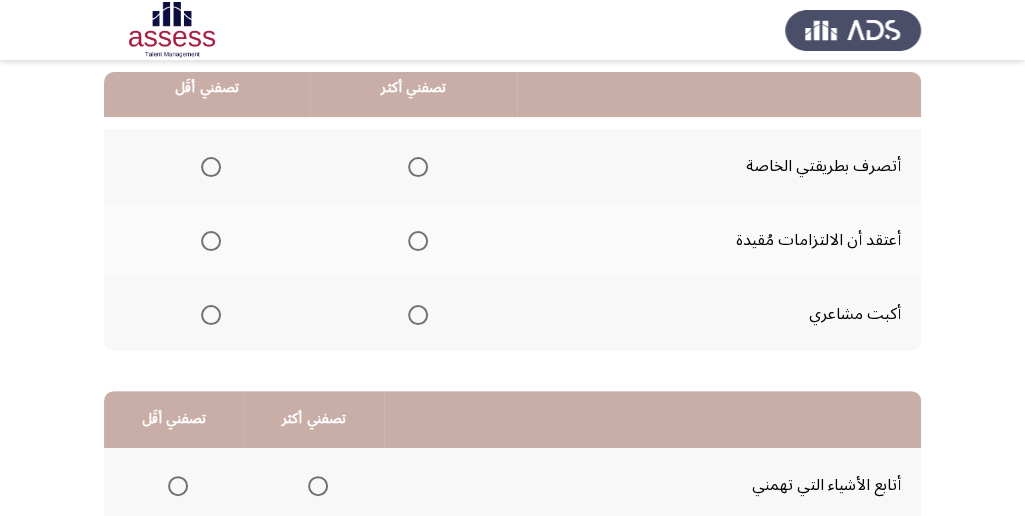 click at bounding box center (418, 167) 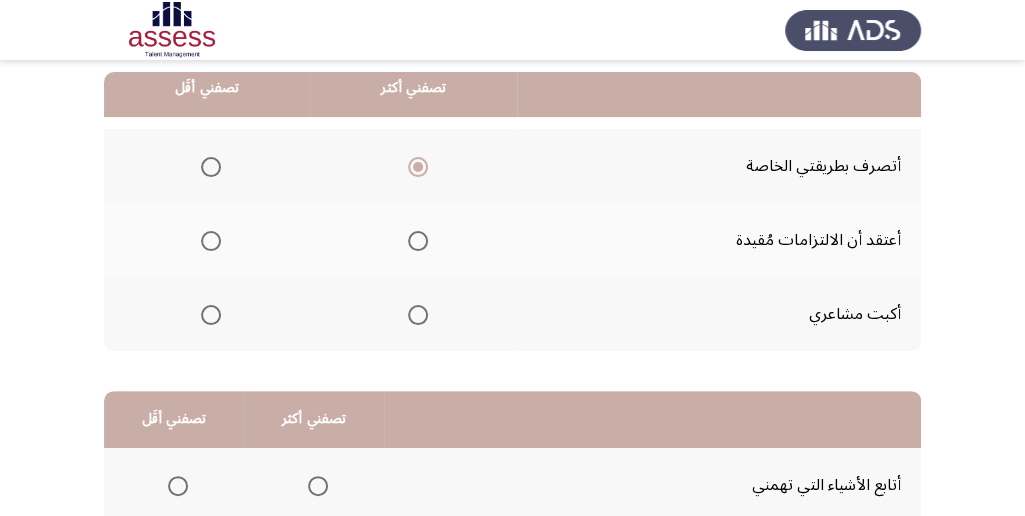 click at bounding box center [211, 241] 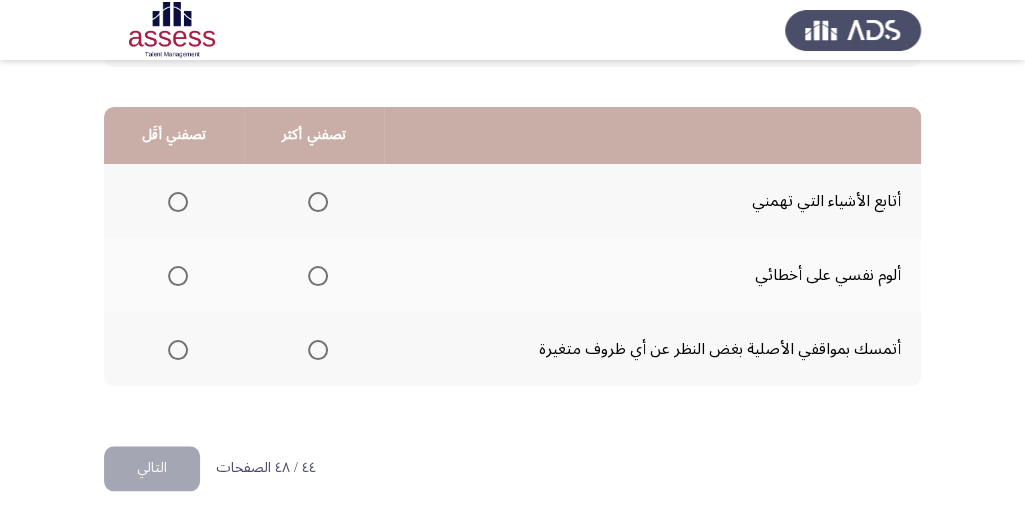 scroll, scrollTop: 494, scrollLeft: 0, axis: vertical 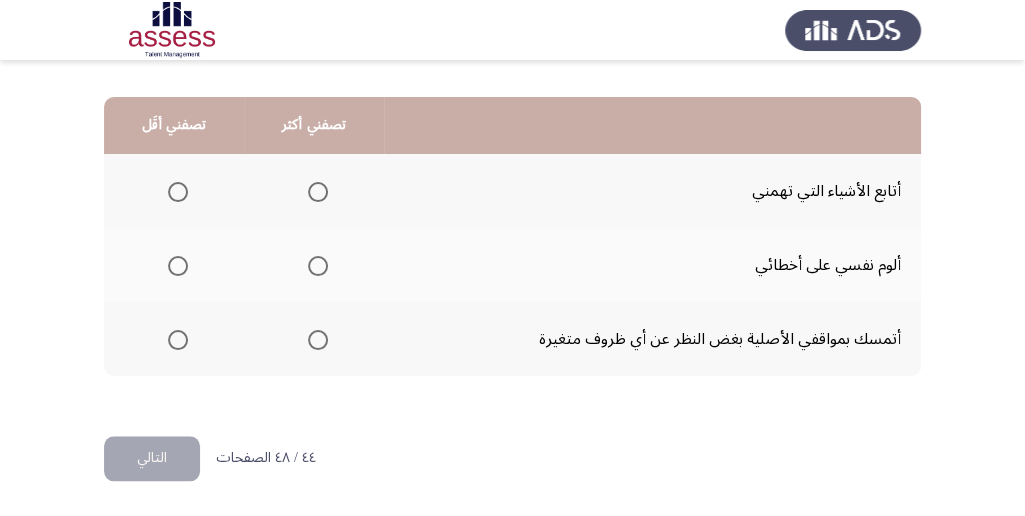 click at bounding box center (318, 192) 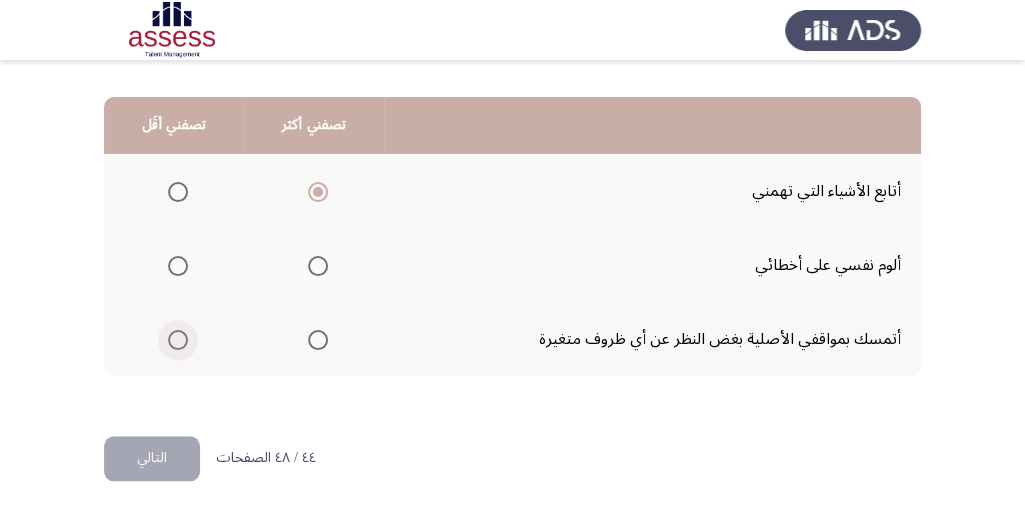 click at bounding box center [178, 340] 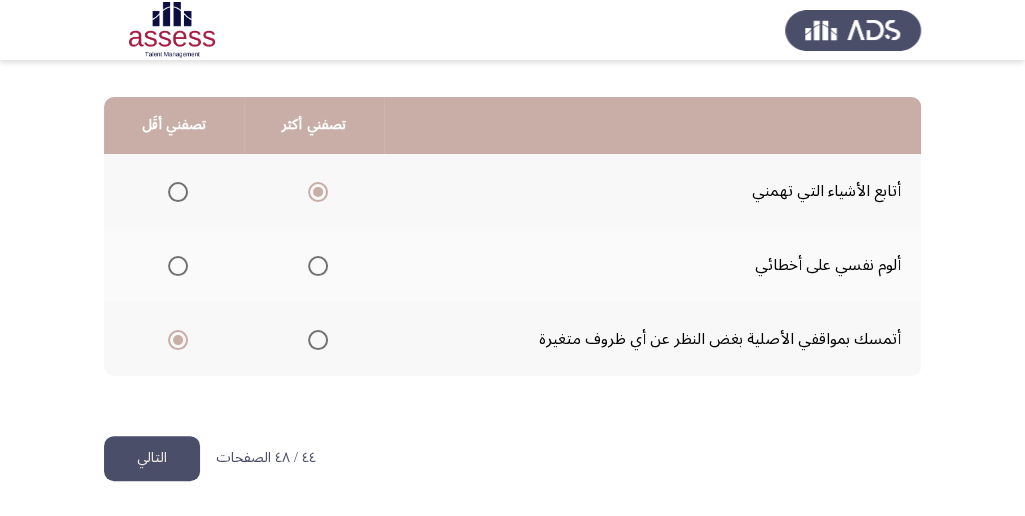 click on "التالي" 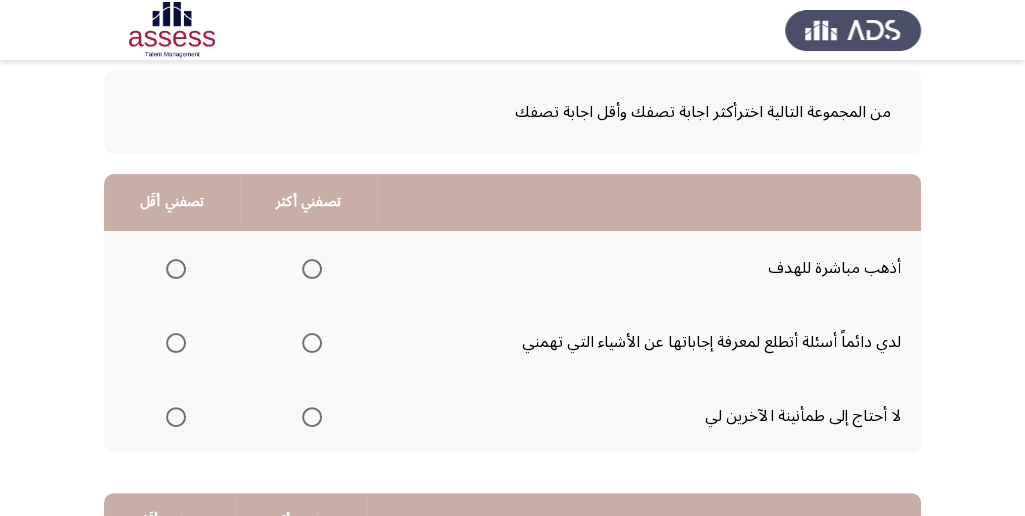 scroll, scrollTop: 133, scrollLeft: 0, axis: vertical 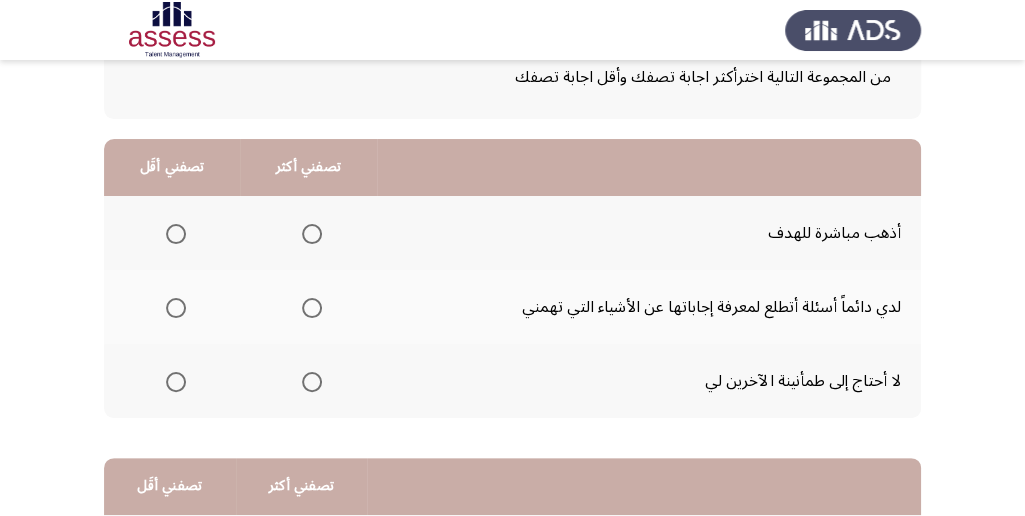 click at bounding box center [312, 308] 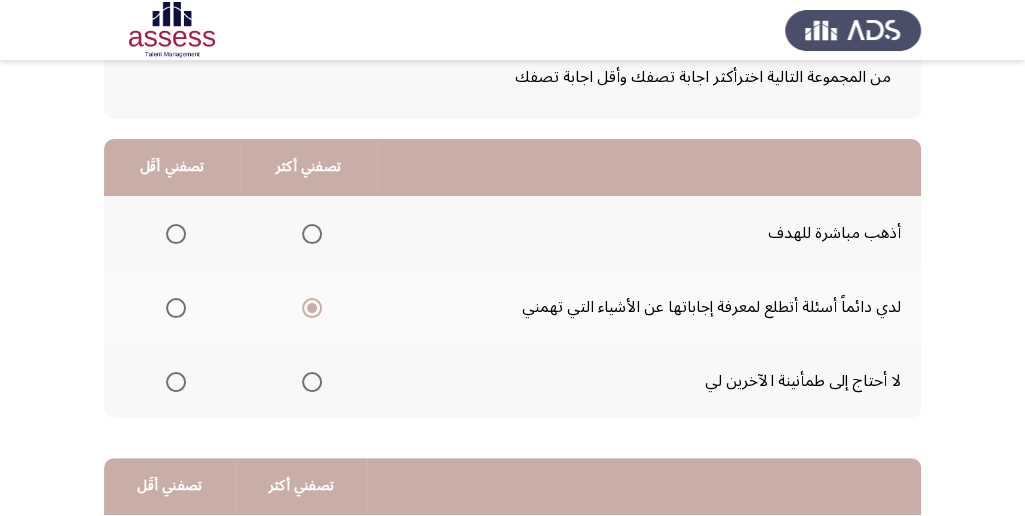 click at bounding box center (176, 234) 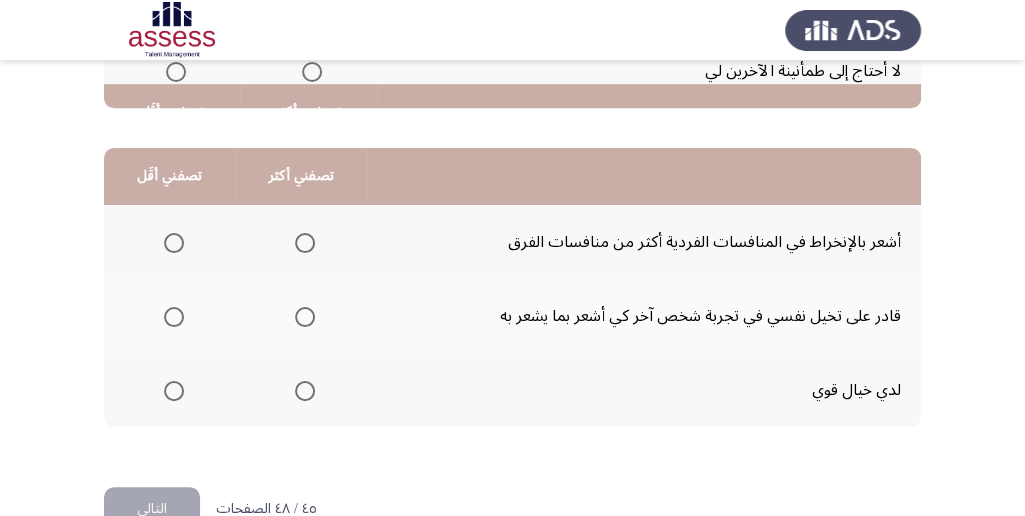 scroll, scrollTop: 466, scrollLeft: 0, axis: vertical 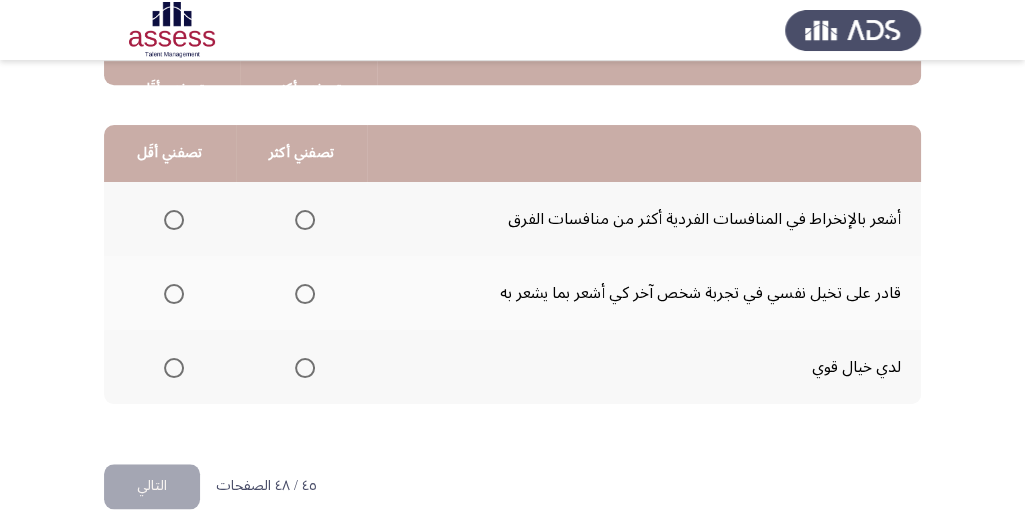 click at bounding box center (305, 368) 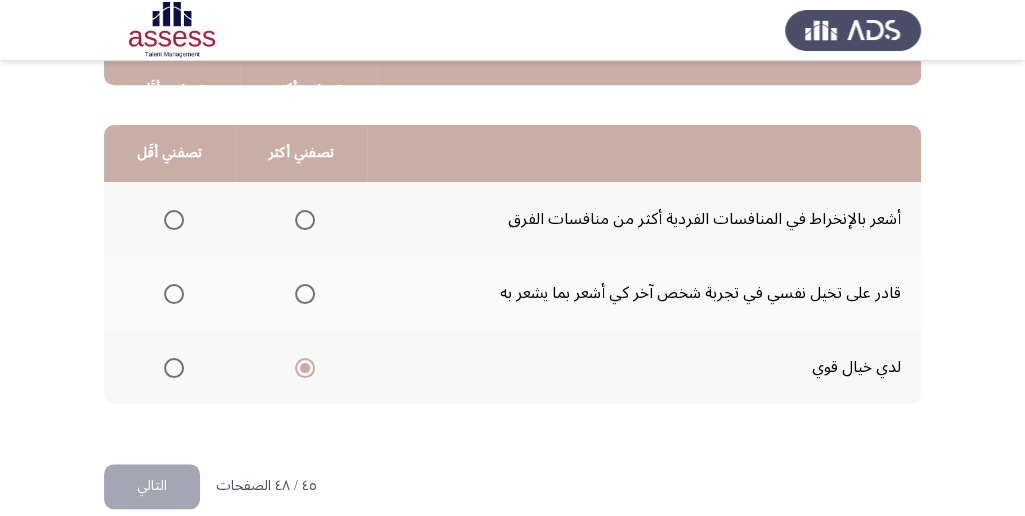 click at bounding box center (174, 220) 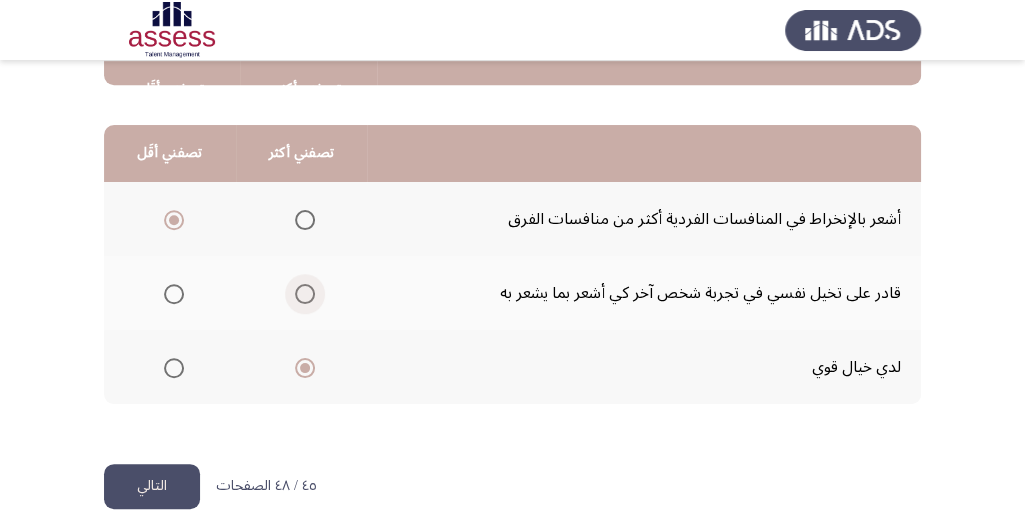 click at bounding box center (305, 294) 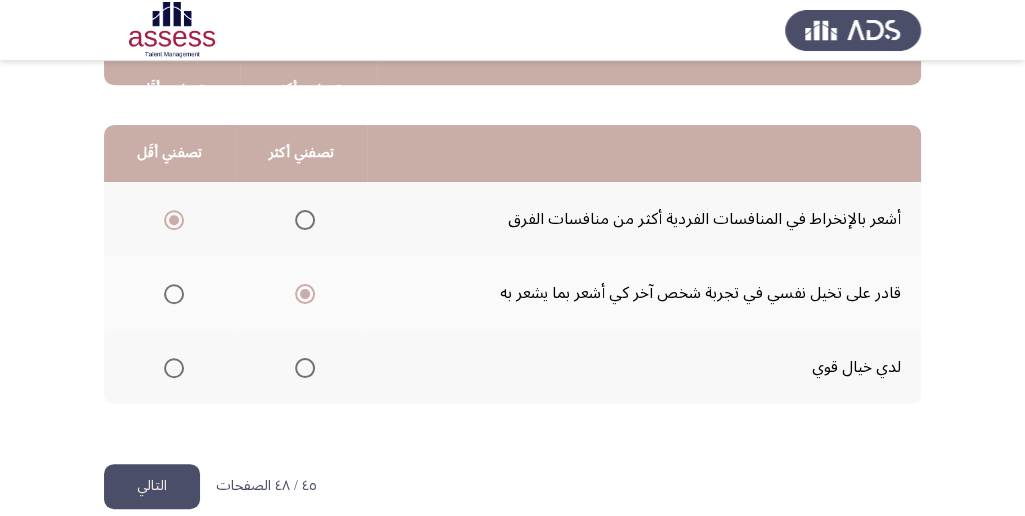 click on "التالي" 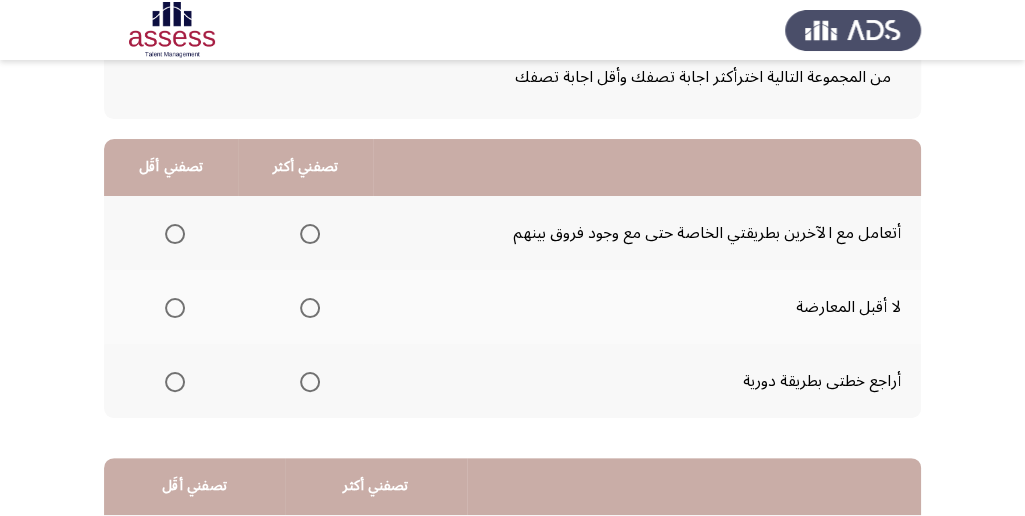 scroll, scrollTop: 200, scrollLeft: 0, axis: vertical 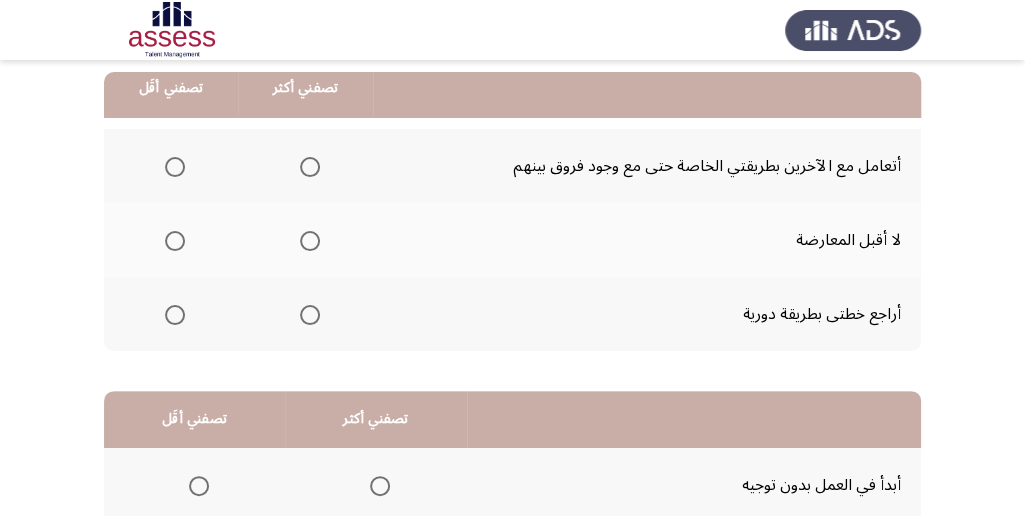 click at bounding box center [310, 167] 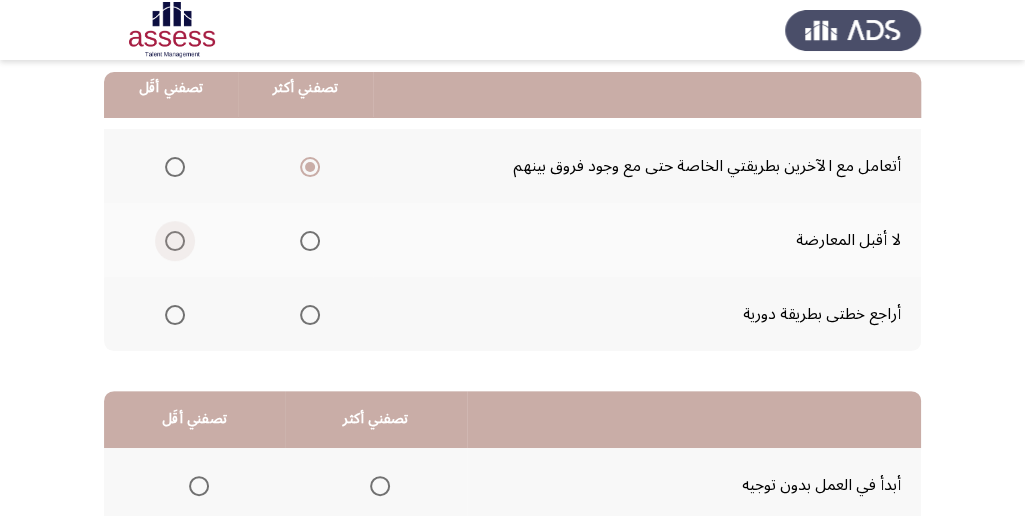 click at bounding box center [175, 241] 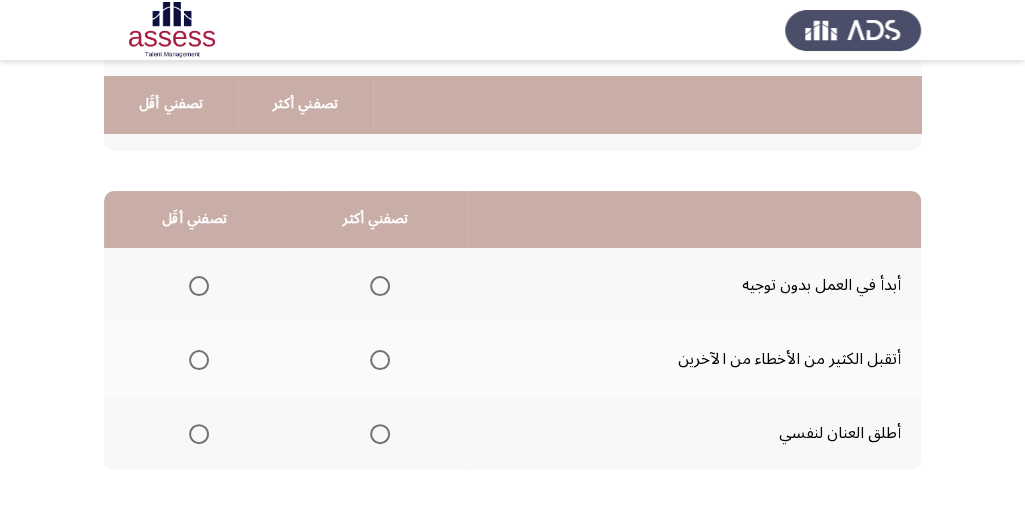 scroll, scrollTop: 466, scrollLeft: 0, axis: vertical 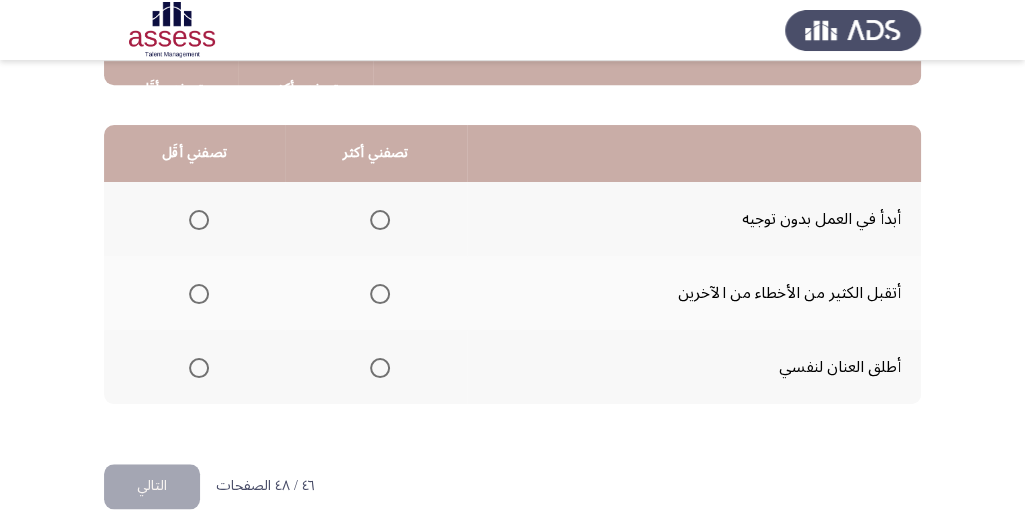 click at bounding box center (380, 294) 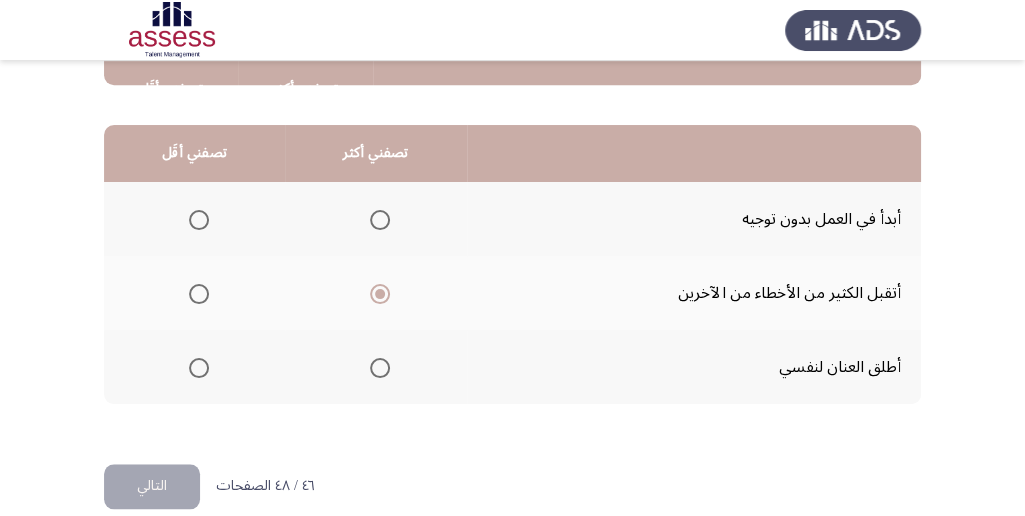 click at bounding box center [199, 220] 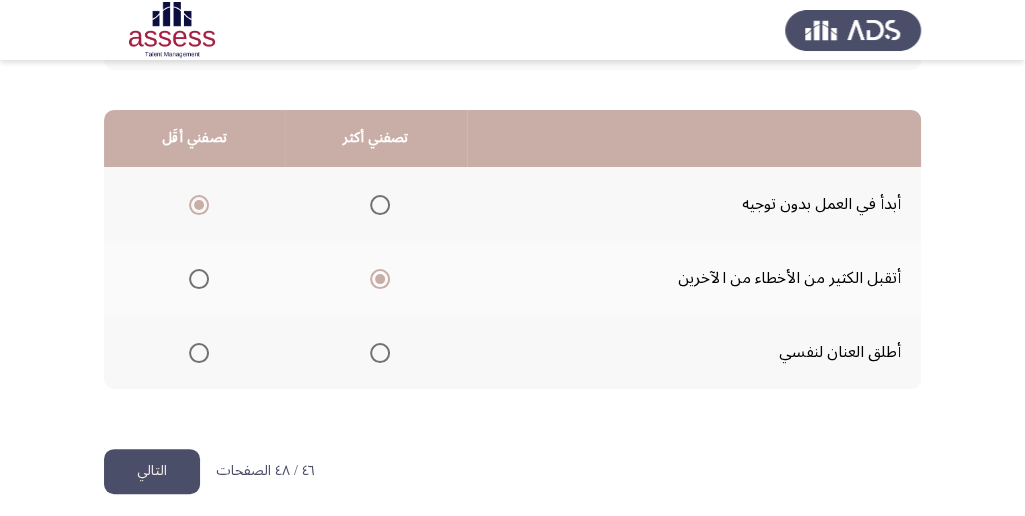 scroll, scrollTop: 494, scrollLeft: 0, axis: vertical 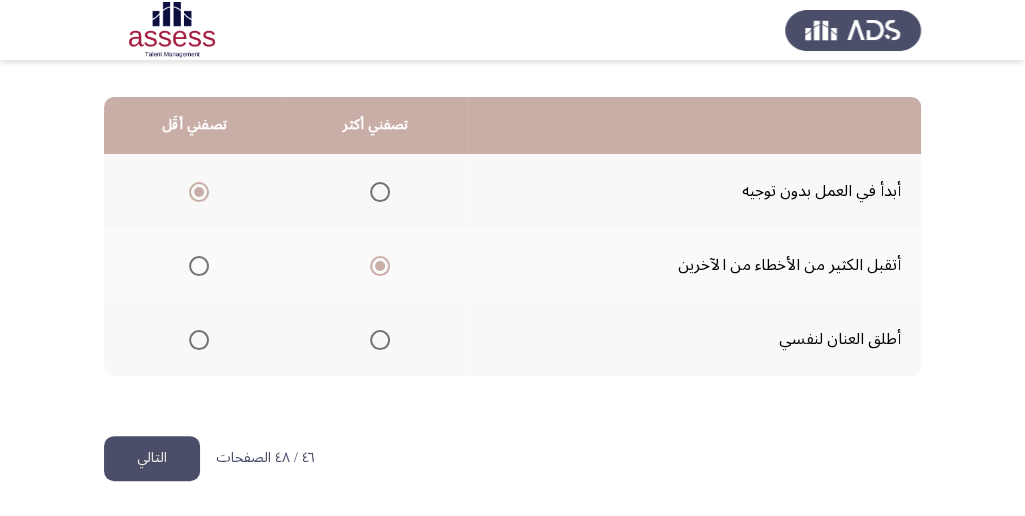 click on "التالي" 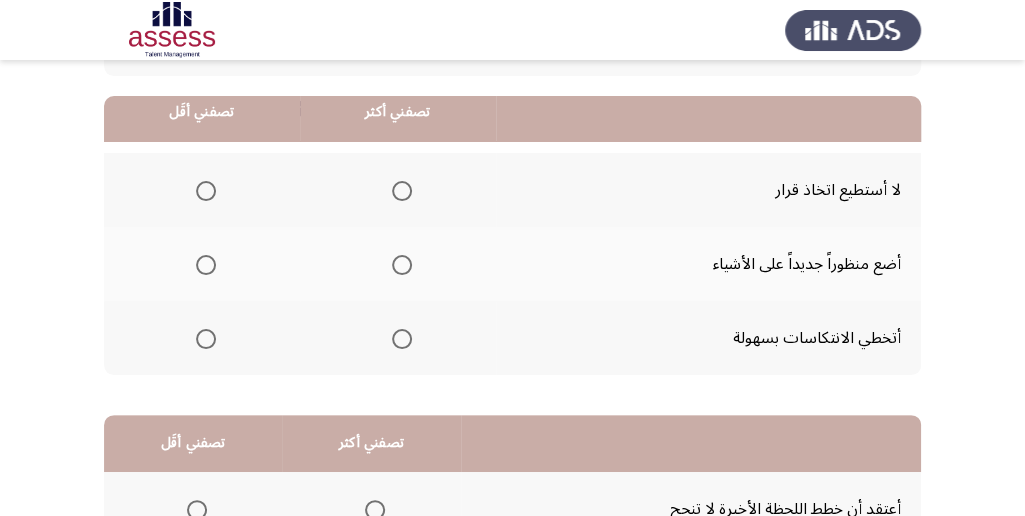 scroll, scrollTop: 200, scrollLeft: 0, axis: vertical 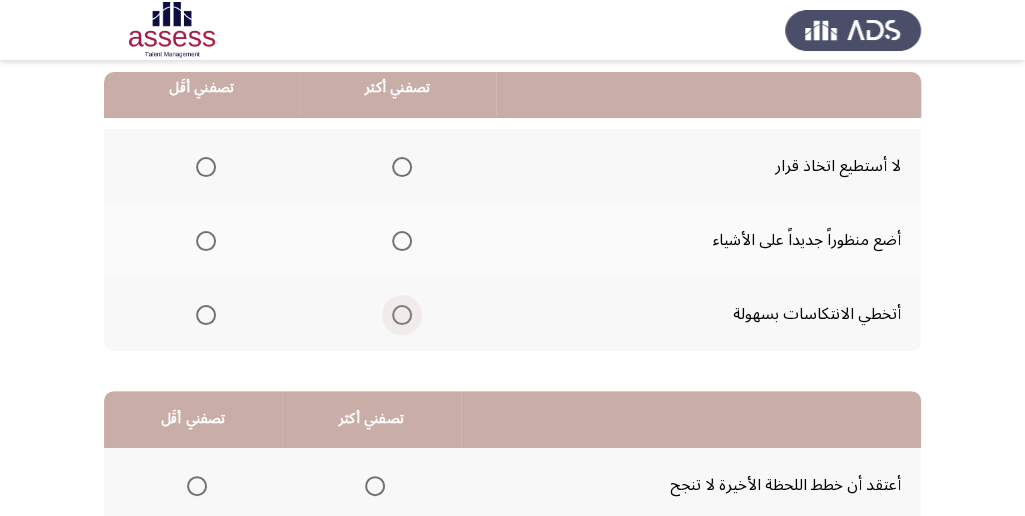 click at bounding box center [402, 315] 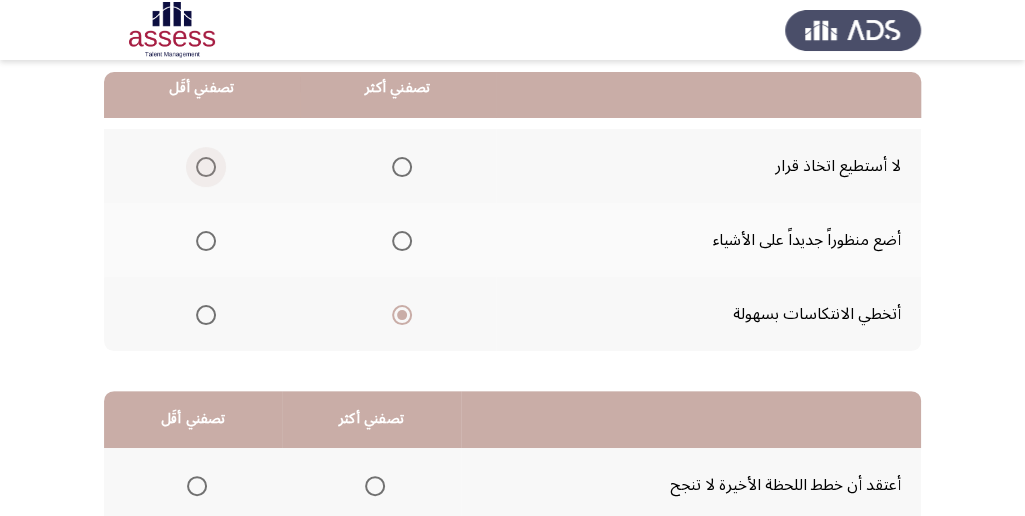 click at bounding box center (206, 167) 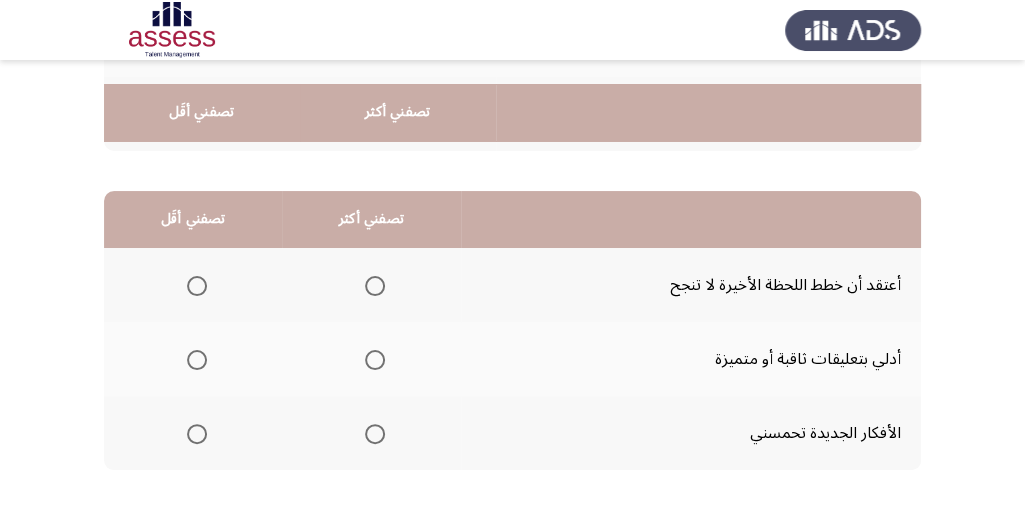 scroll, scrollTop: 466, scrollLeft: 0, axis: vertical 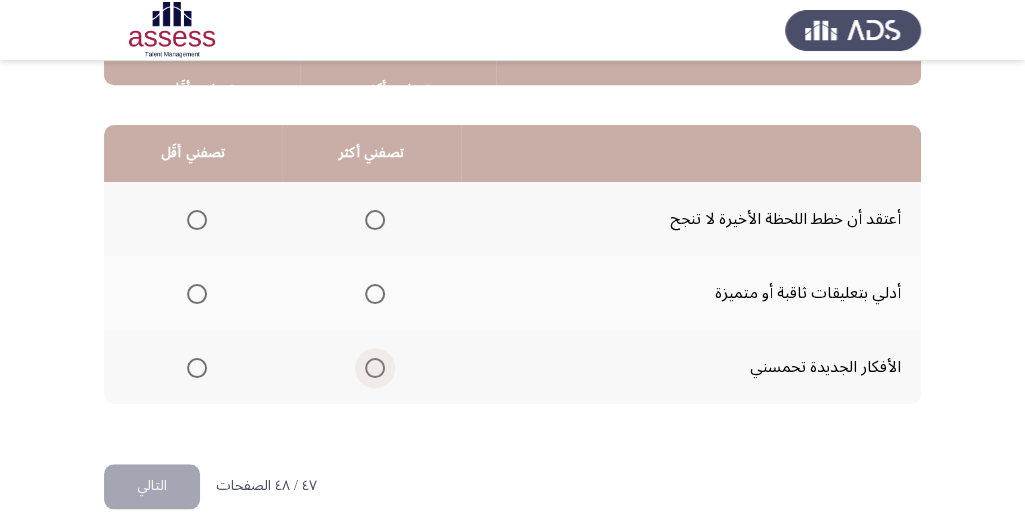click at bounding box center (375, 368) 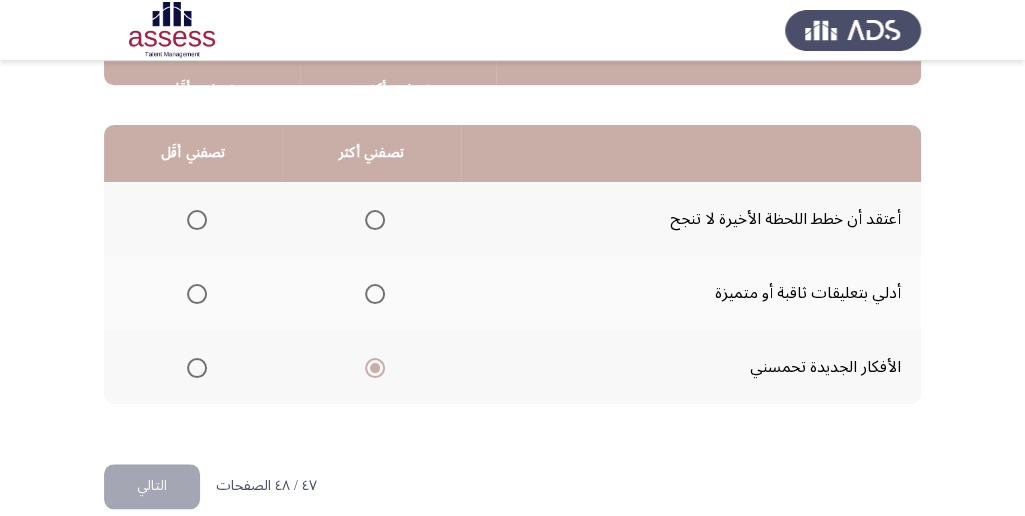 click at bounding box center [197, 220] 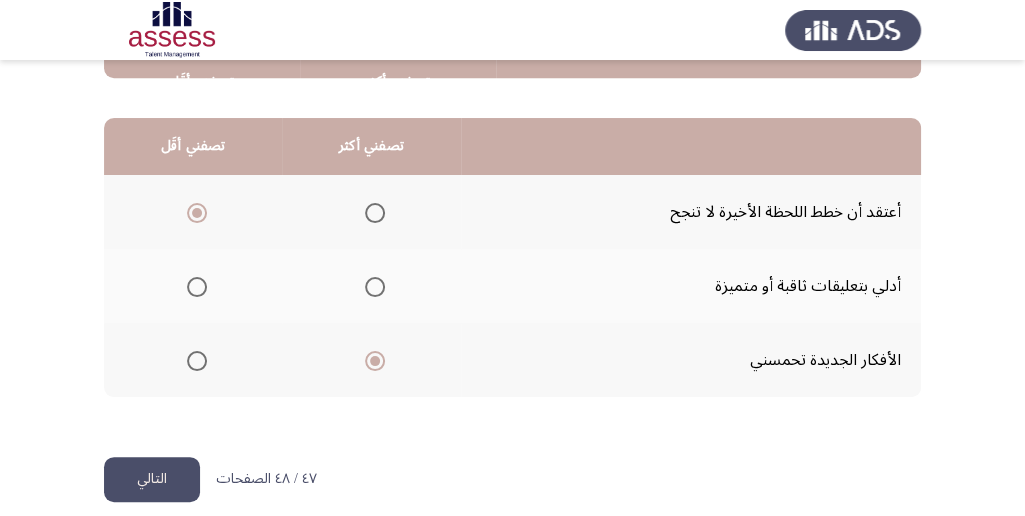 scroll, scrollTop: 494, scrollLeft: 0, axis: vertical 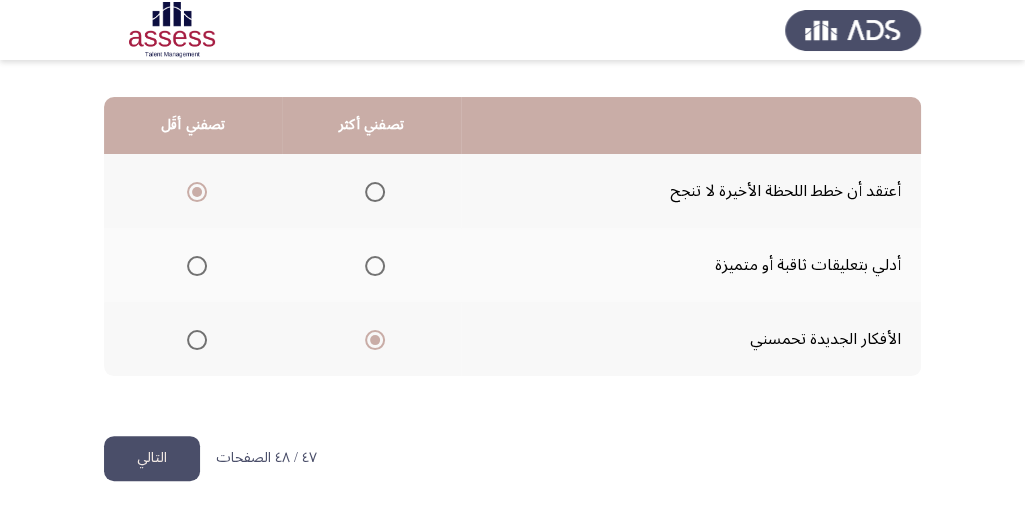 click on "التالي" 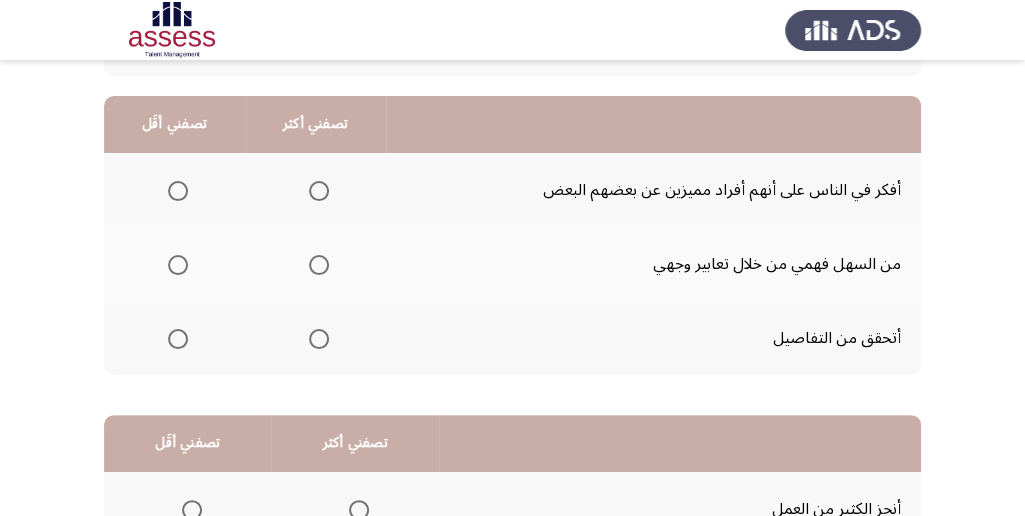 scroll, scrollTop: 200, scrollLeft: 0, axis: vertical 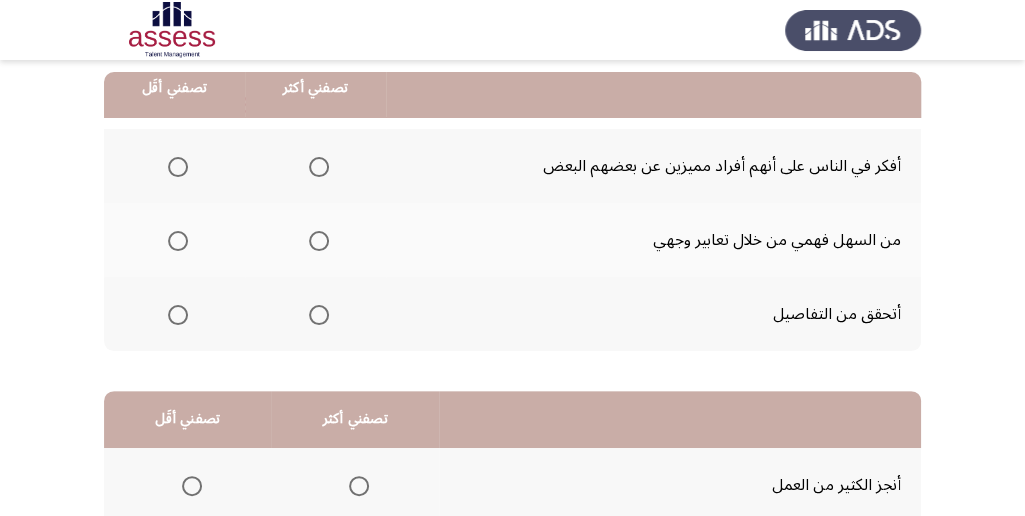 click at bounding box center [319, 241] 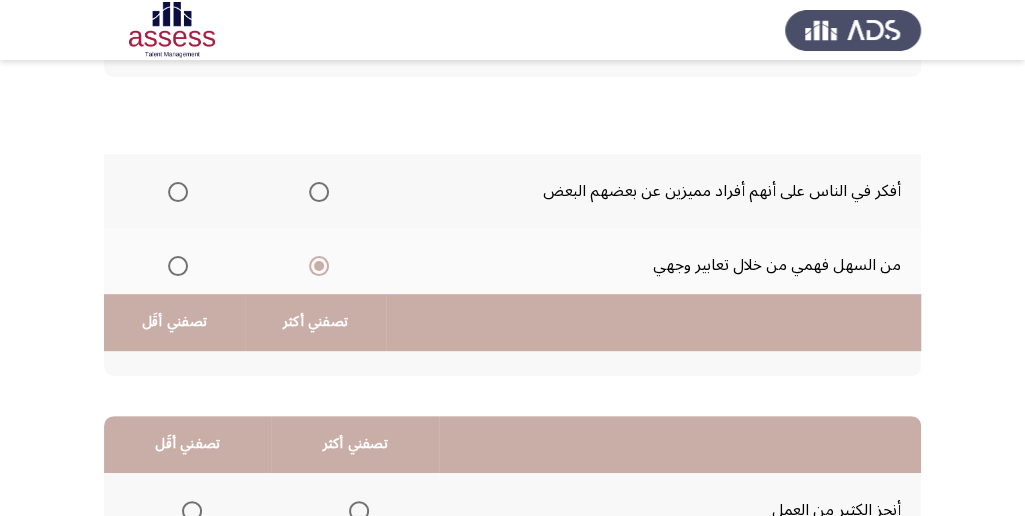 scroll, scrollTop: 133, scrollLeft: 0, axis: vertical 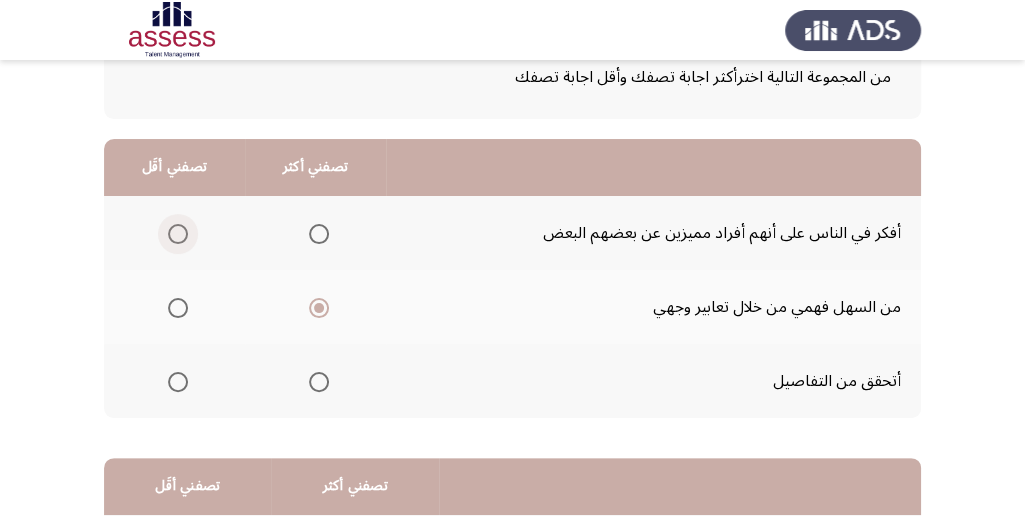 click at bounding box center [178, 234] 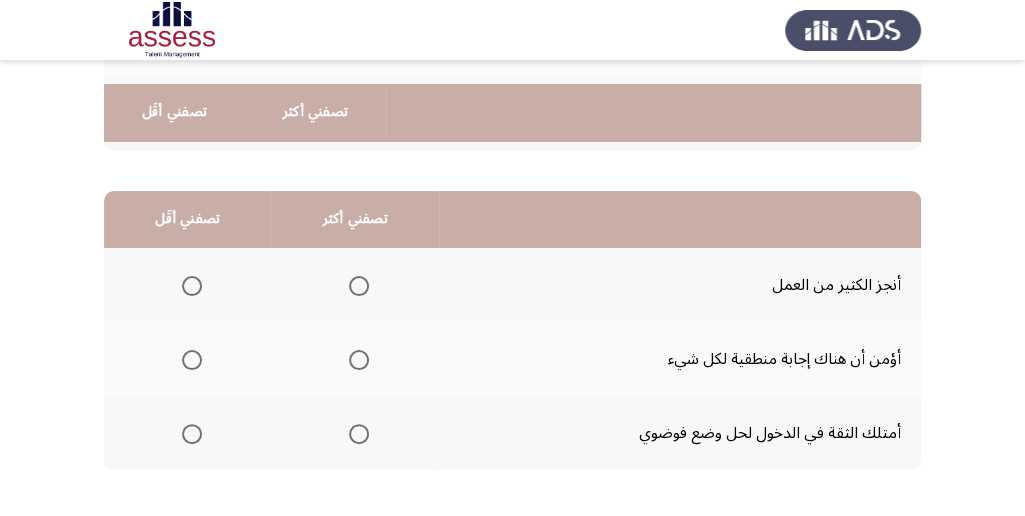 scroll, scrollTop: 466, scrollLeft: 0, axis: vertical 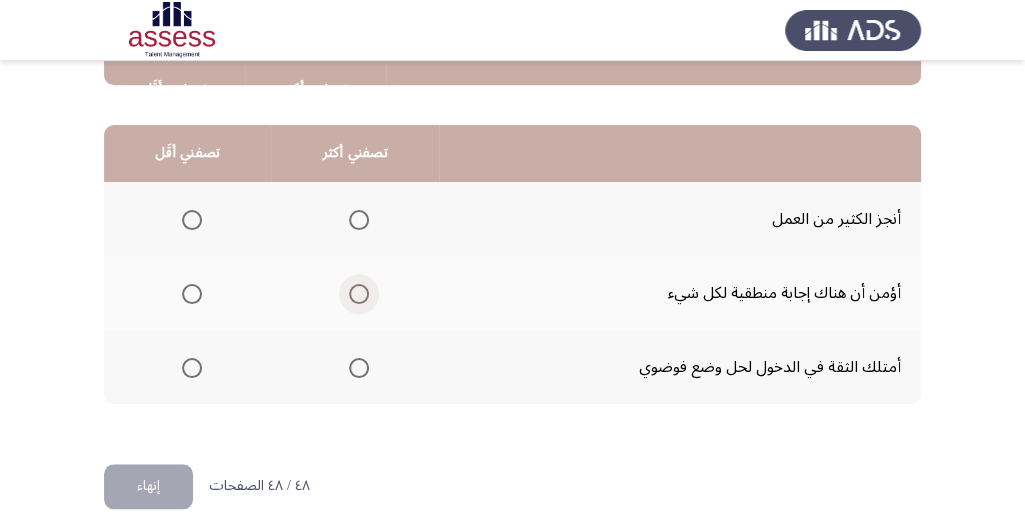 click at bounding box center [359, 294] 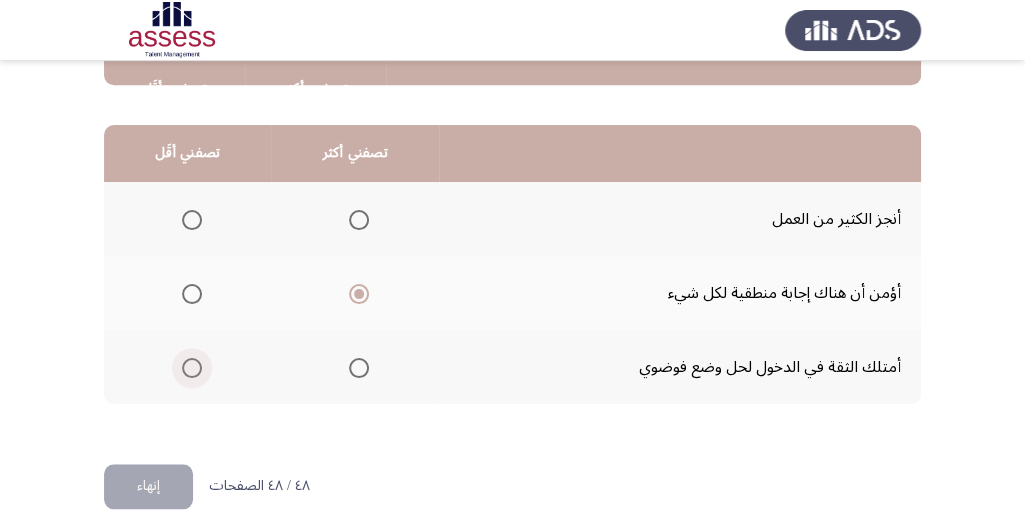 click at bounding box center [192, 368] 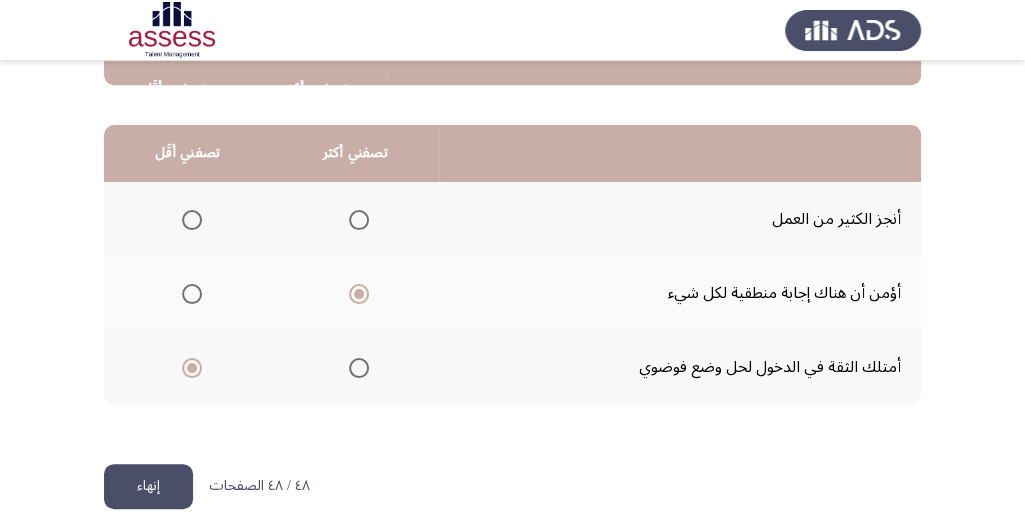 click on "إنهاء" 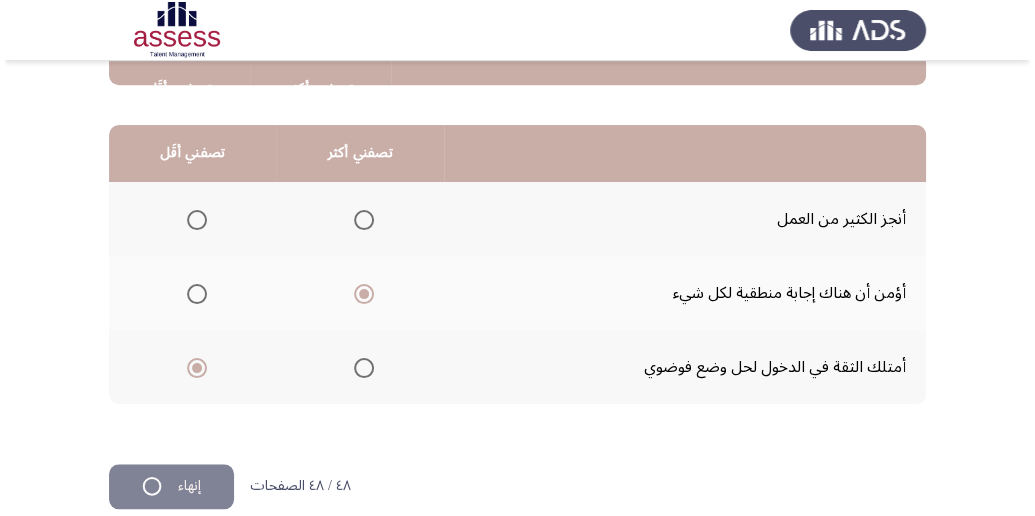 scroll, scrollTop: 0, scrollLeft: 0, axis: both 